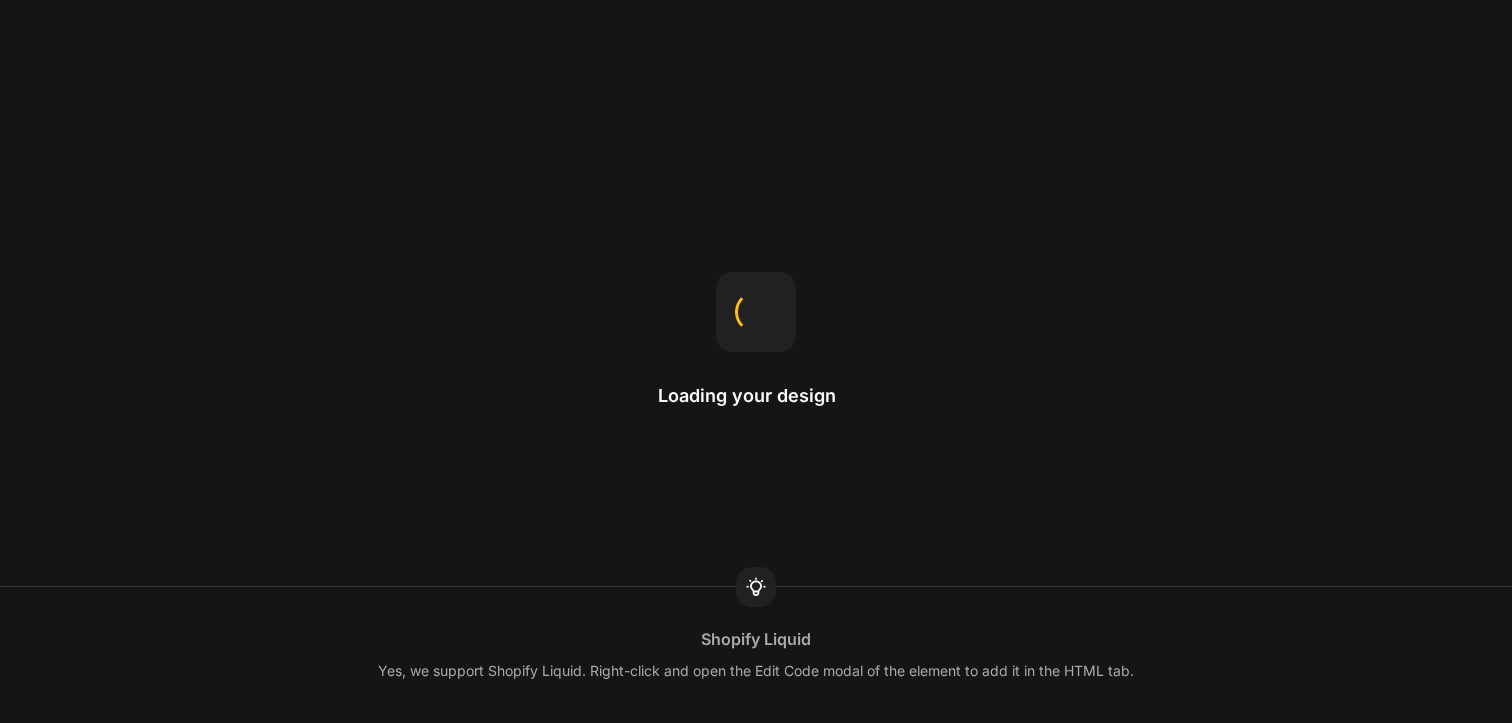 scroll, scrollTop: 0, scrollLeft: 0, axis: both 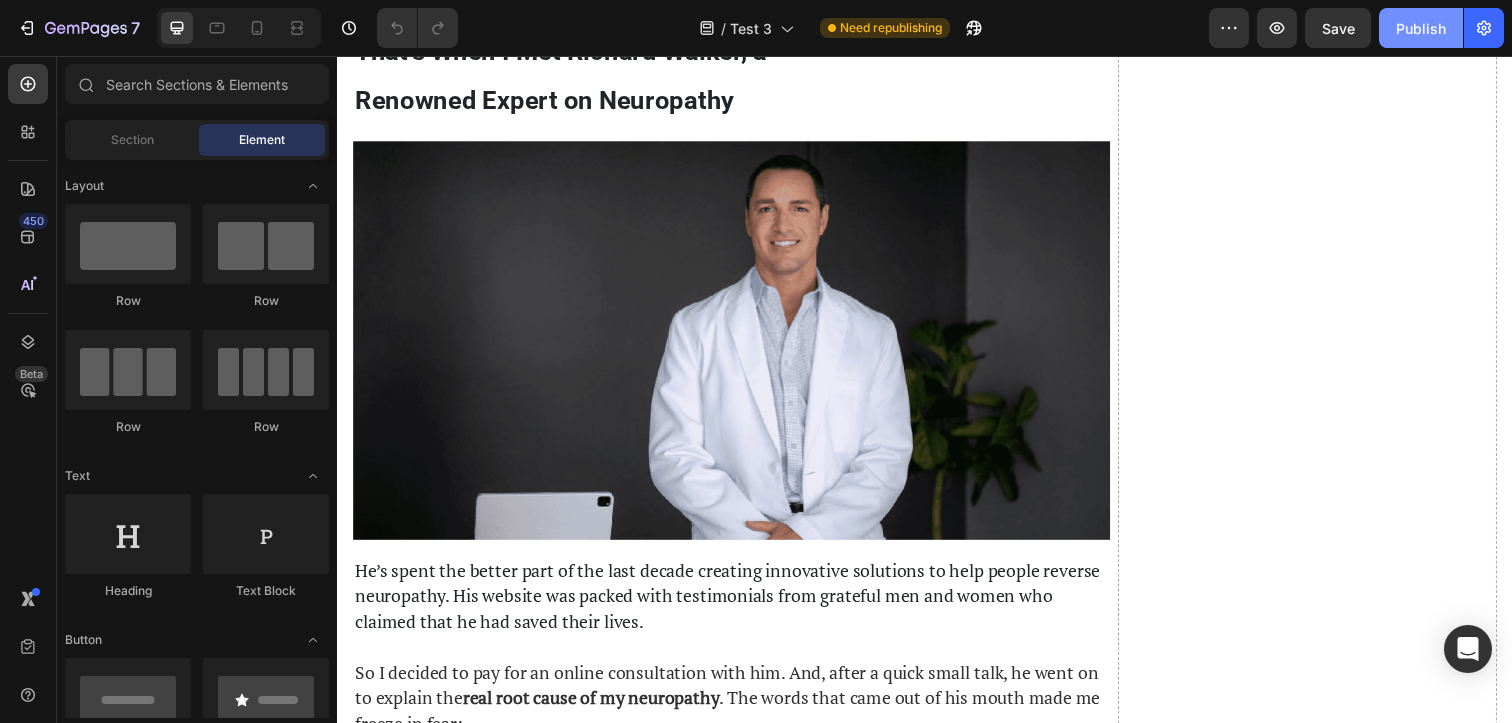 click on "Publish" at bounding box center (1421, 28) 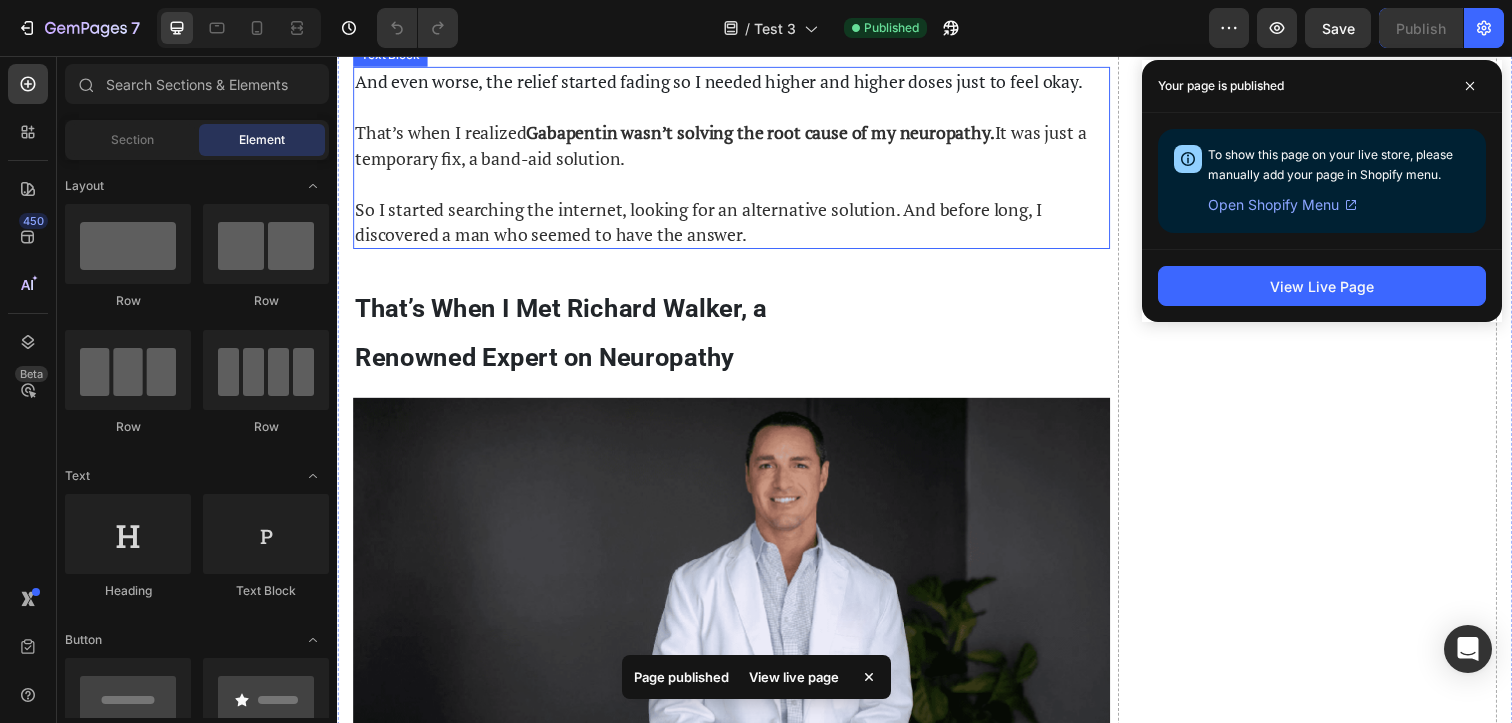 scroll, scrollTop: 877, scrollLeft: 0, axis: vertical 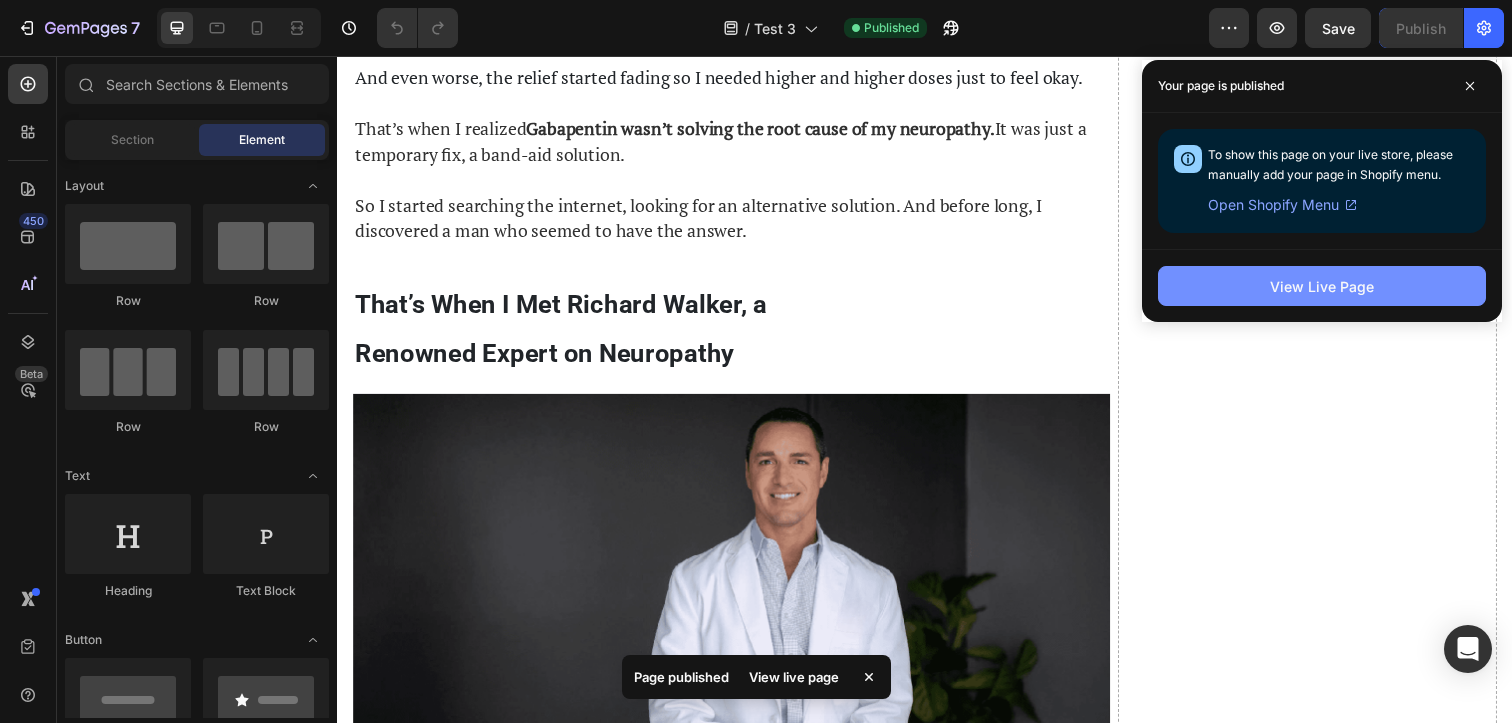 click on "View Live Page" at bounding box center [1322, 286] 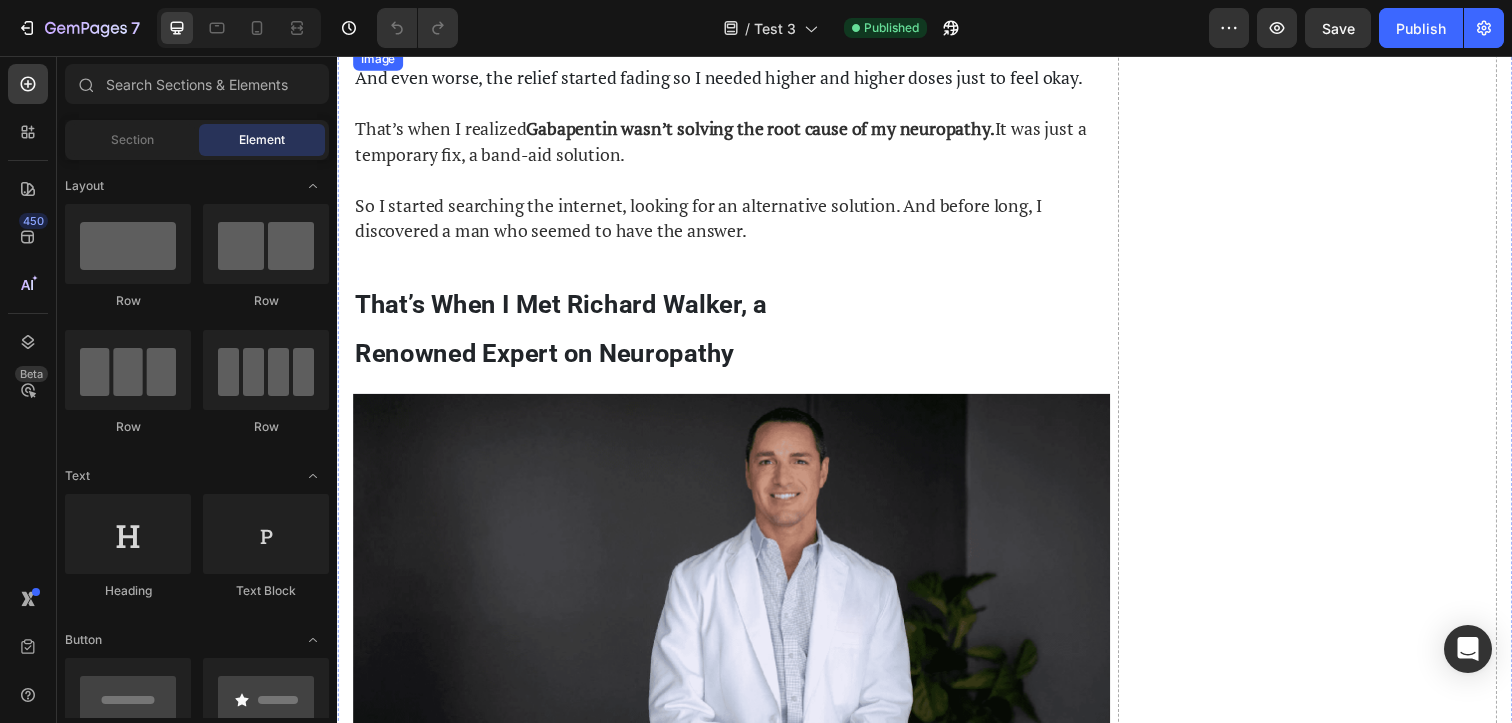 scroll, scrollTop: 0, scrollLeft: 0, axis: both 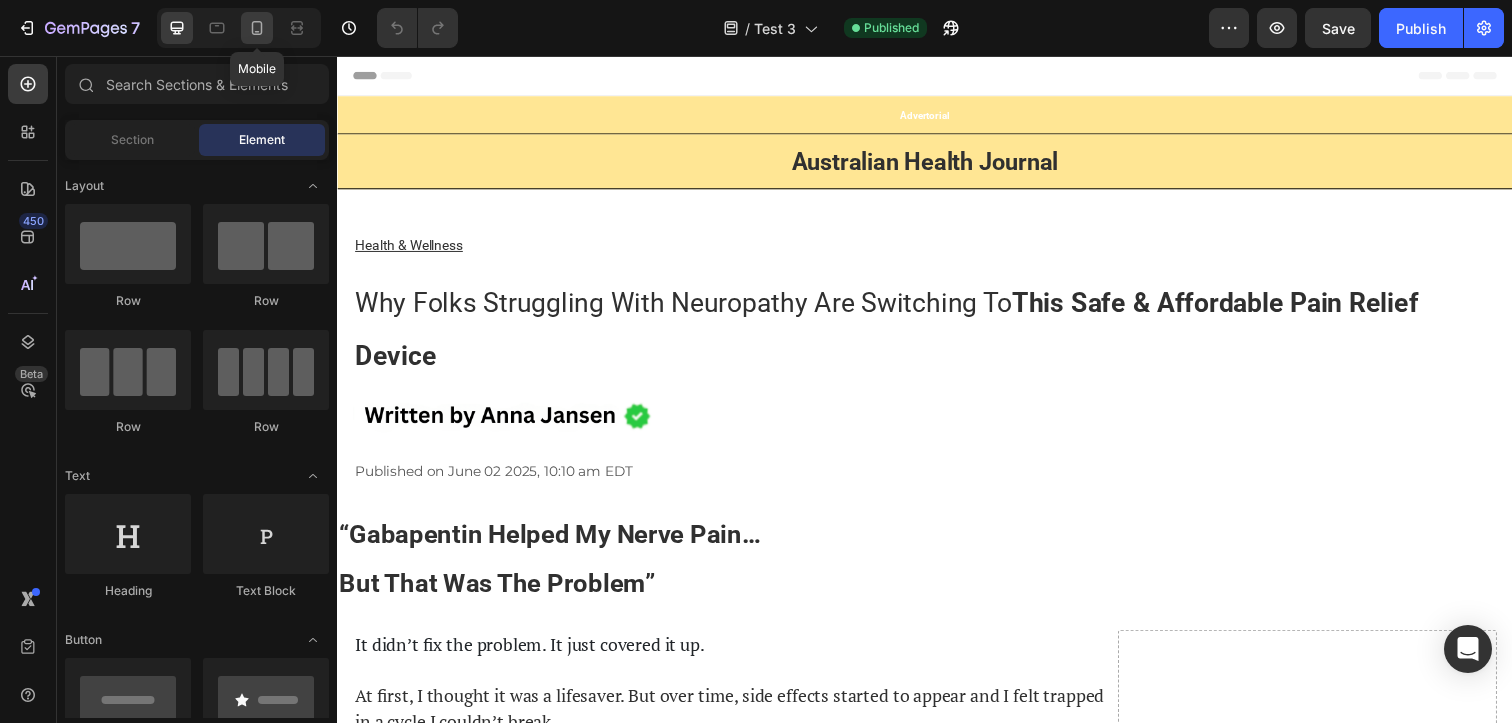 click 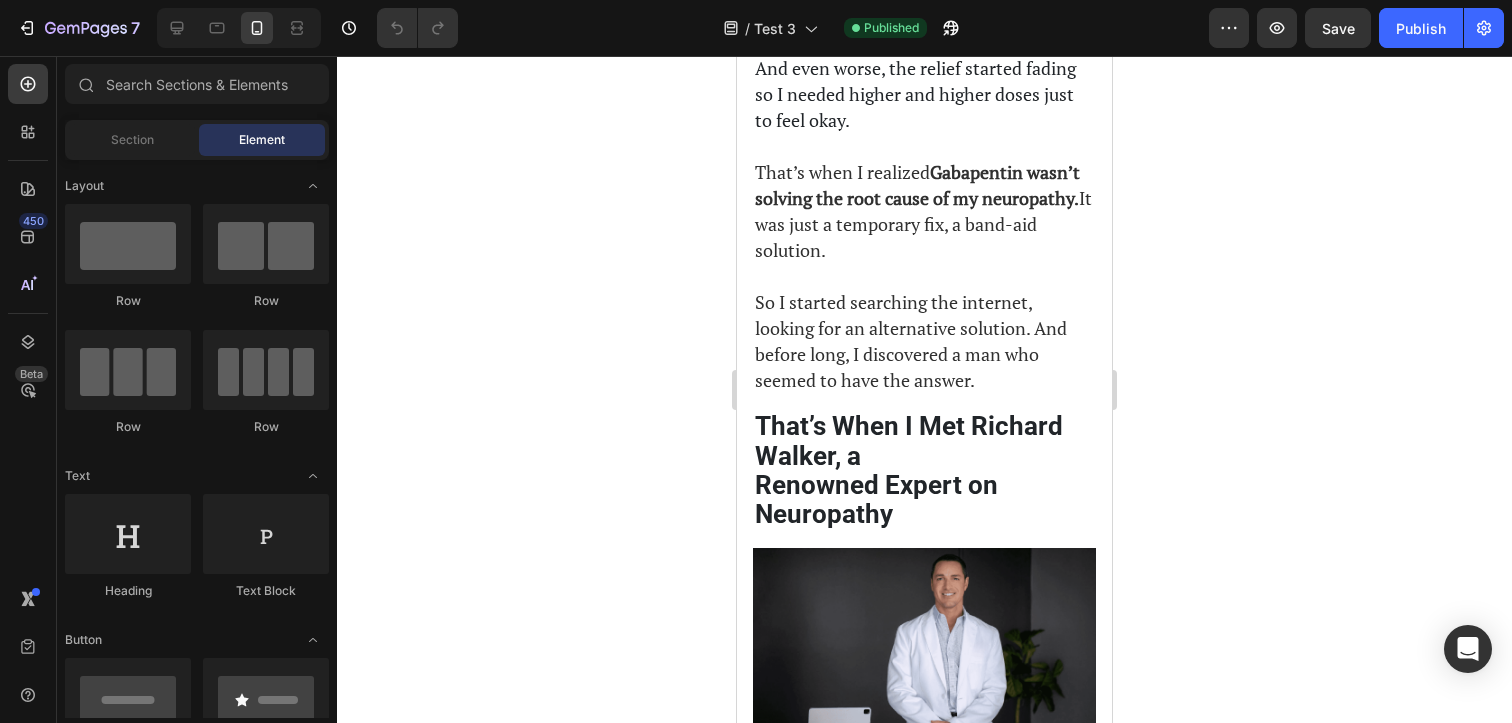 scroll, scrollTop: 917, scrollLeft: 0, axis: vertical 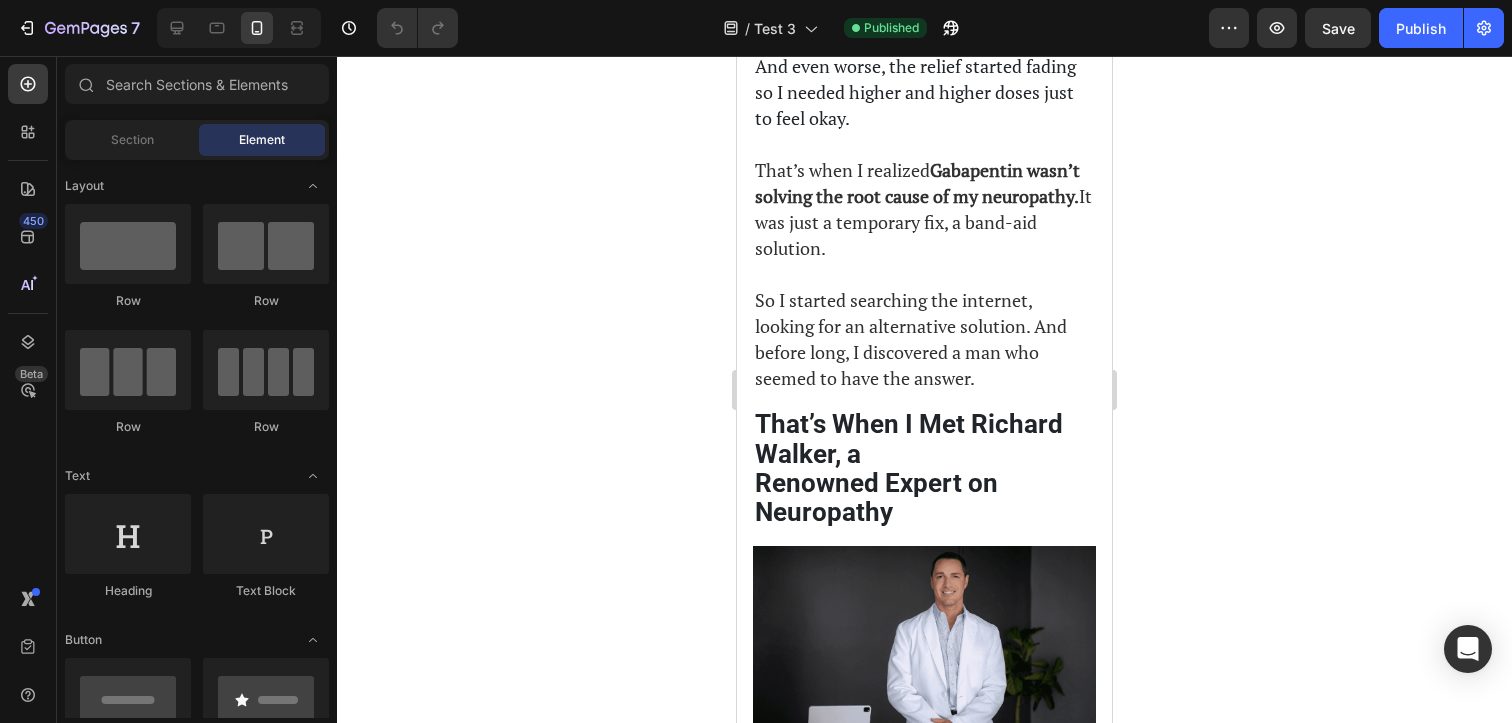 click on "7 Version history / Test 3 Published Preview Save Publish" 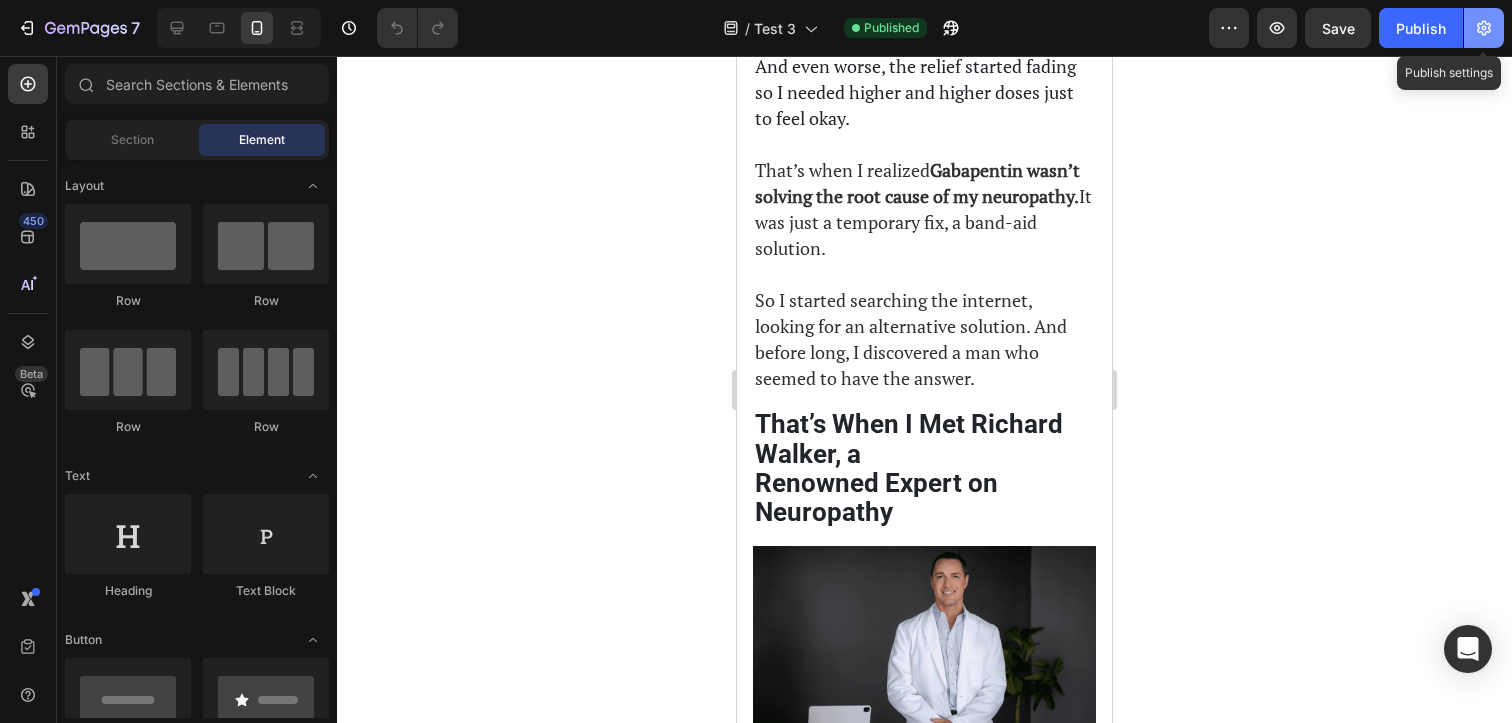 click 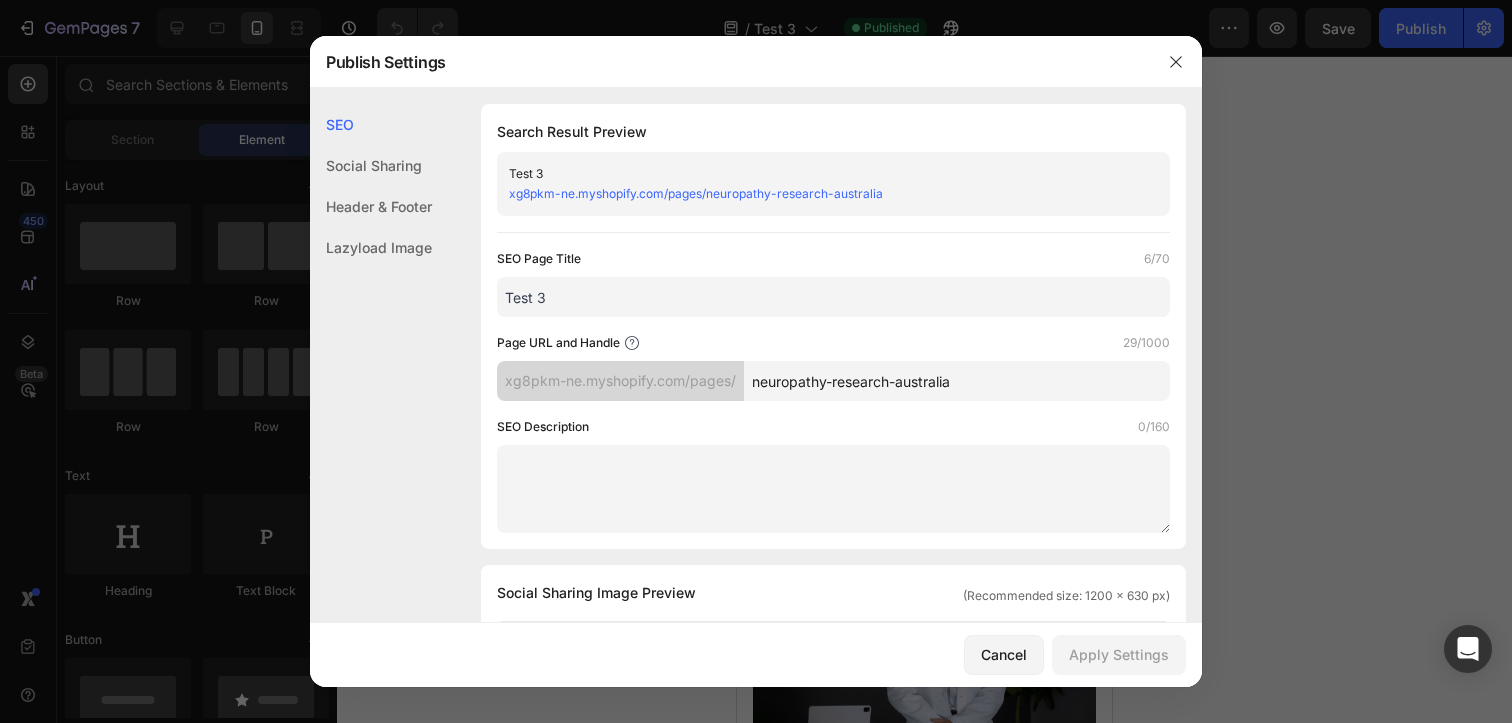click at bounding box center [756, 361] 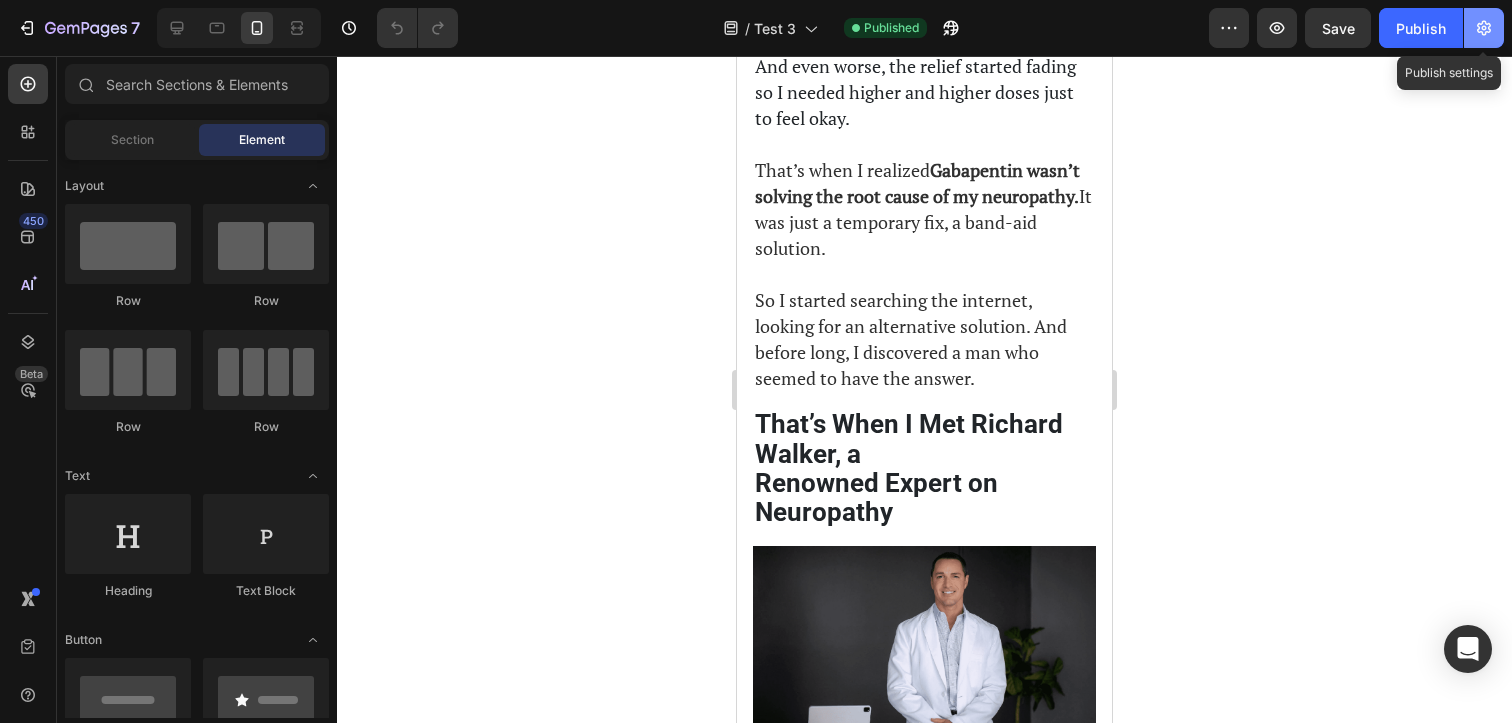 click 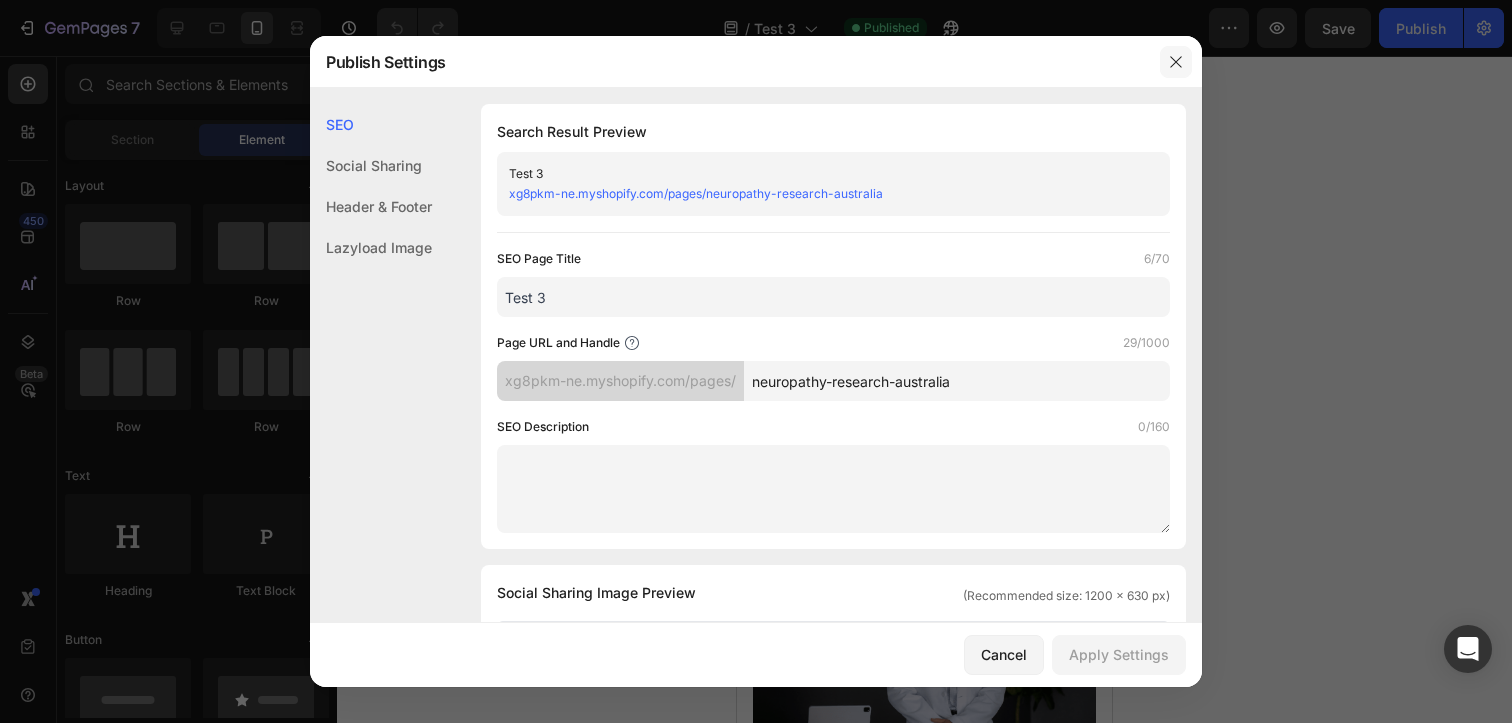 click 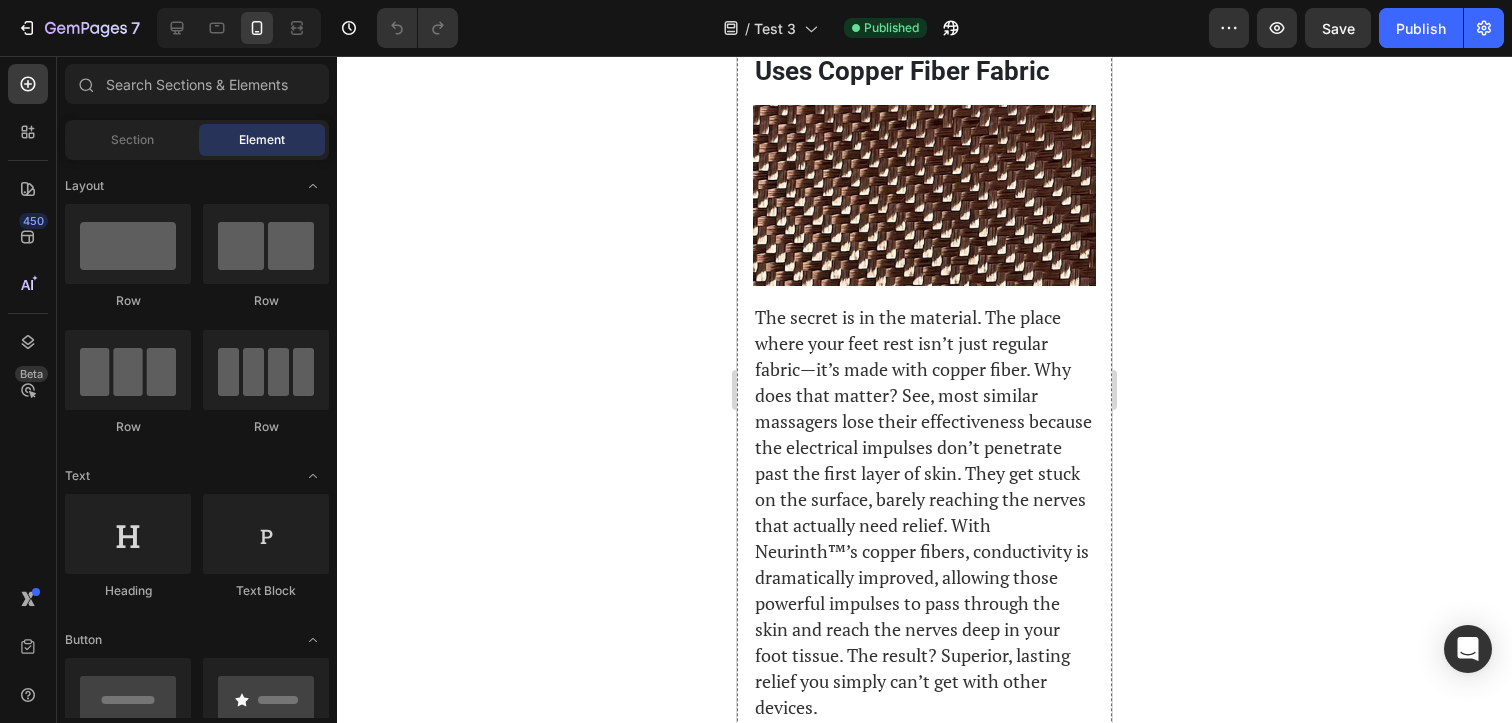 scroll, scrollTop: 6890, scrollLeft: 0, axis: vertical 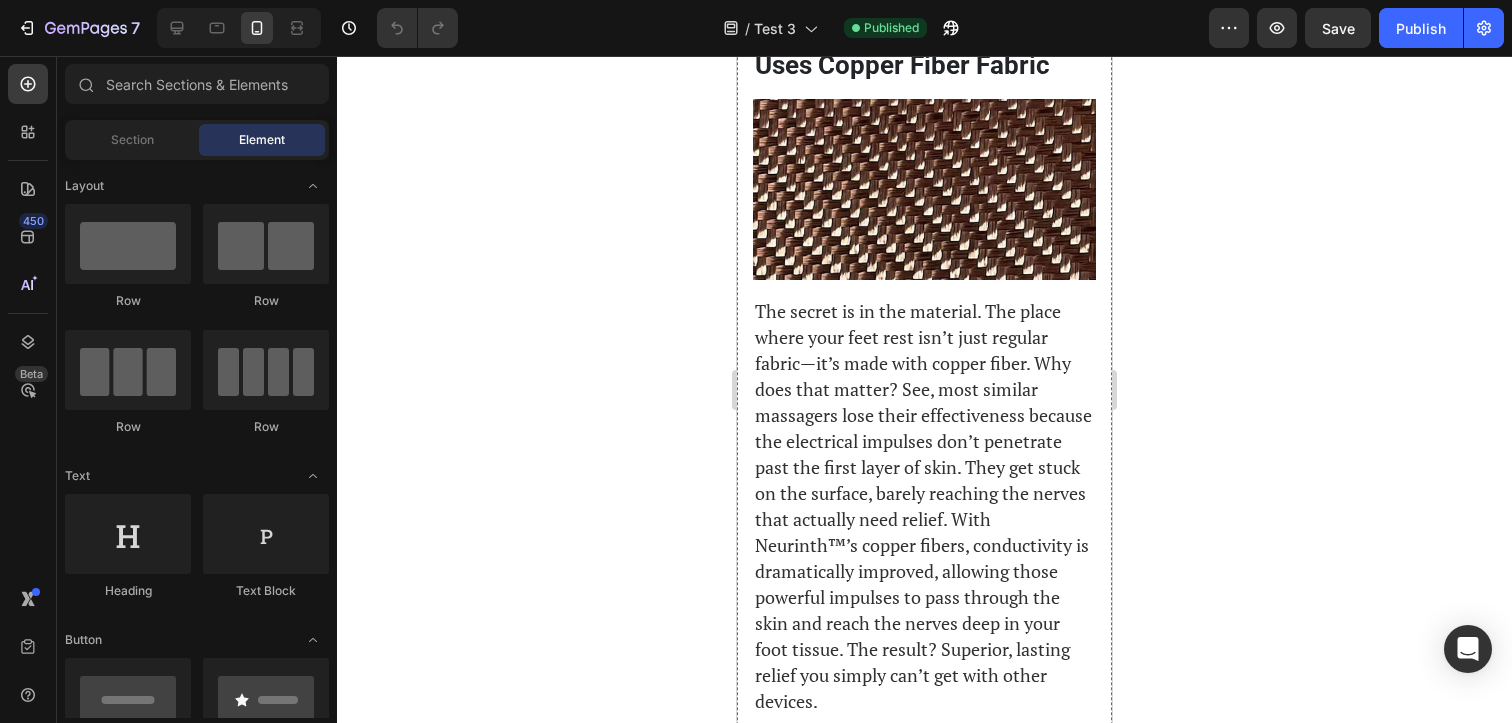 click on "Neurinth ZenAxon" at bounding box center (898, -859) 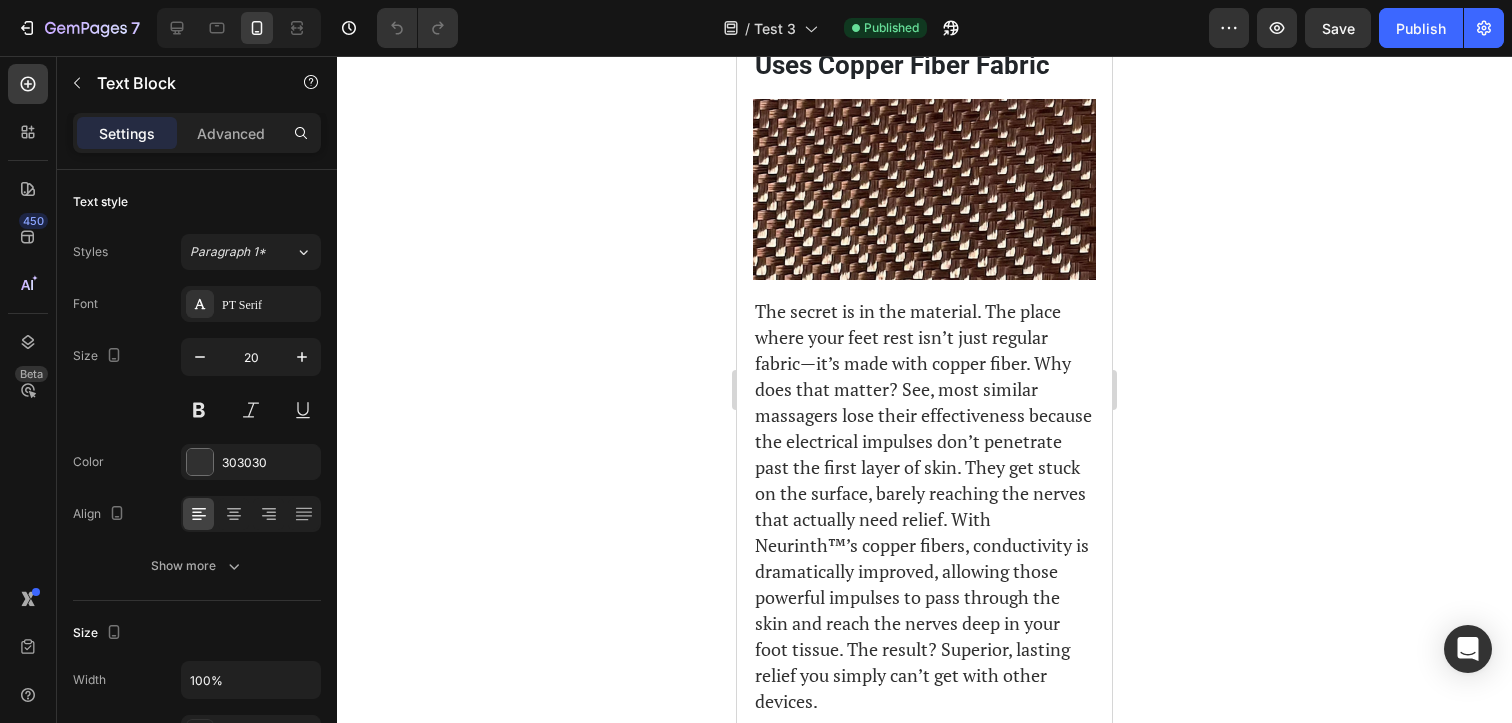 click on "Neurinth ZenAxon" at bounding box center (898, -859) 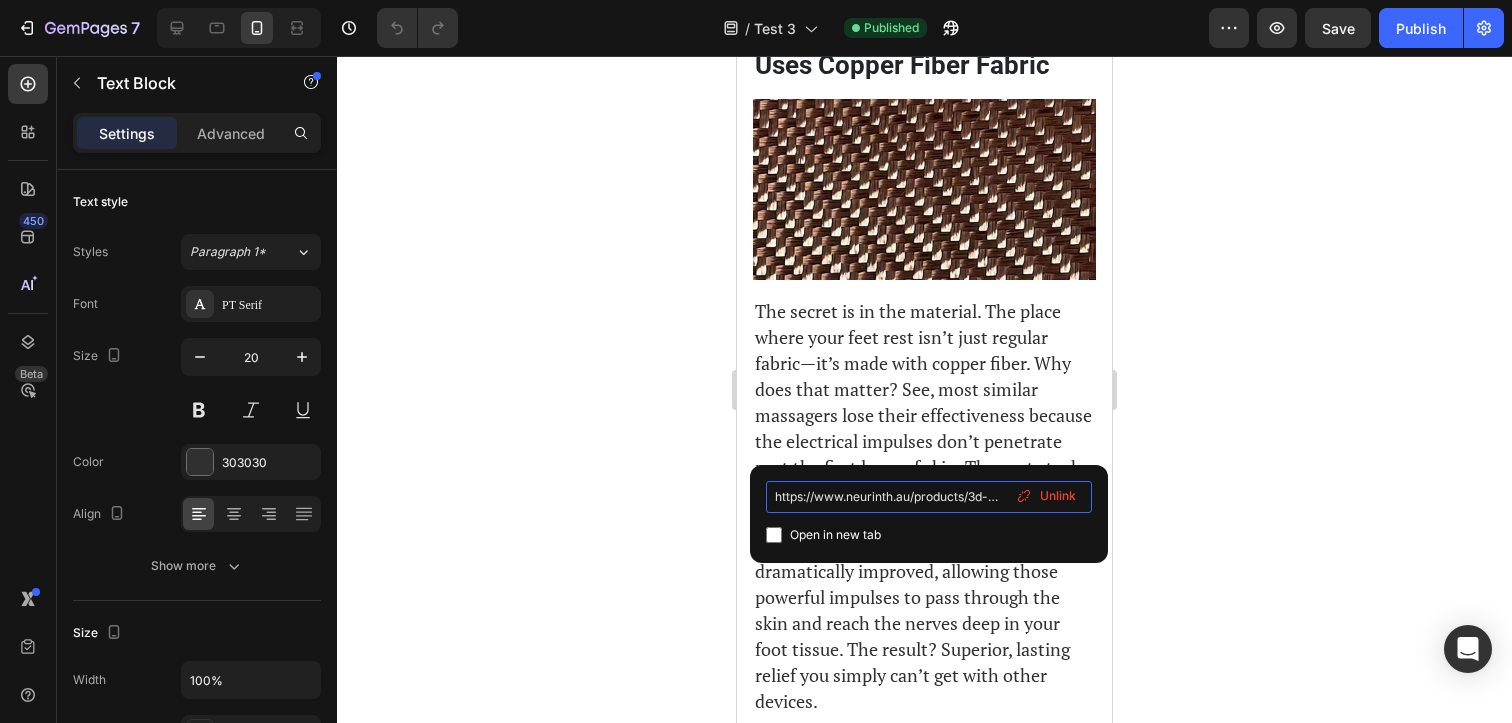 click on "https://www.neurinth.au/products/3d-smart-foot-massage-pad-feet-massager-6-modes-15-levelsimprove-blood-circulation-relax-muscles-slim-legs-rechargeable-foot-pad-103894483292-hygnq" at bounding box center [929, 497] 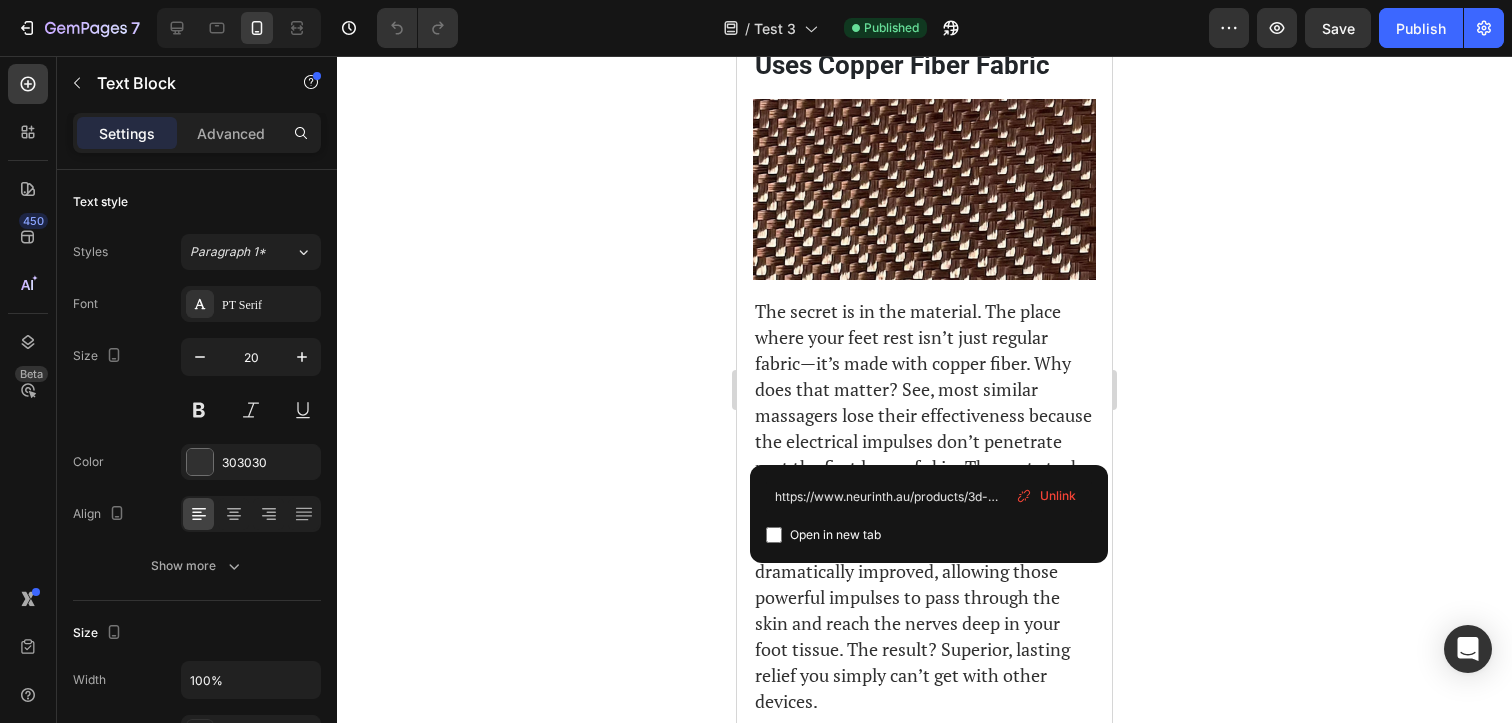 click 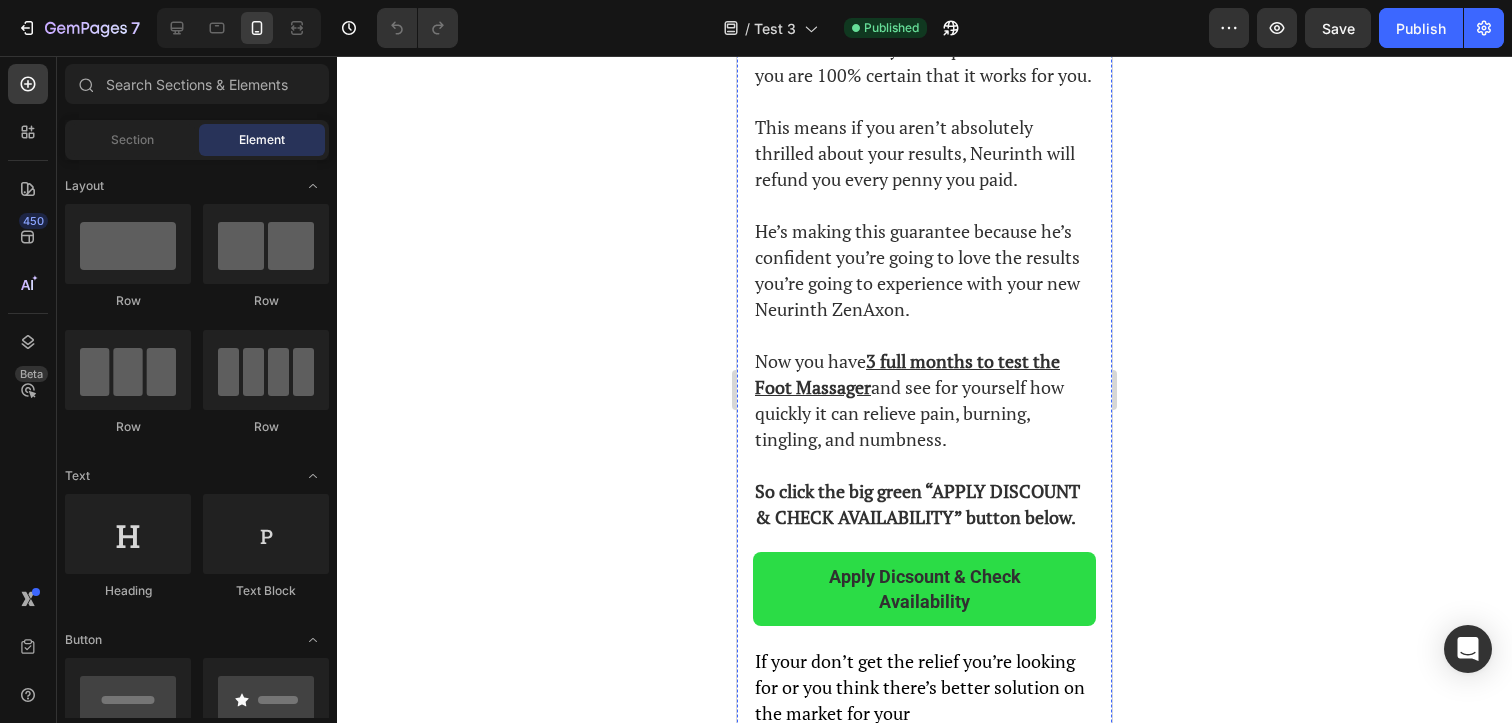 scroll, scrollTop: 15598, scrollLeft: 0, axis: vertical 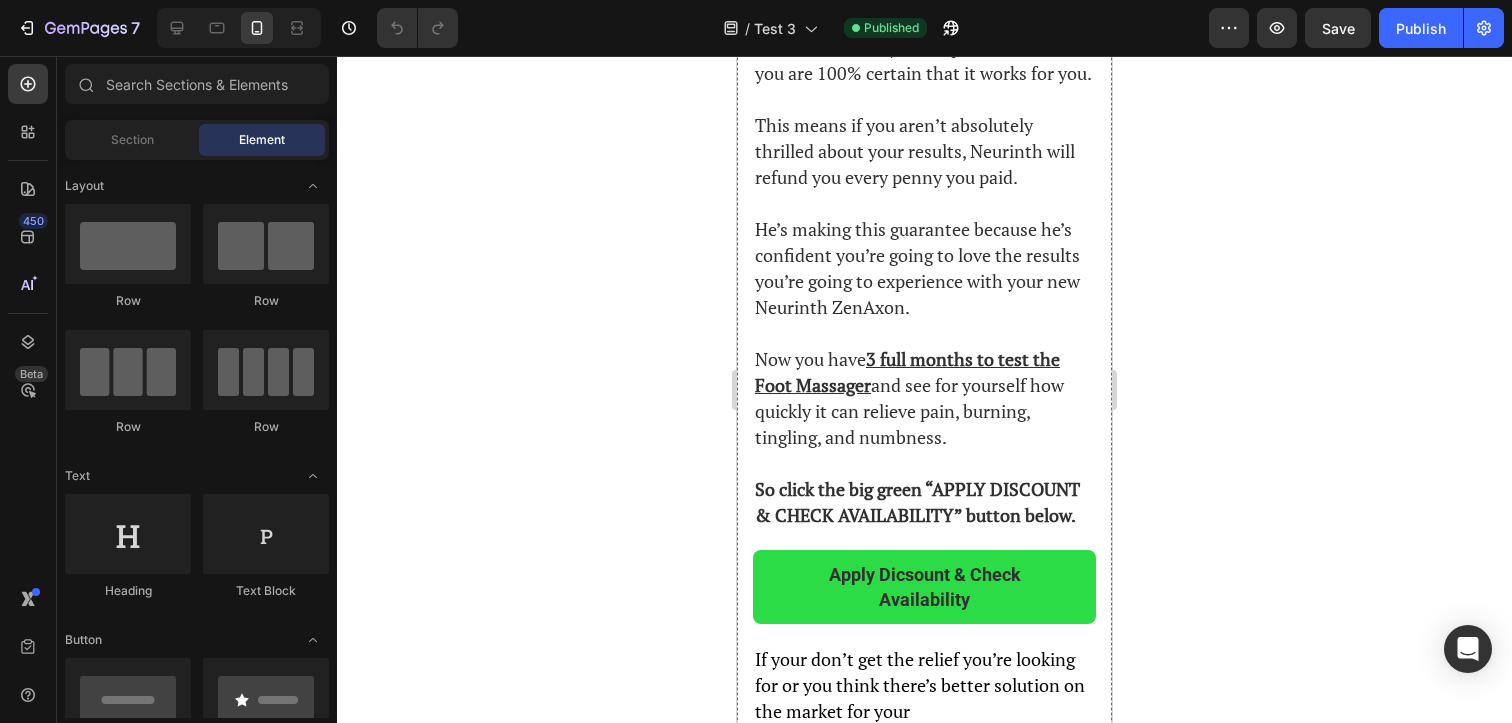 click at bounding box center [924, -2406] 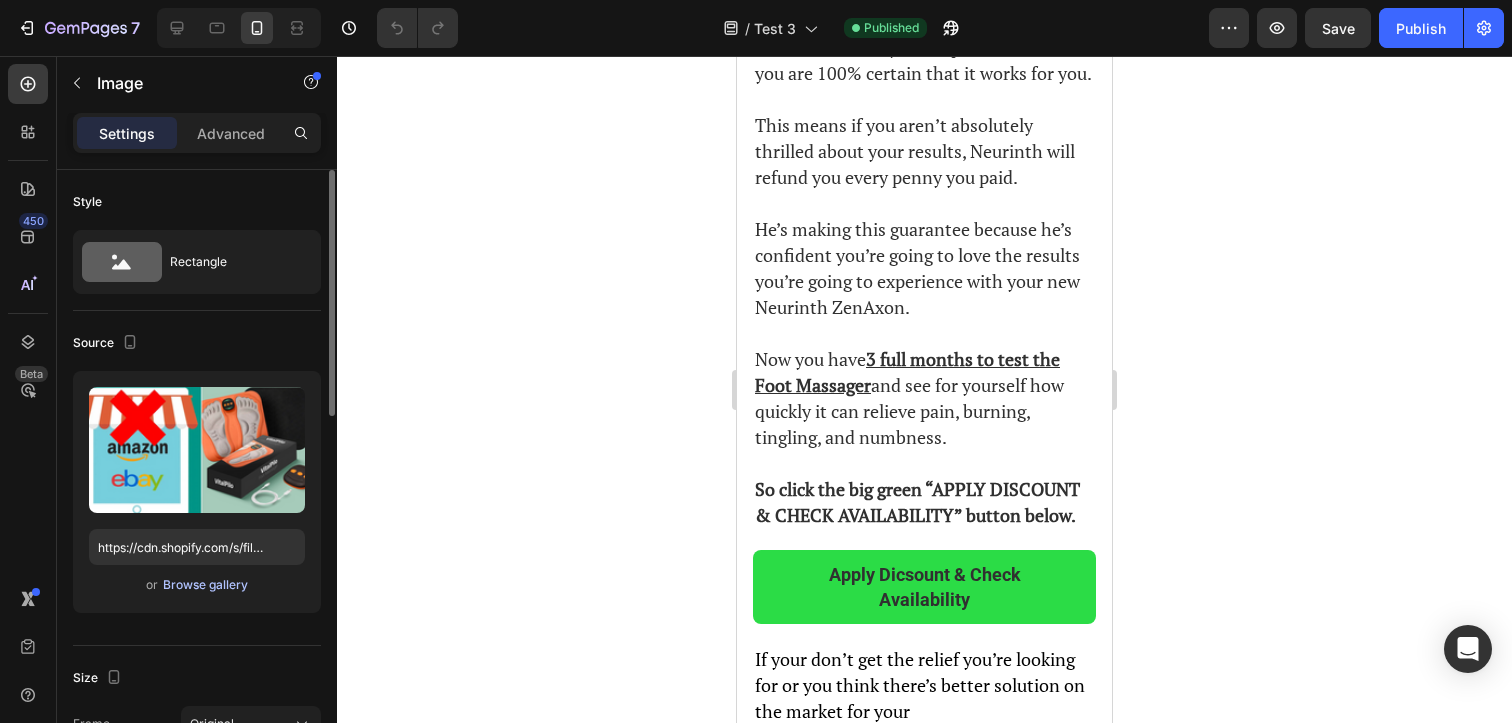 click on "Browse gallery" at bounding box center (205, 585) 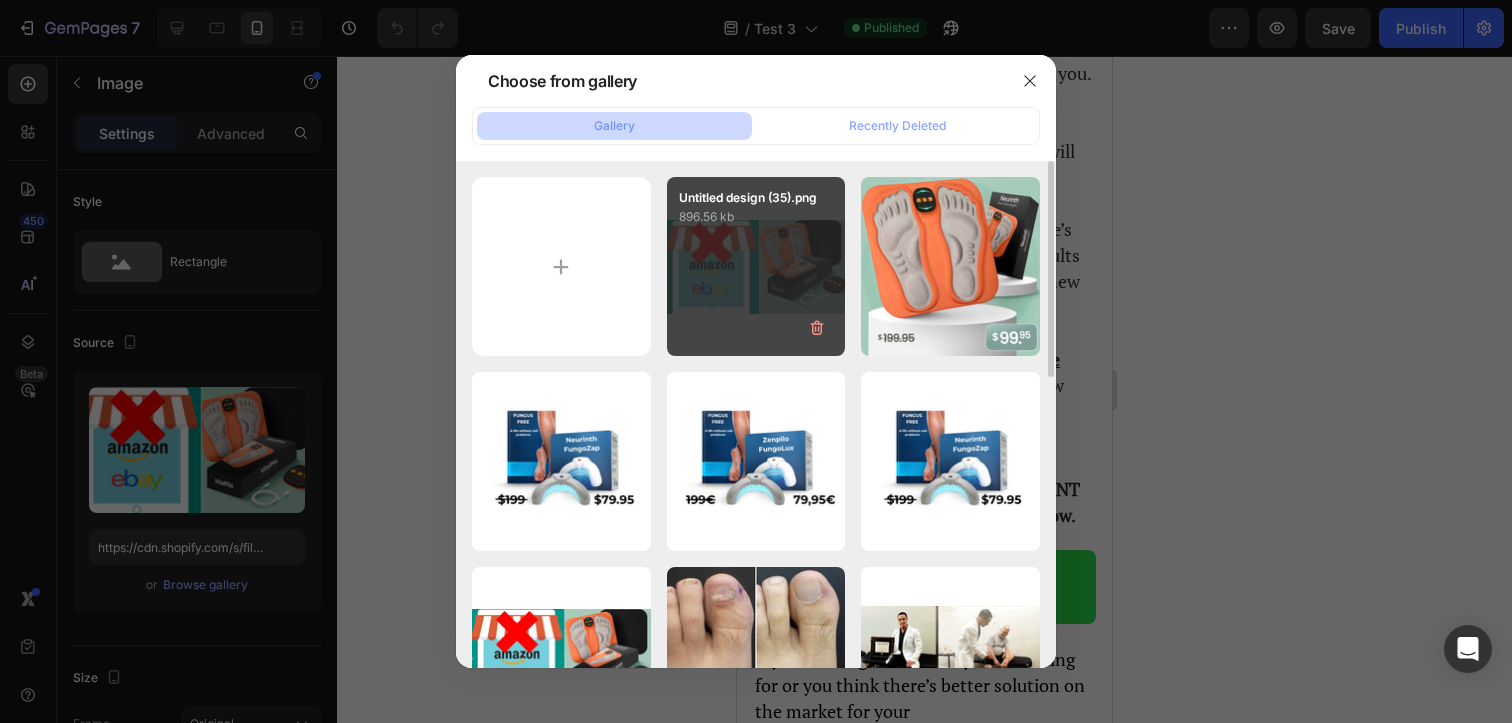 click on "Untitled design (35).png 896.56 kb" at bounding box center [756, 266] 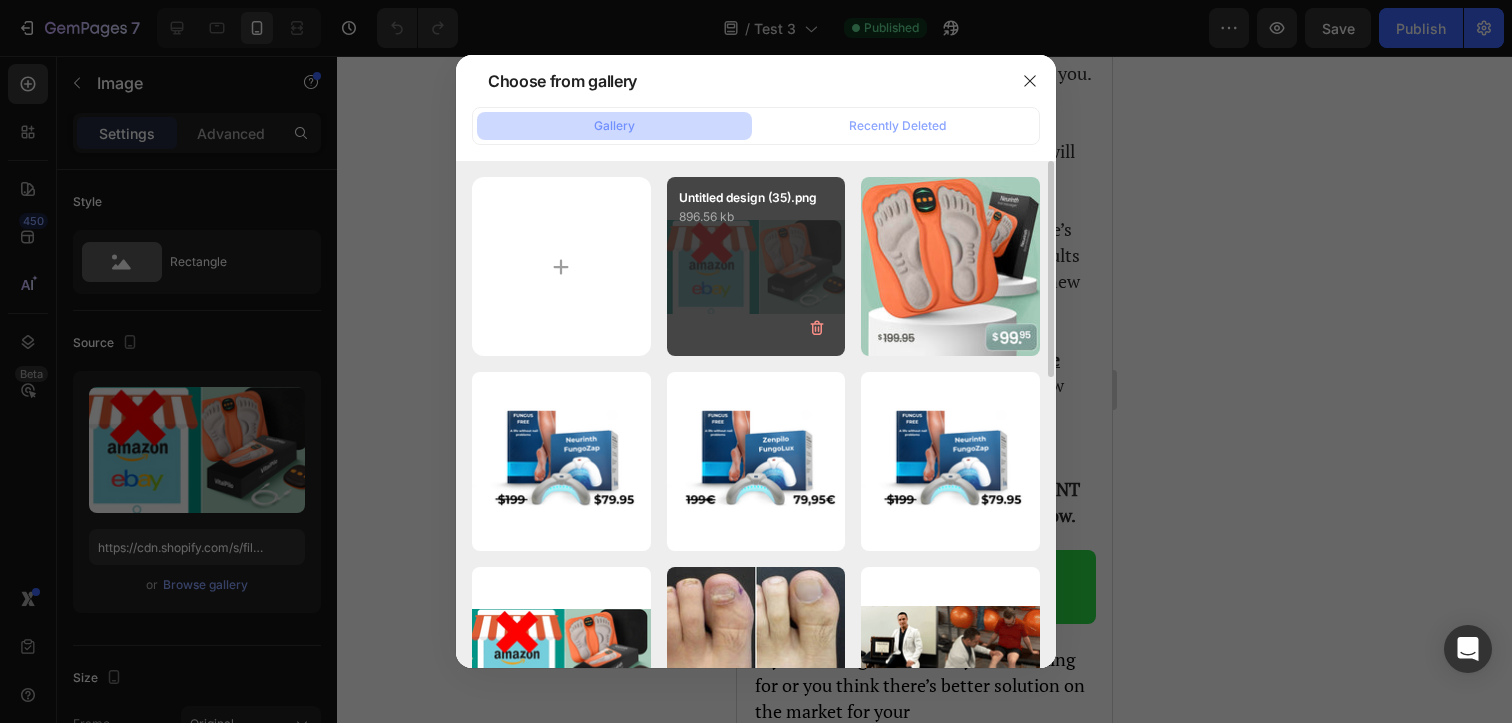type on "https://cdn.shopify.com/s/files/1/0660/8440/5379/files/gempages_576299677121512387-142d949e-8e8f-4e72-a652-fc2e9c4f0c5d.png" 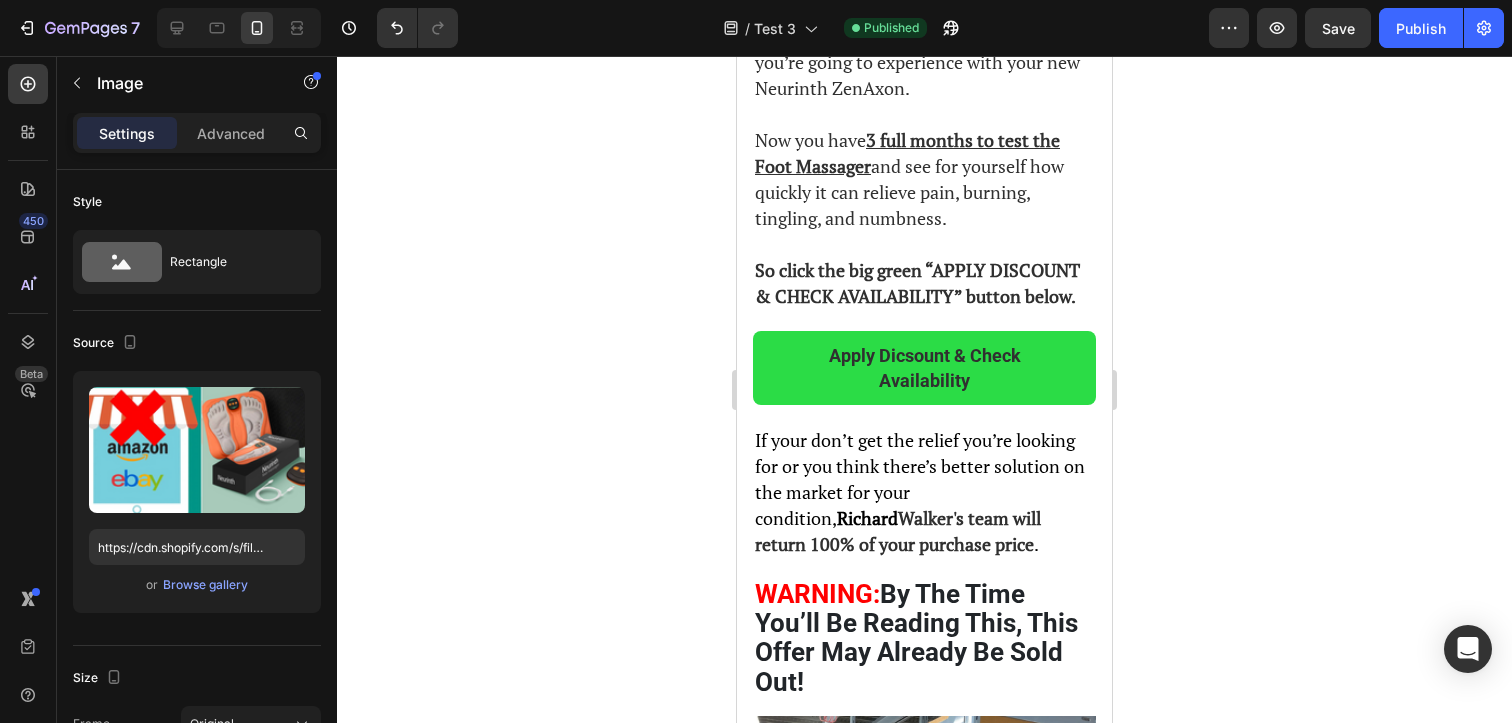 scroll, scrollTop: 15816, scrollLeft: 0, axis: vertical 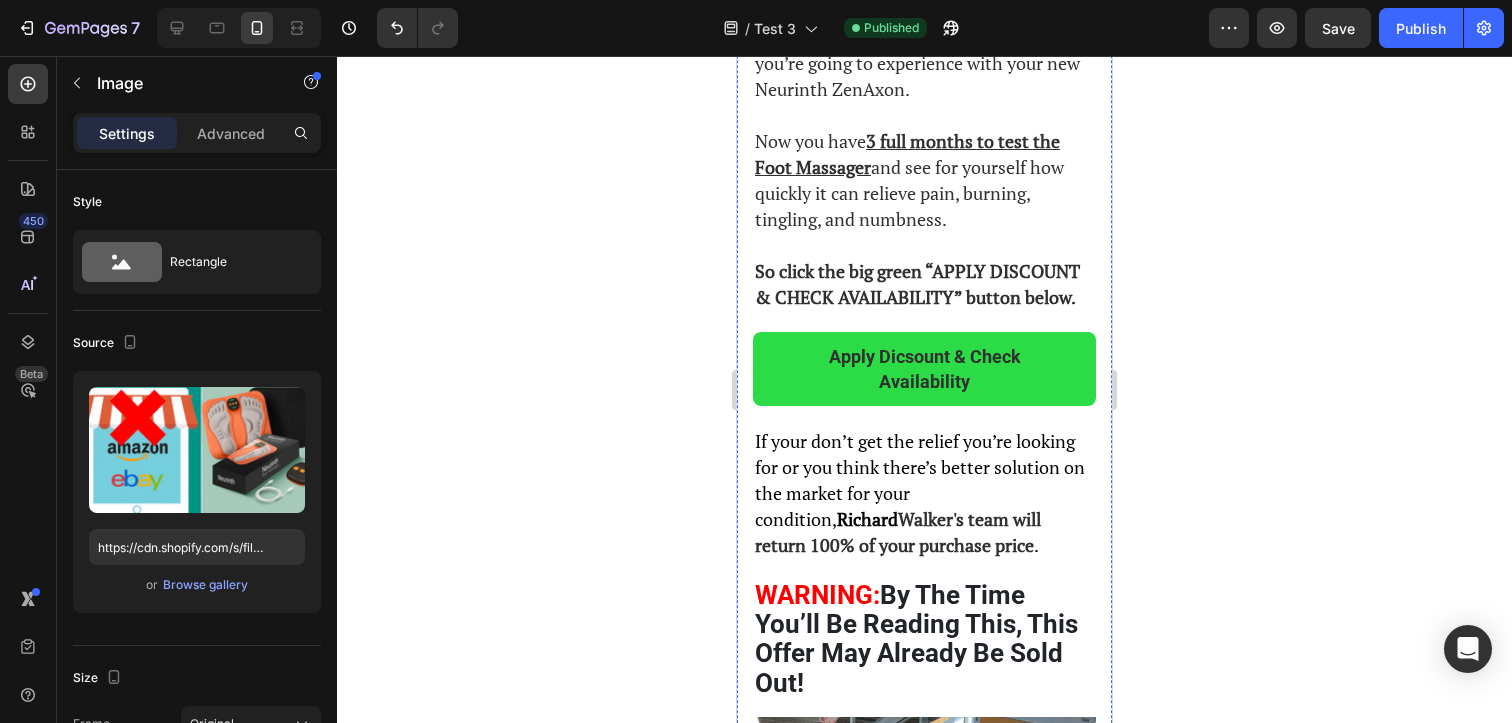 click on "397" at bounding box center (946, -2431) 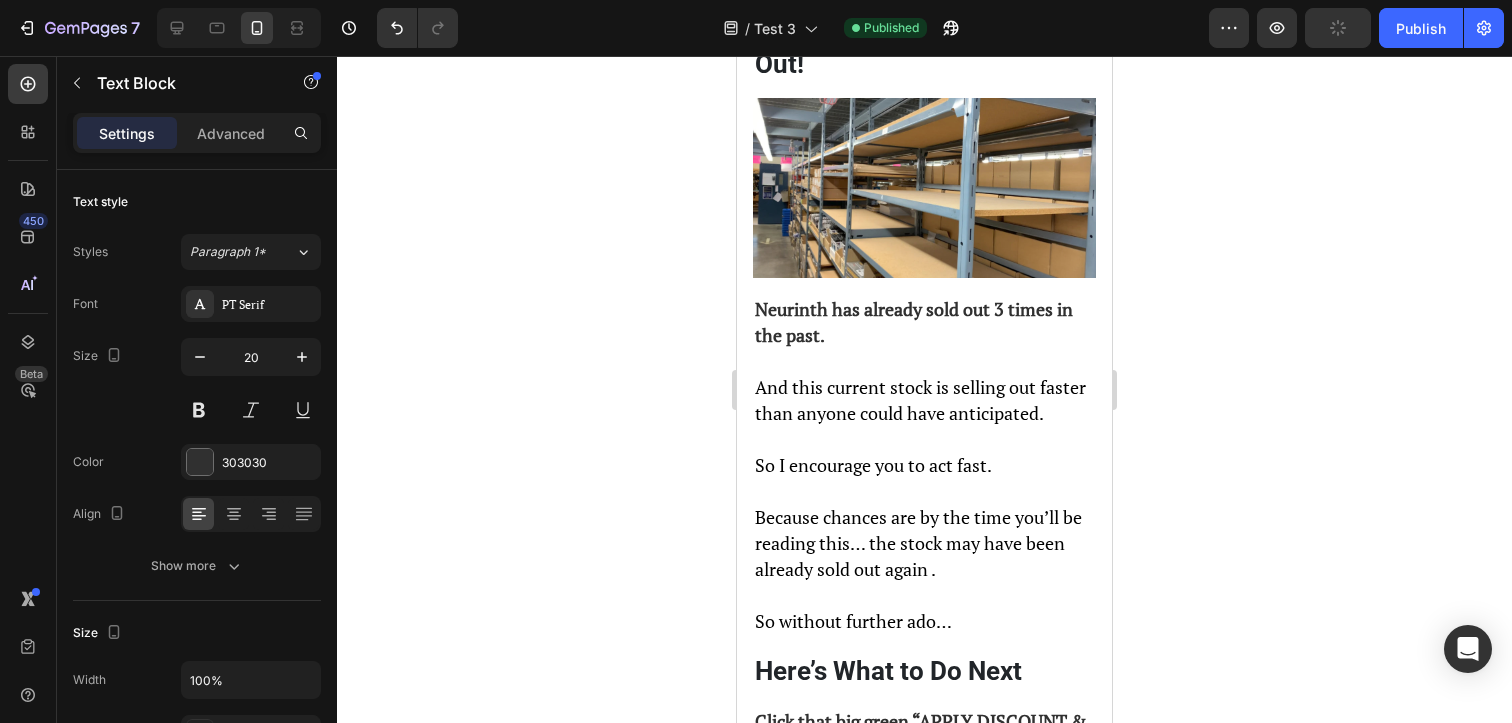 scroll, scrollTop: 16188, scrollLeft: 0, axis: vertical 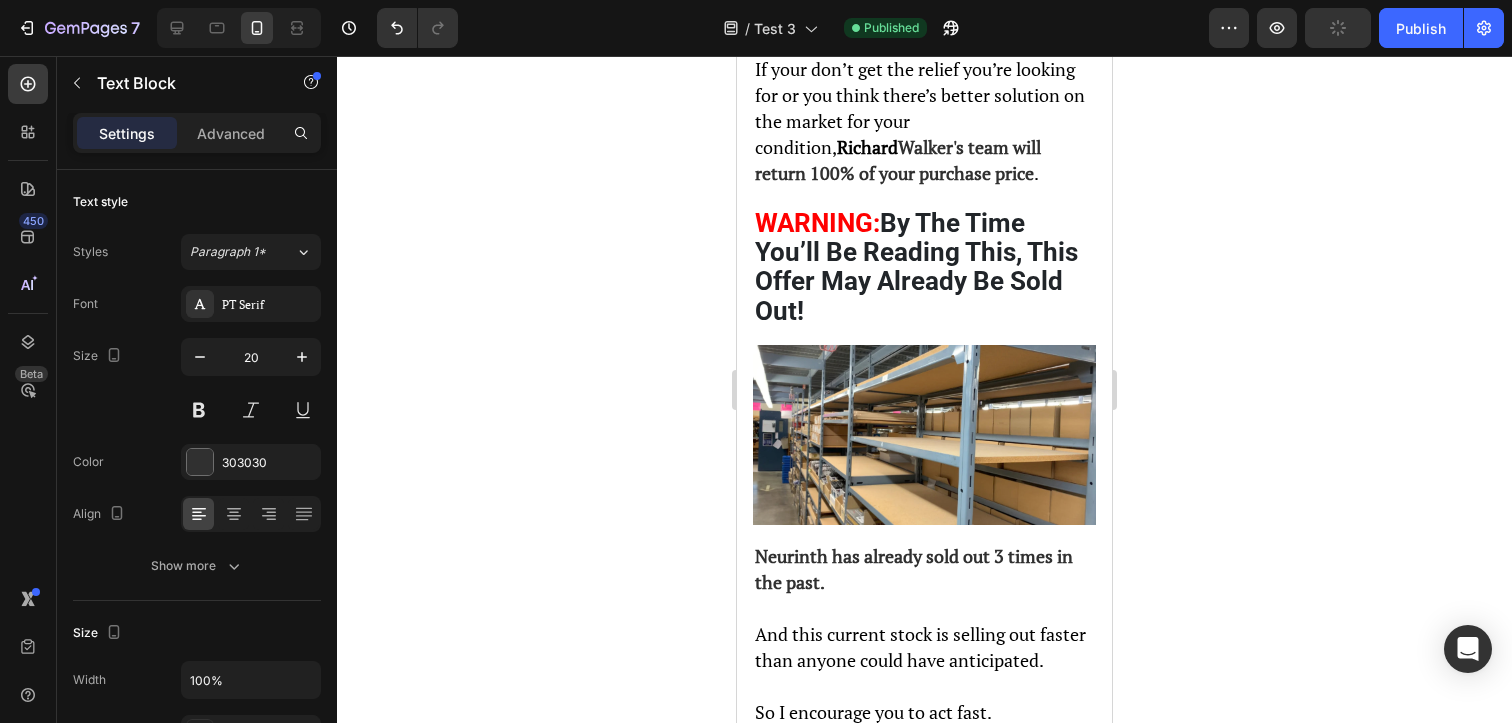 click on "Neurinth ZenAxon" at bounding box center [910, -2738] 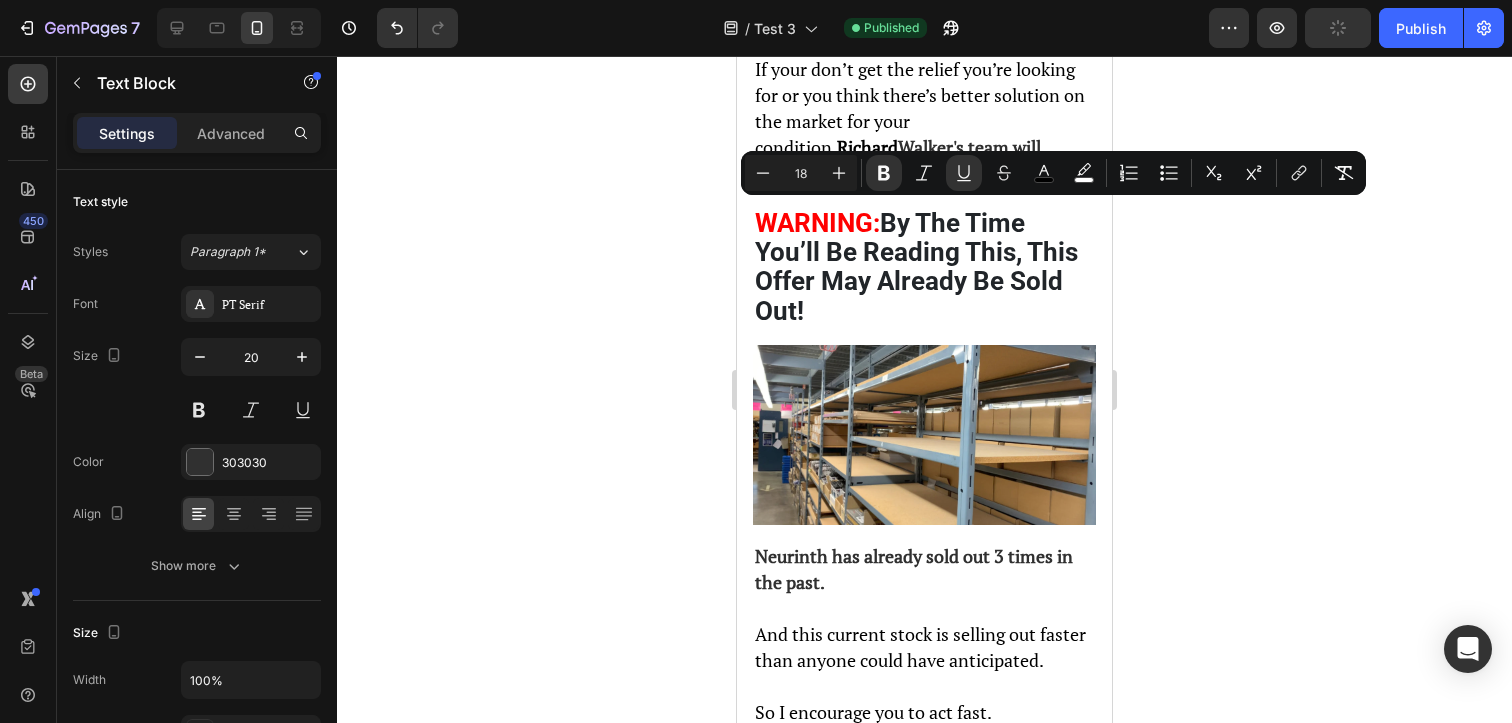 drag, startPoint x: 997, startPoint y: 210, endPoint x: 824, endPoint y: 247, distance: 176.91241 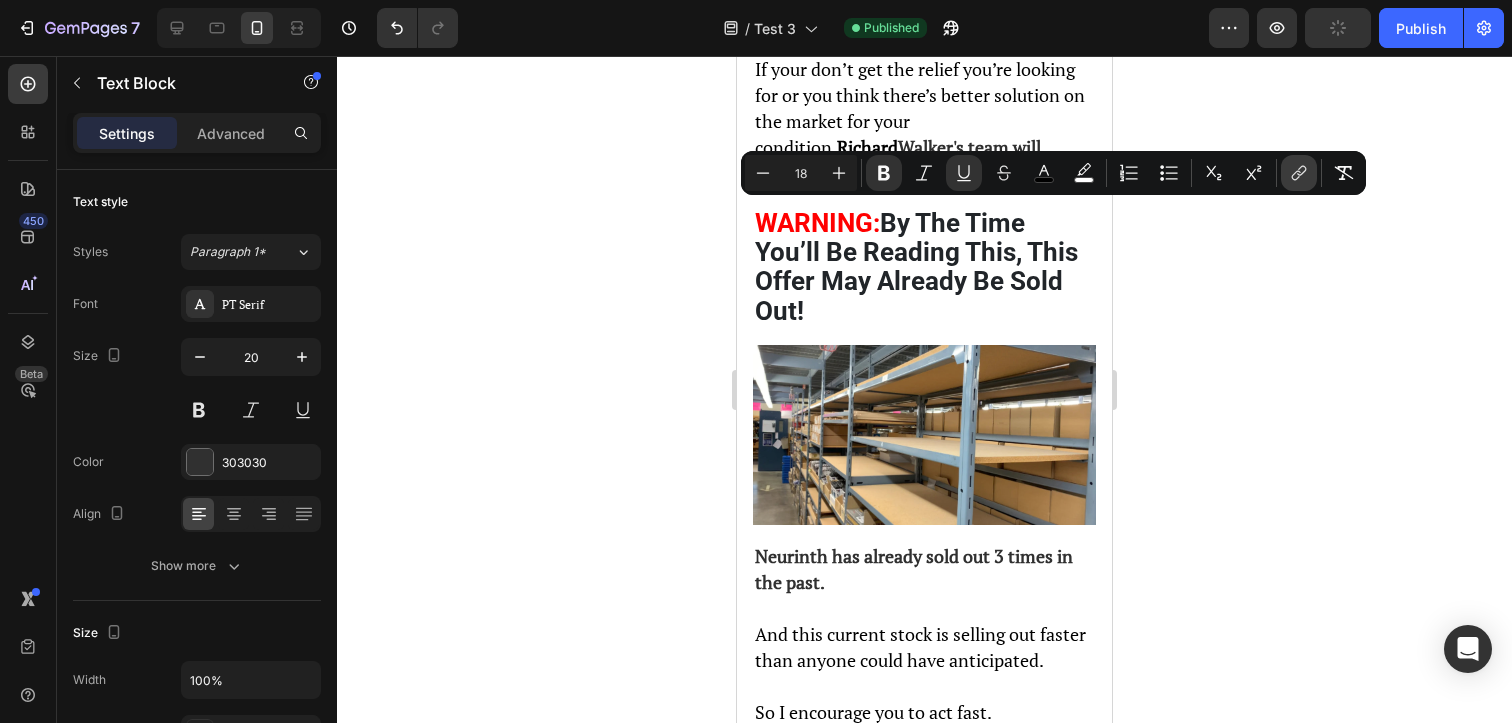 click on "link" at bounding box center (1299, 173) 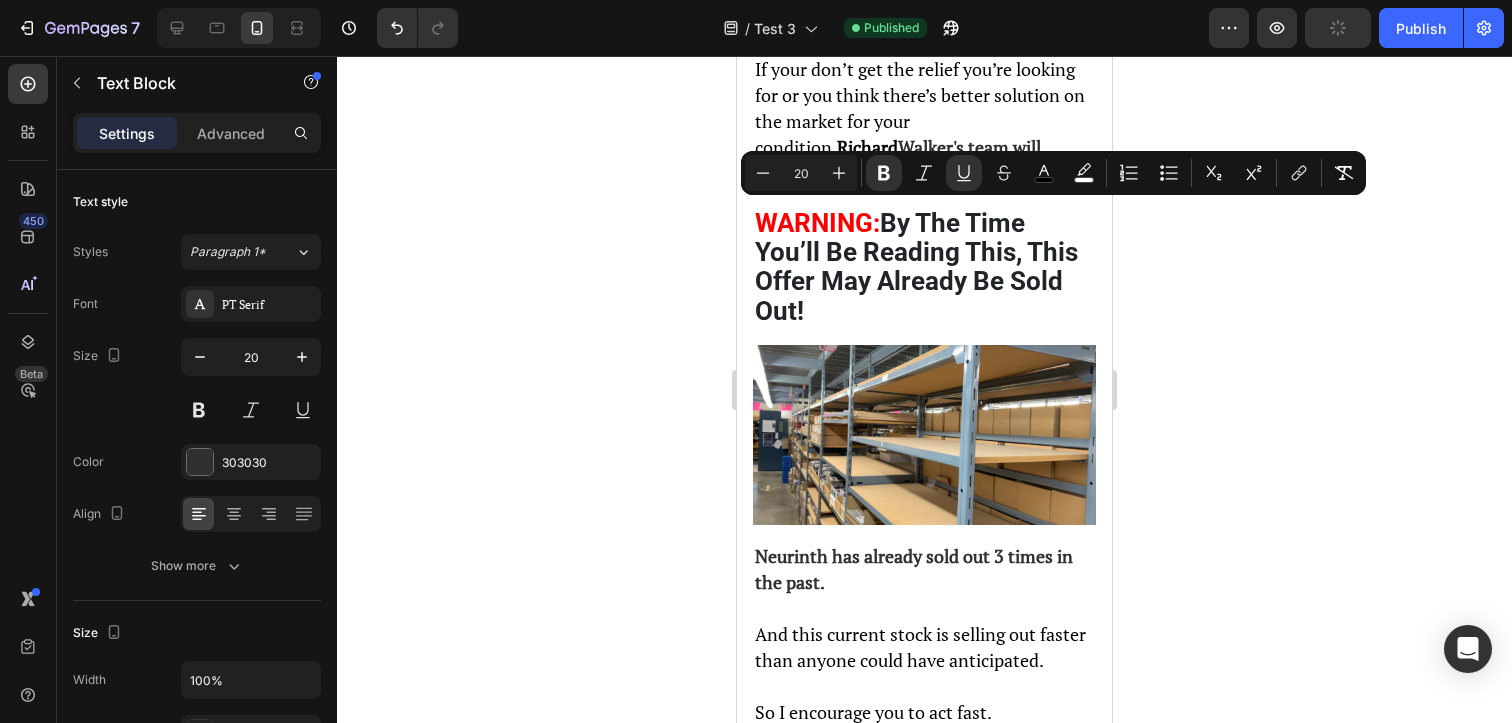 drag, startPoint x: 1037, startPoint y: 215, endPoint x: 875, endPoint y: 330, distance: 198.66806 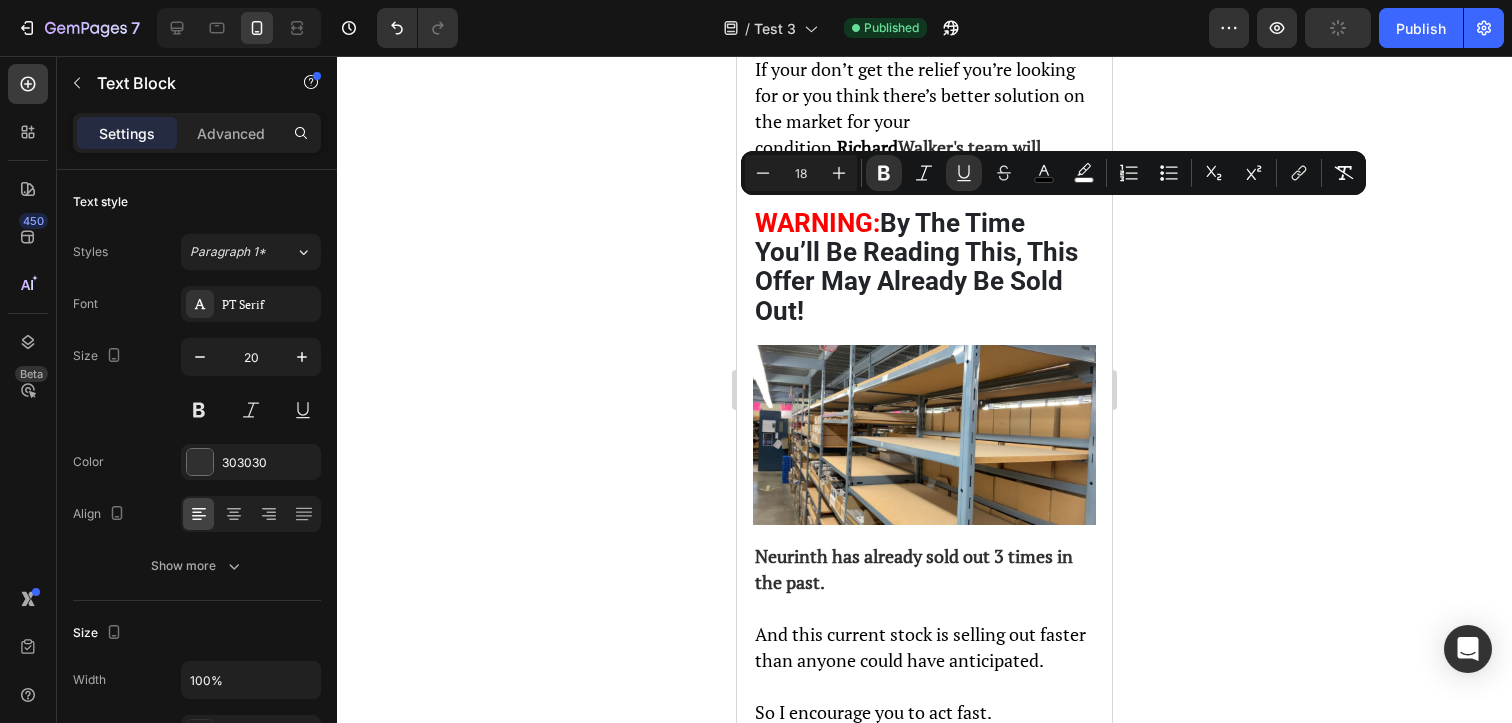 drag, startPoint x: 998, startPoint y: 213, endPoint x: 825, endPoint y: 248, distance: 176.50496 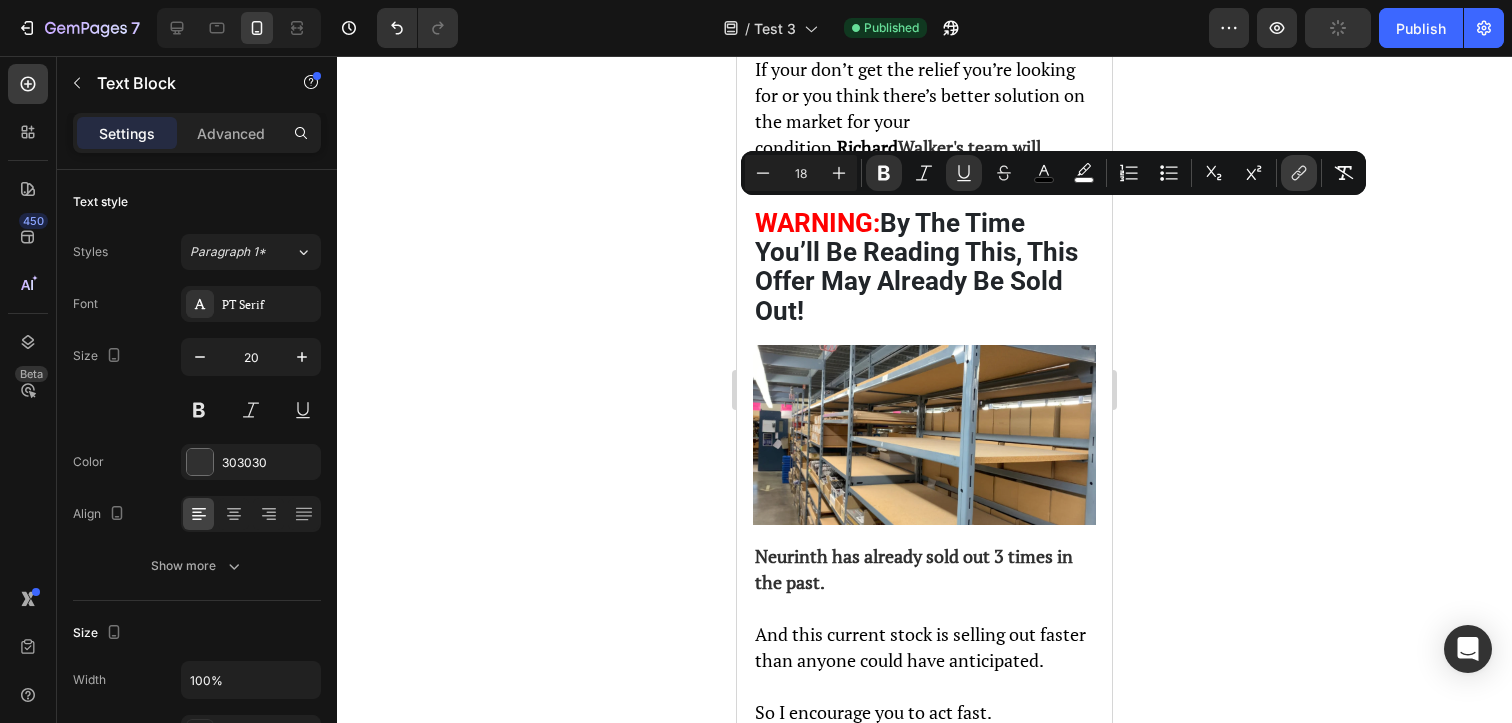 click 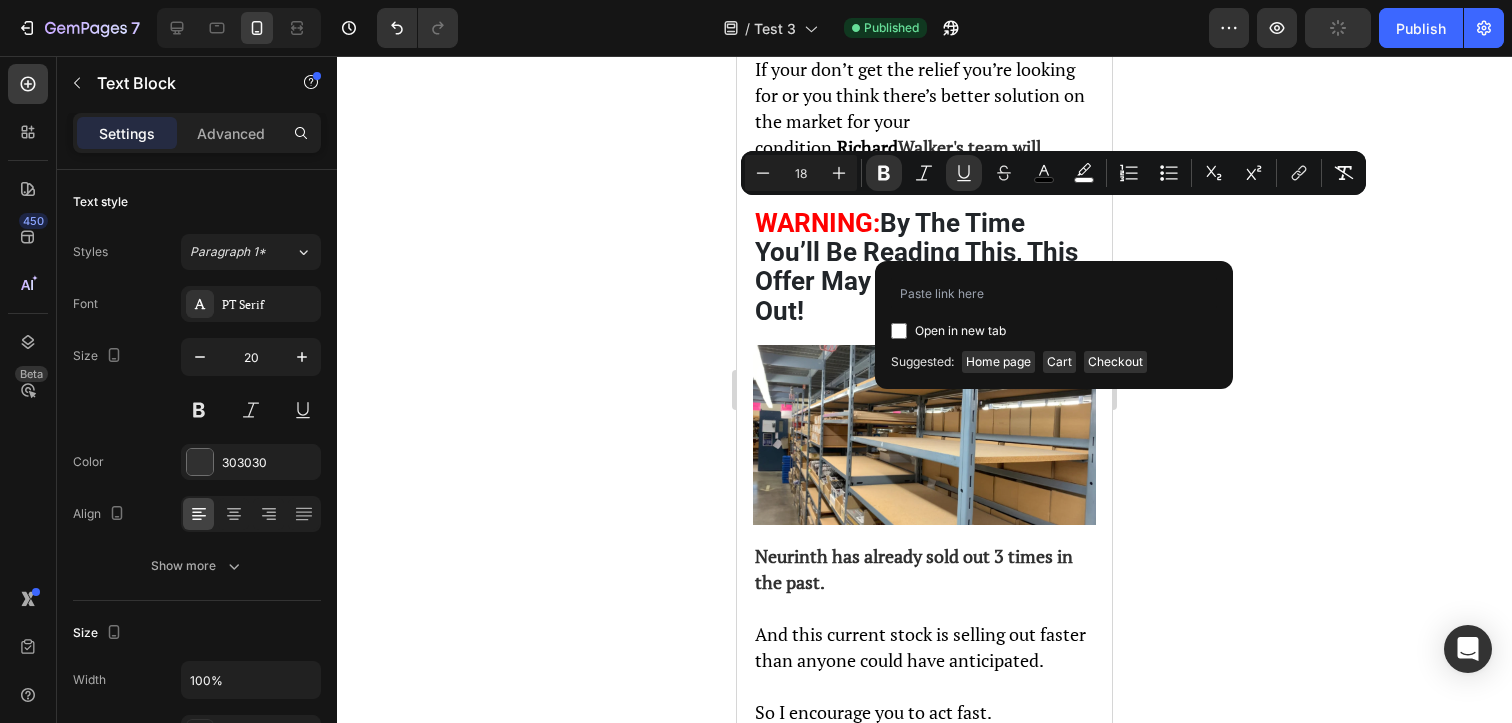 type on "https://www.neurinth.au/pages/neuropathy-research-australia?_ab=0&key=1754175345470" 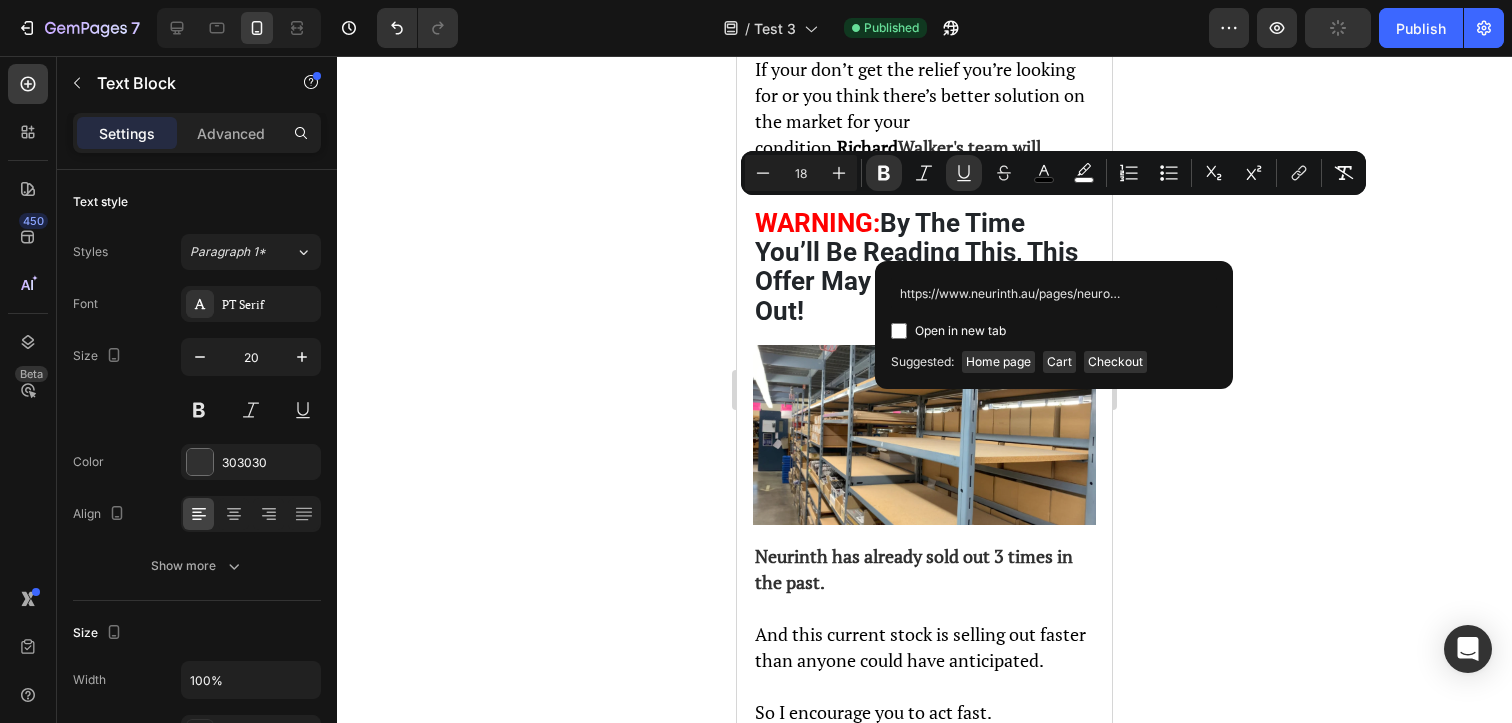 scroll, scrollTop: 0, scrollLeft: 294, axis: horizontal 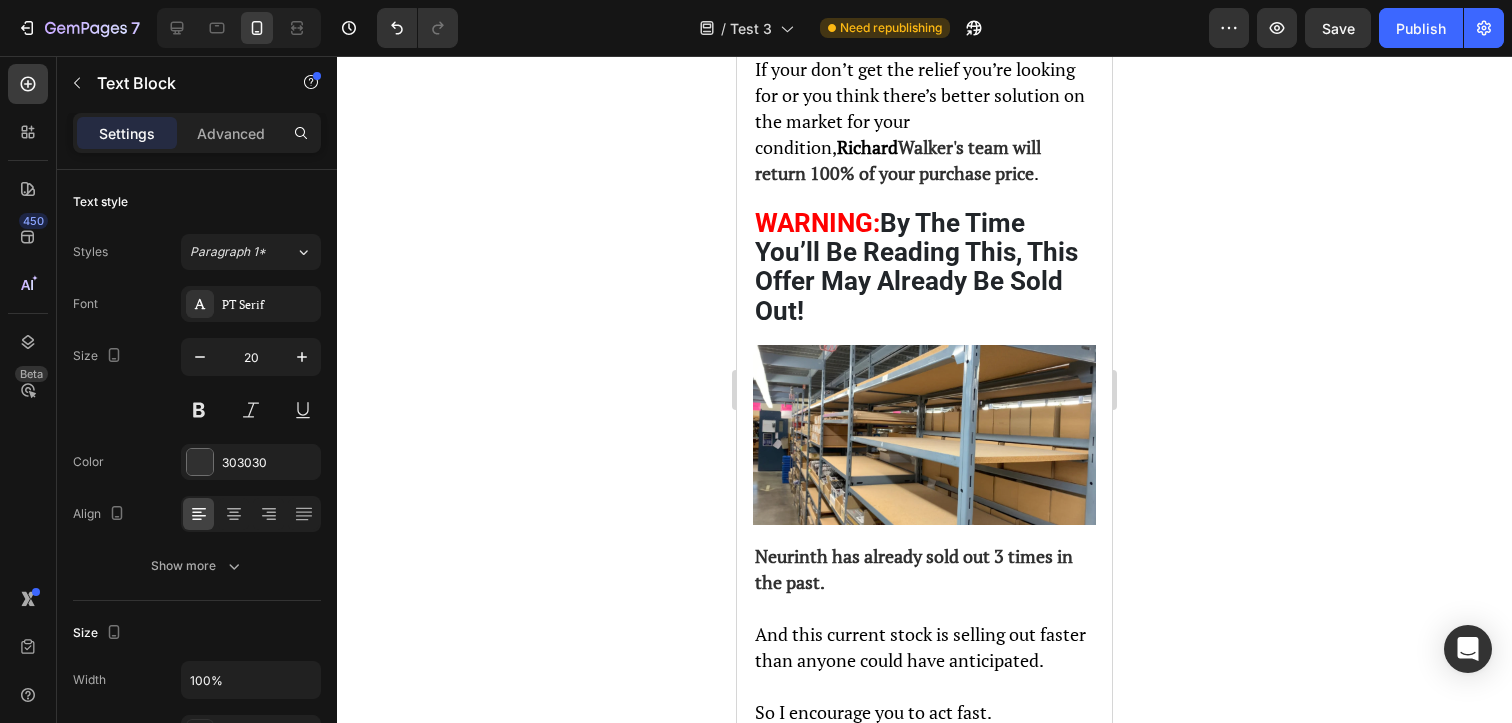 click 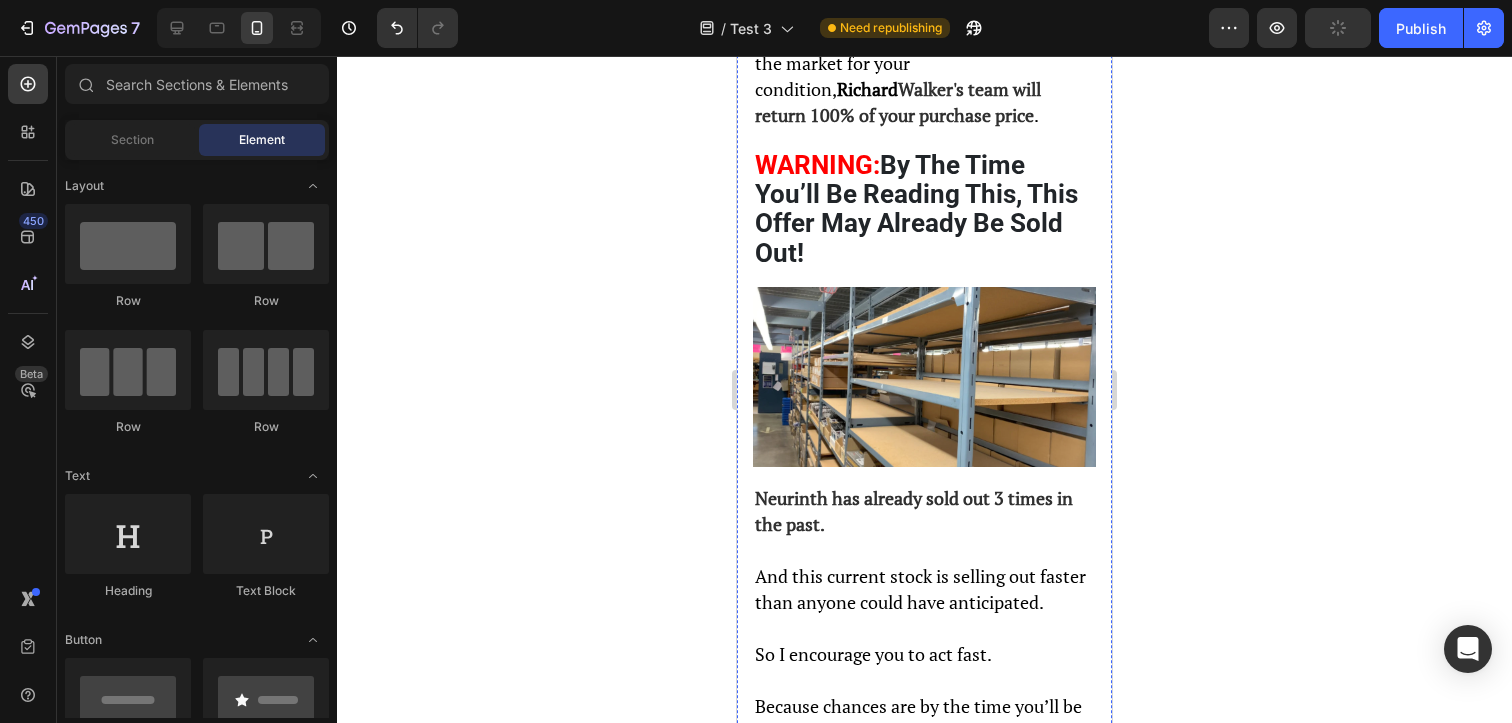 scroll, scrollTop: 16247, scrollLeft: 0, axis: vertical 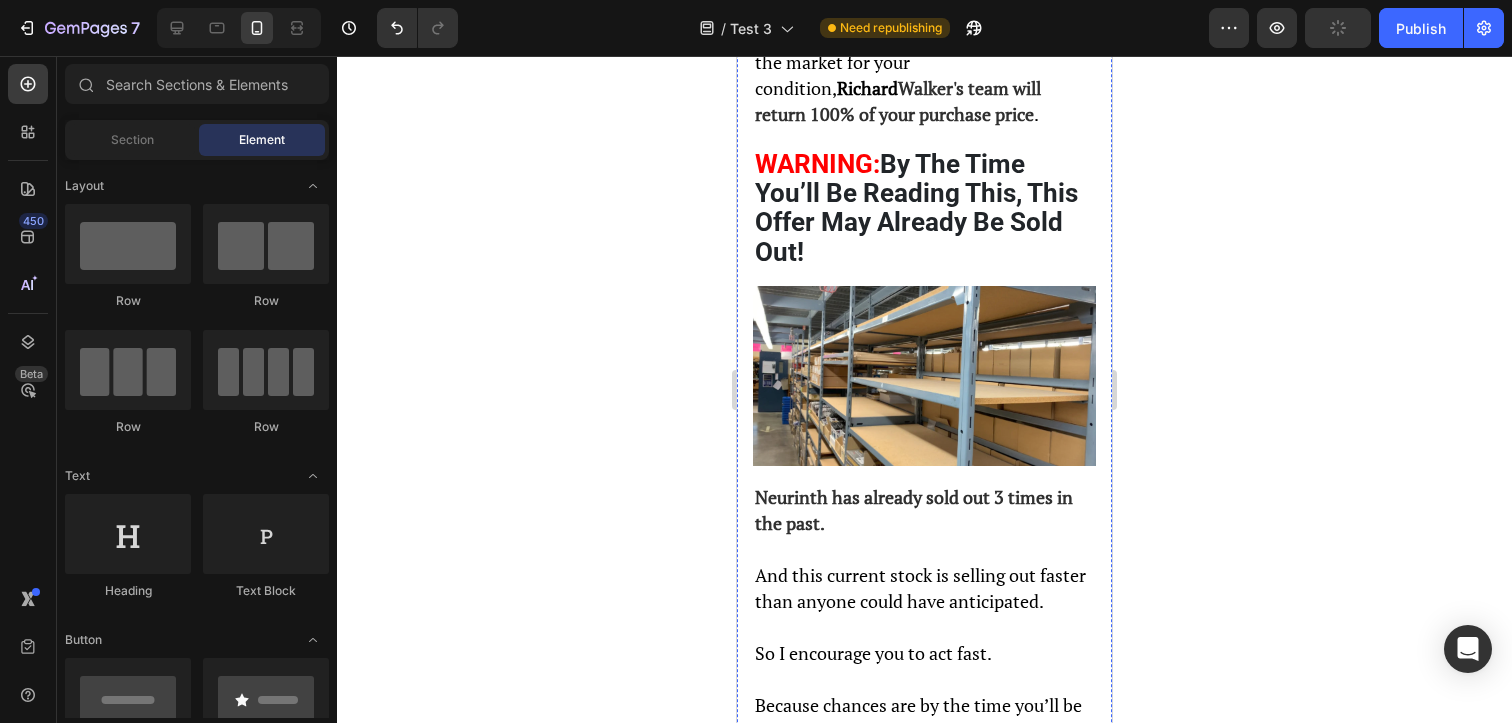 click on "Neurinth ZenAxon" at bounding box center (910, -2797) 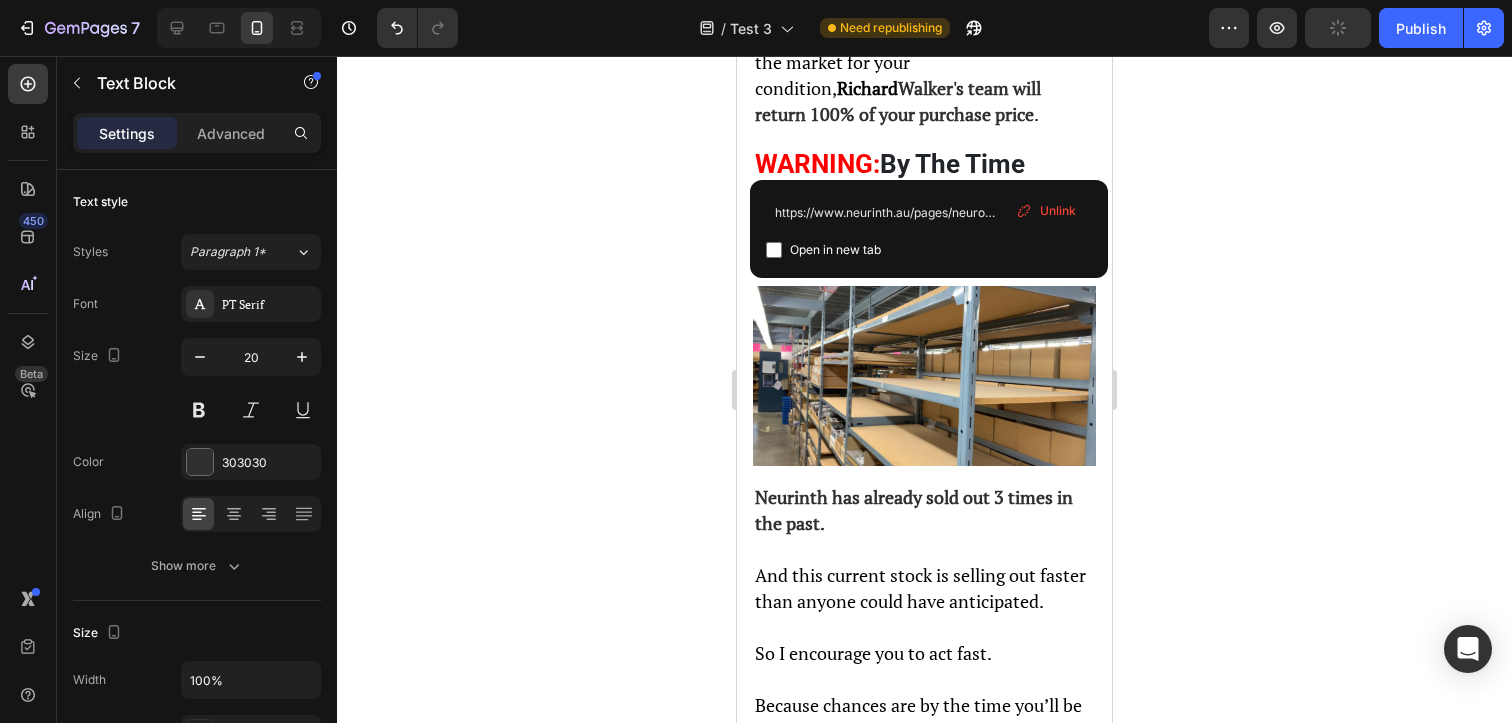 click on "Neurinth ZenAxon" at bounding box center [910, -2797] 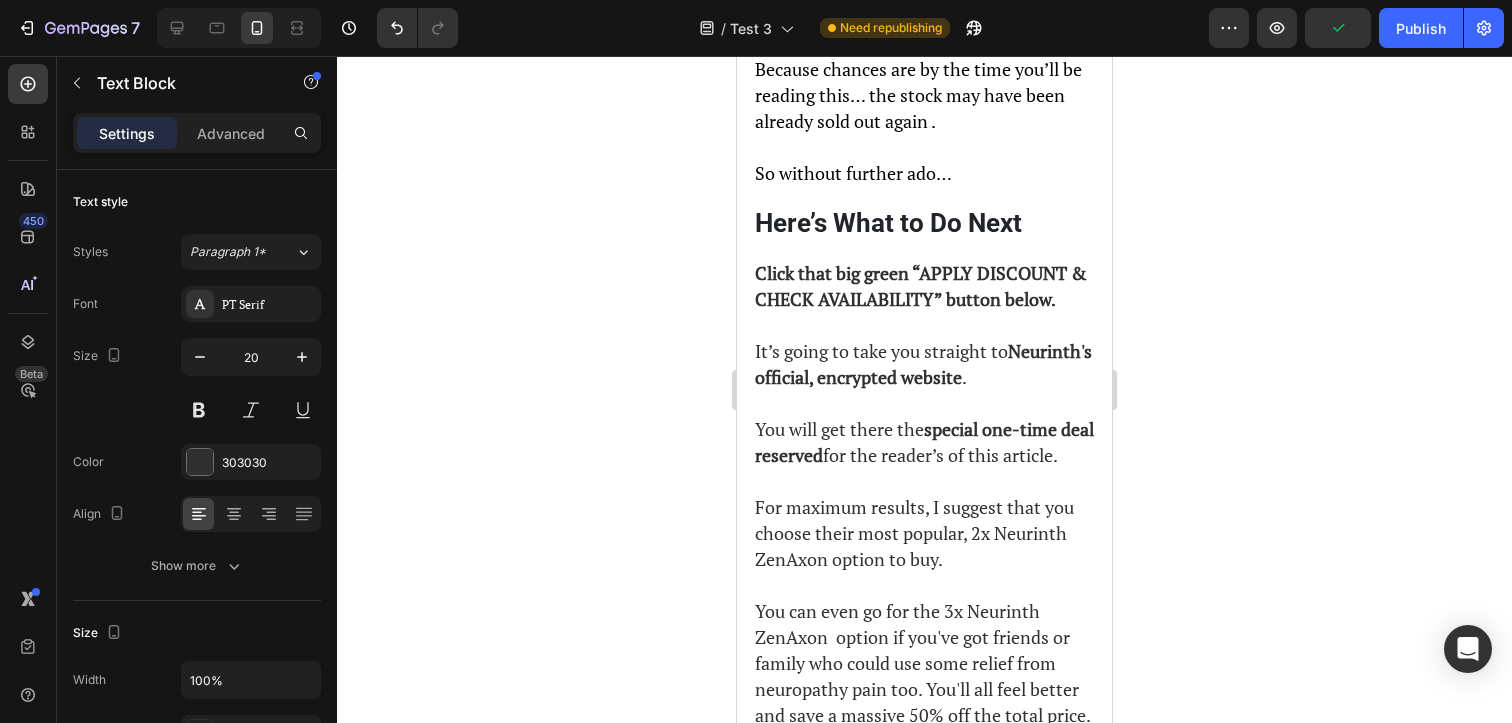 scroll, scrollTop: 16929, scrollLeft: 0, axis: vertical 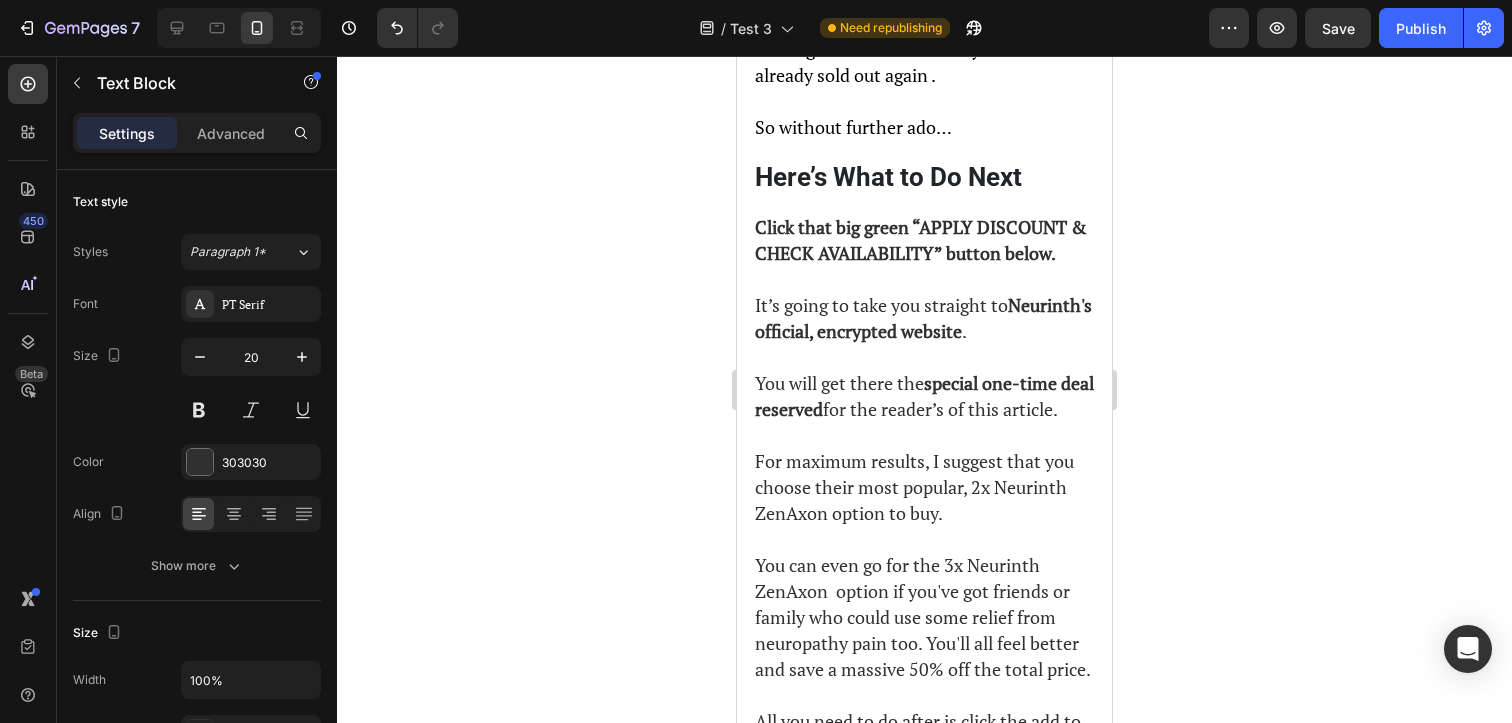 click on "Via This Link ONLY" at bounding box center (832, -2582) 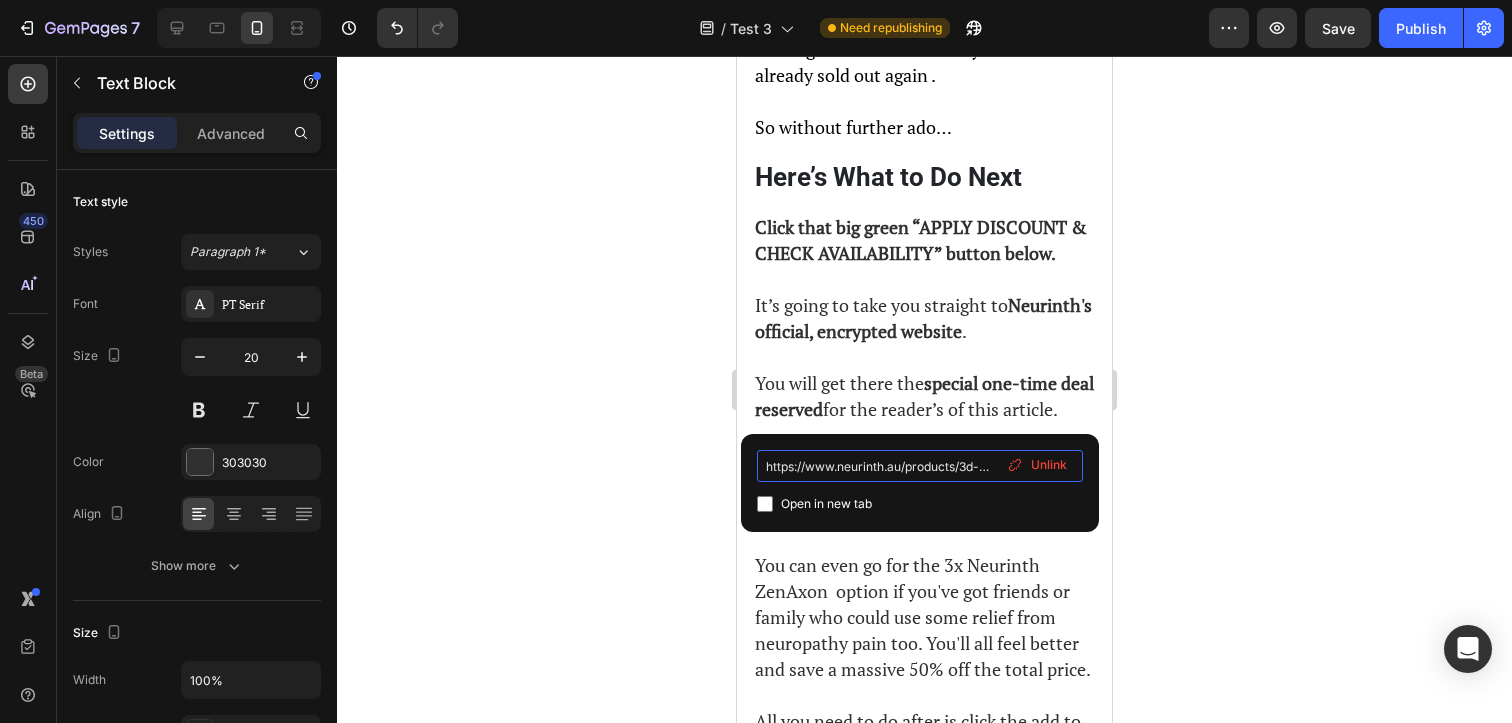 click on "https://www.neurinth.au/products/3d-smart-foot-massage-pad-feet-massager-6-modes-15-levelsimprove-blood-circulation-relax-muscles-slim-legs-rechargeable-foot-pad-103894483292-hygnq" at bounding box center (920, 466) 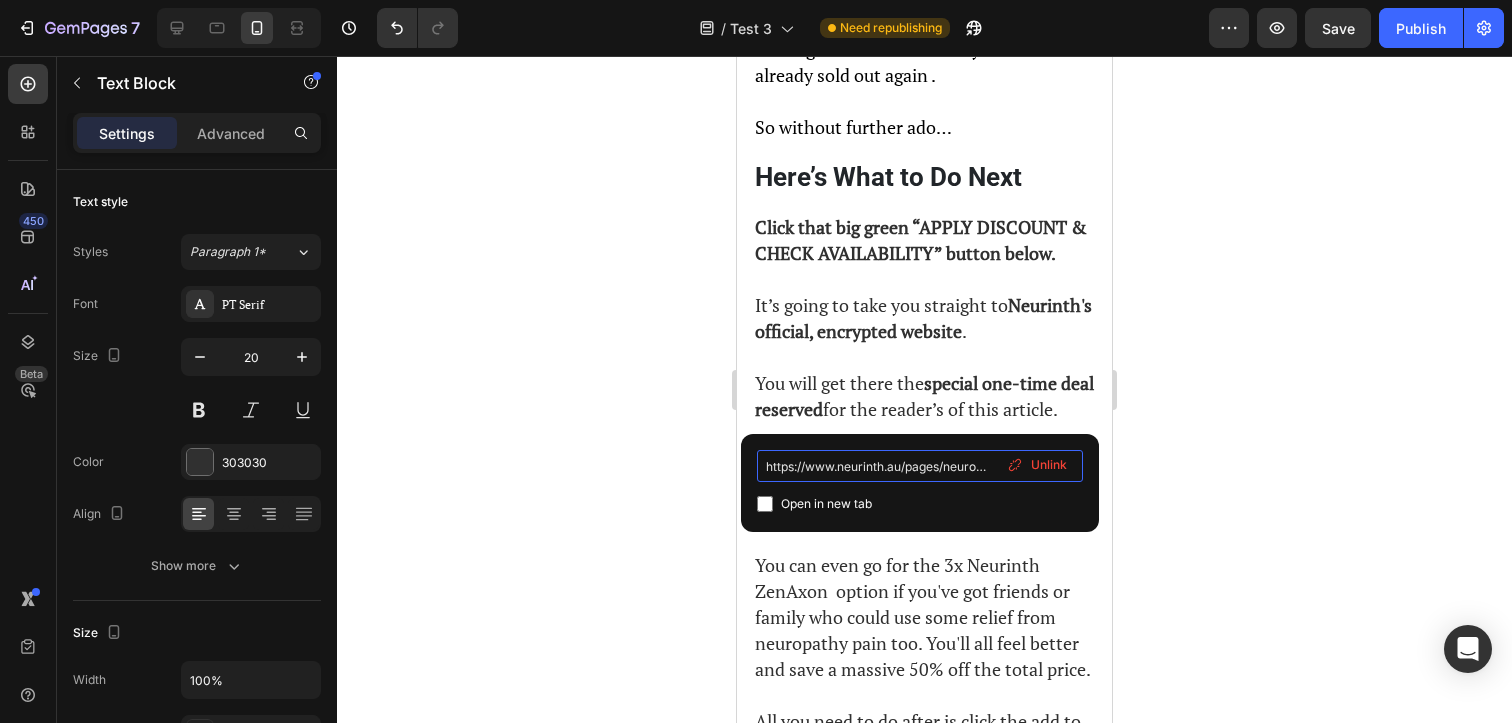 scroll, scrollTop: 0, scrollLeft: 294, axis: horizontal 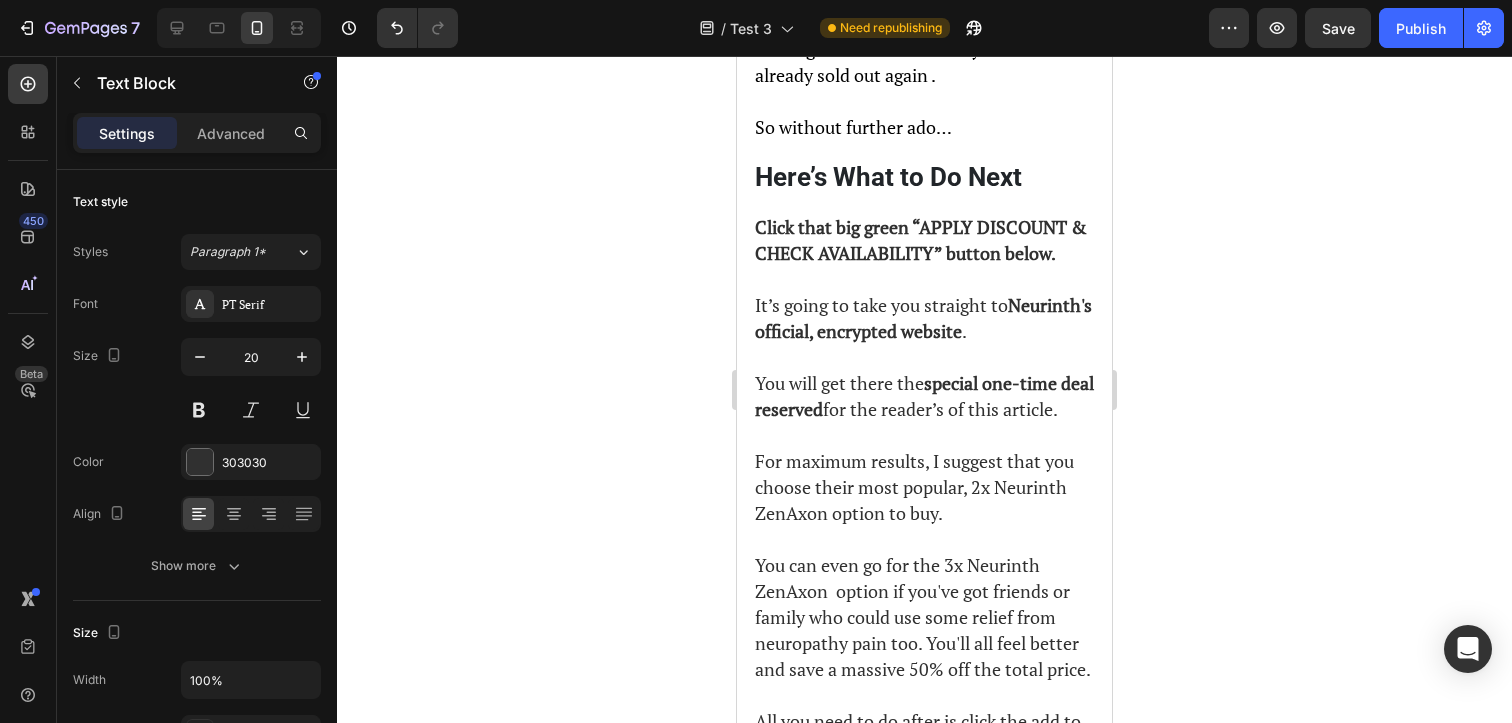 click on "Via This Link ONLY" at bounding box center [832, -2582] 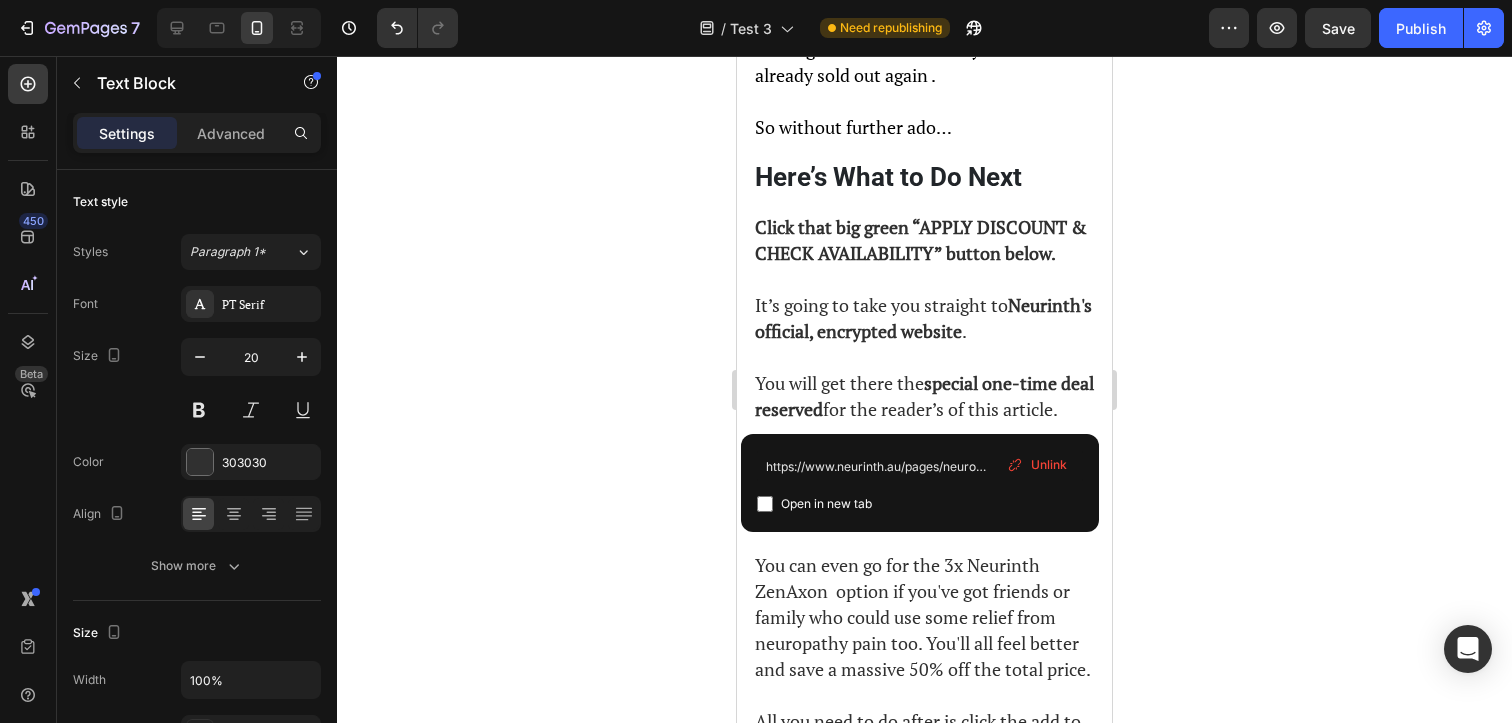 click on "Via This Link ONLY" at bounding box center [832, -2582] 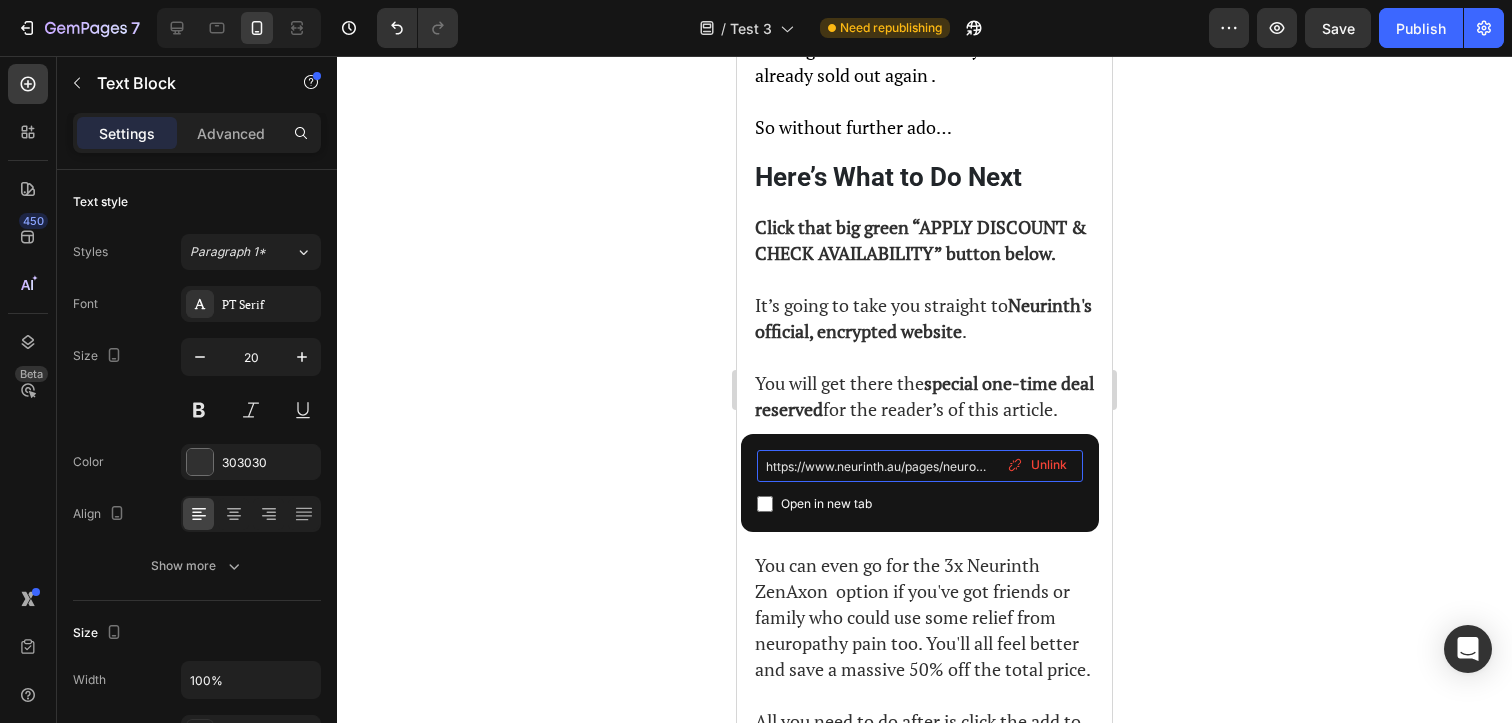 click on "https://www.neurinth.au/pages/neuropathy-research-australia?_ab=0&key=1754175345470" at bounding box center (920, 466) 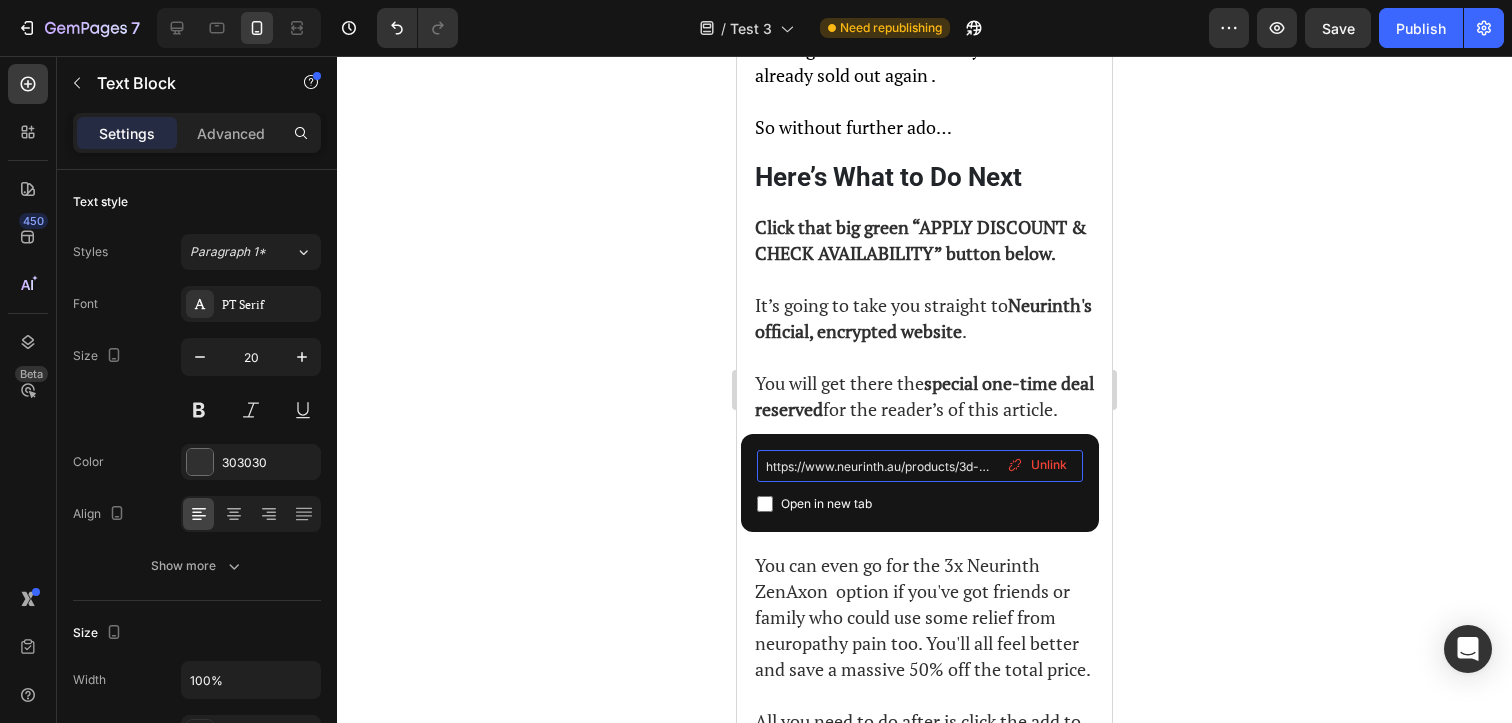 scroll, scrollTop: 0, scrollLeft: 893, axis: horizontal 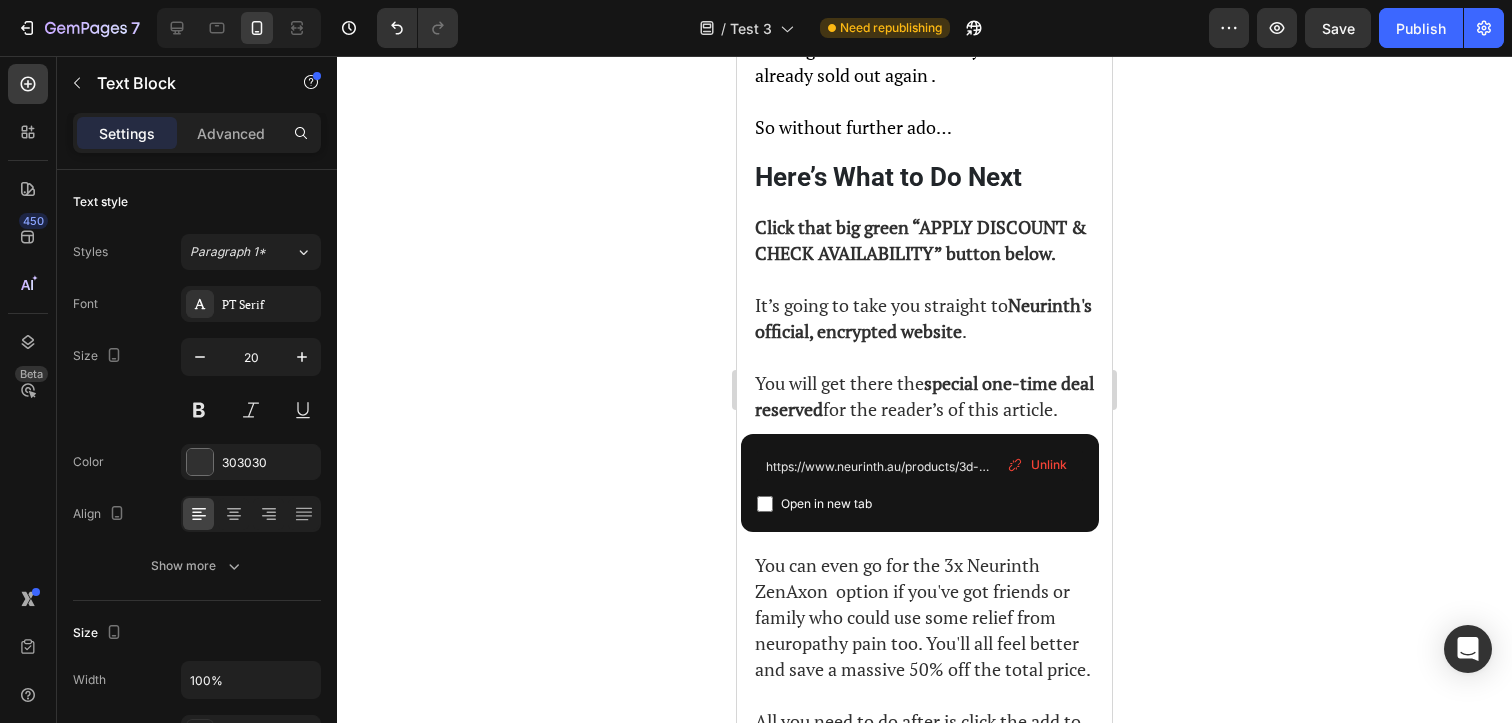 click on "Via This Link ONLY" at bounding box center [832, -2582] 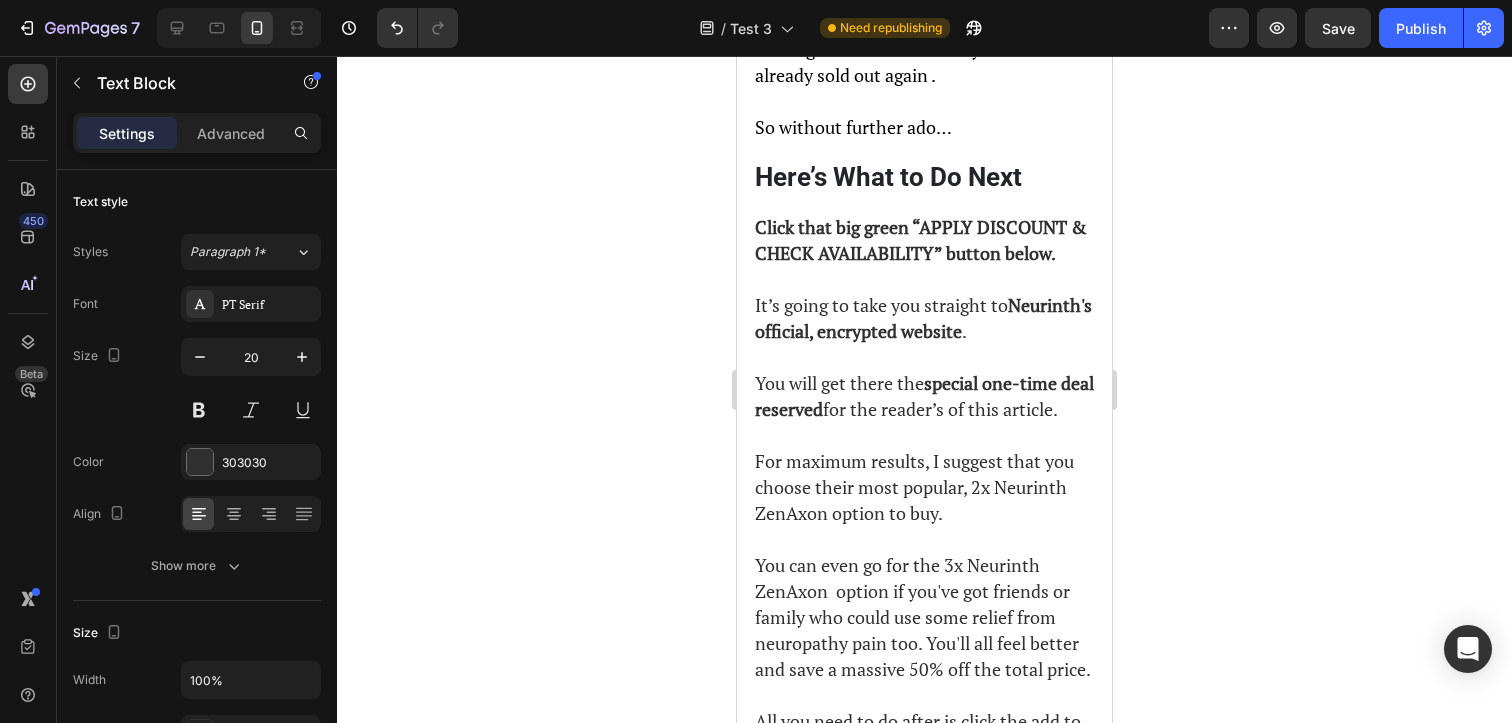 click on "Neurinth ZenAxon" at bounding box center [866, -2556] 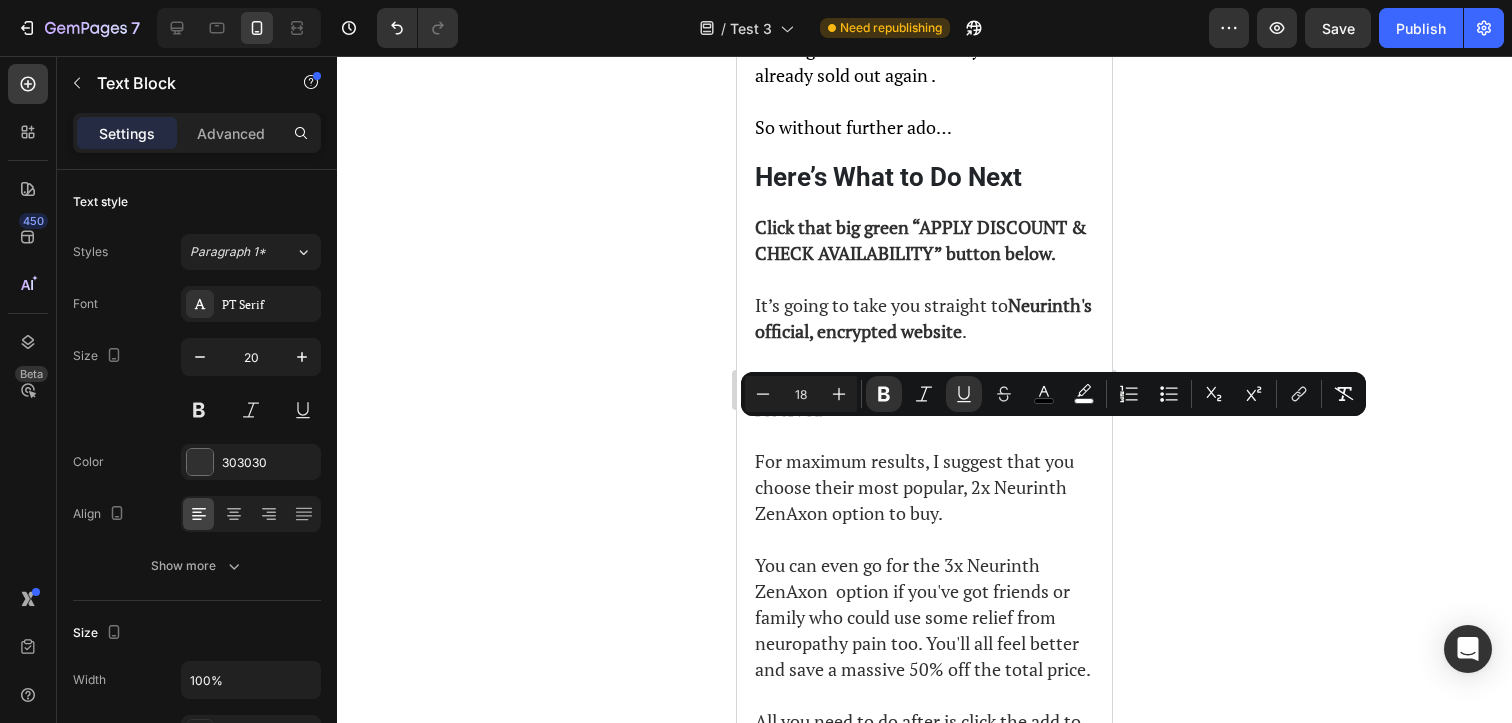 click on "Neurinth ZenAxon" at bounding box center [866, -2556] 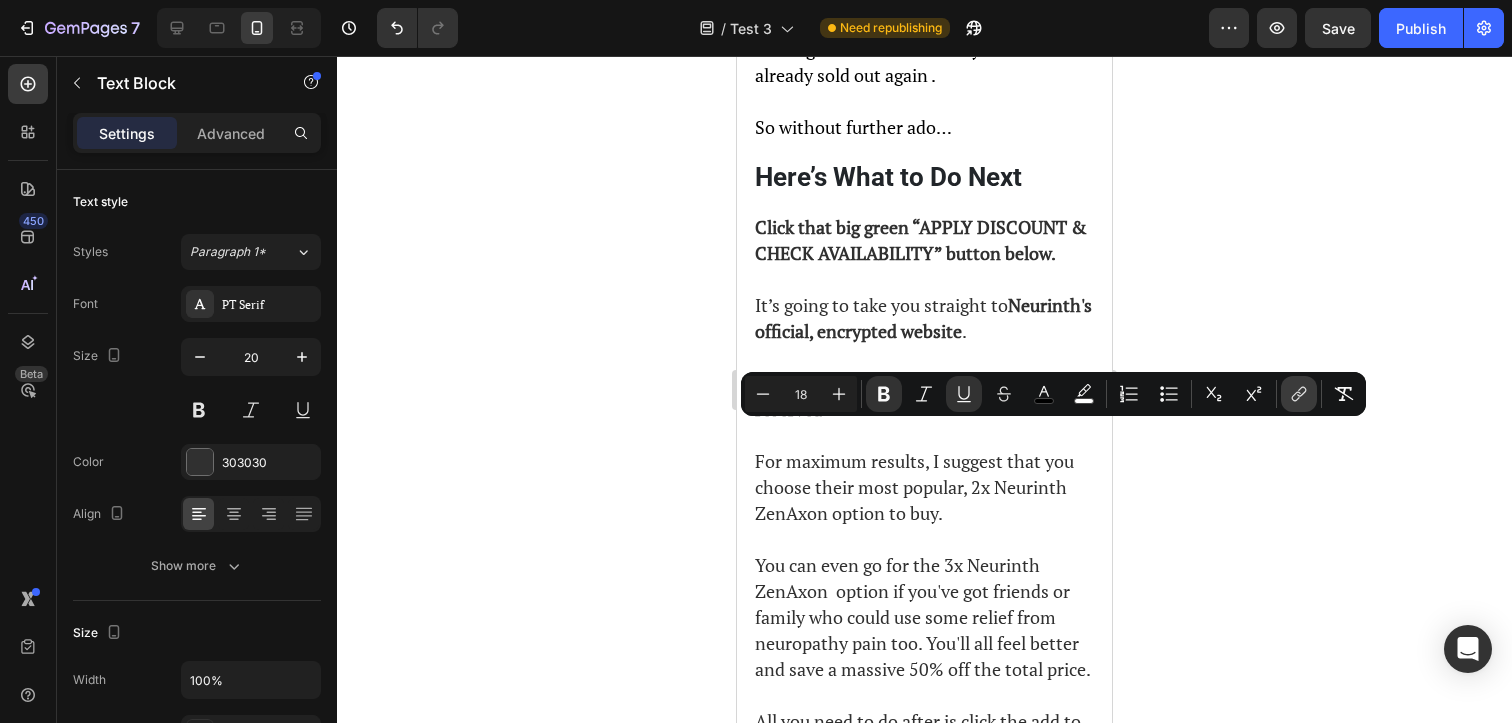 click on "link" at bounding box center [1299, 394] 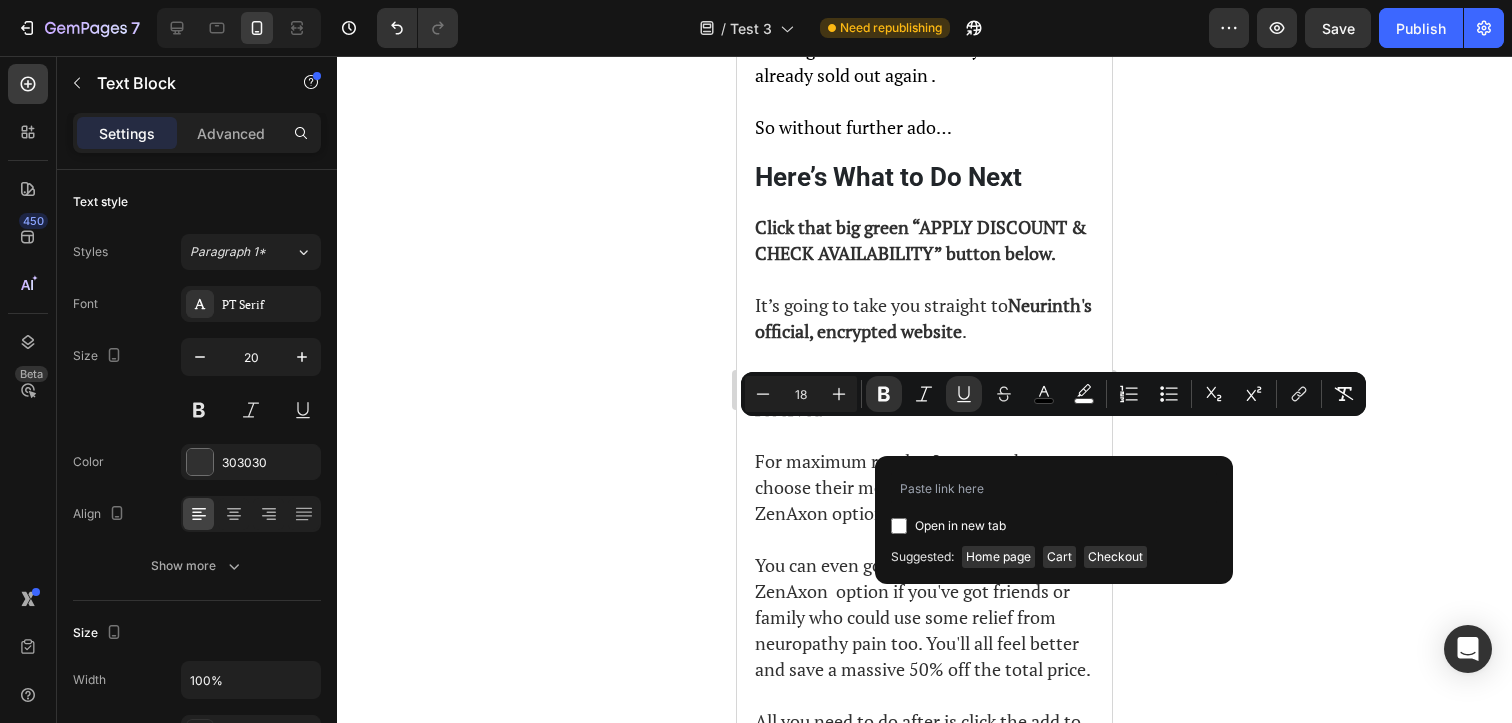 type on "https://www.neurinth.au/products/3d-smart-foot-massage-pad-feet-massager-6-modes-15-levelsimprove-blood-circulation-relax-muscles-slim-legs-rechargeable-foot-pad-103894483292-hygnq" 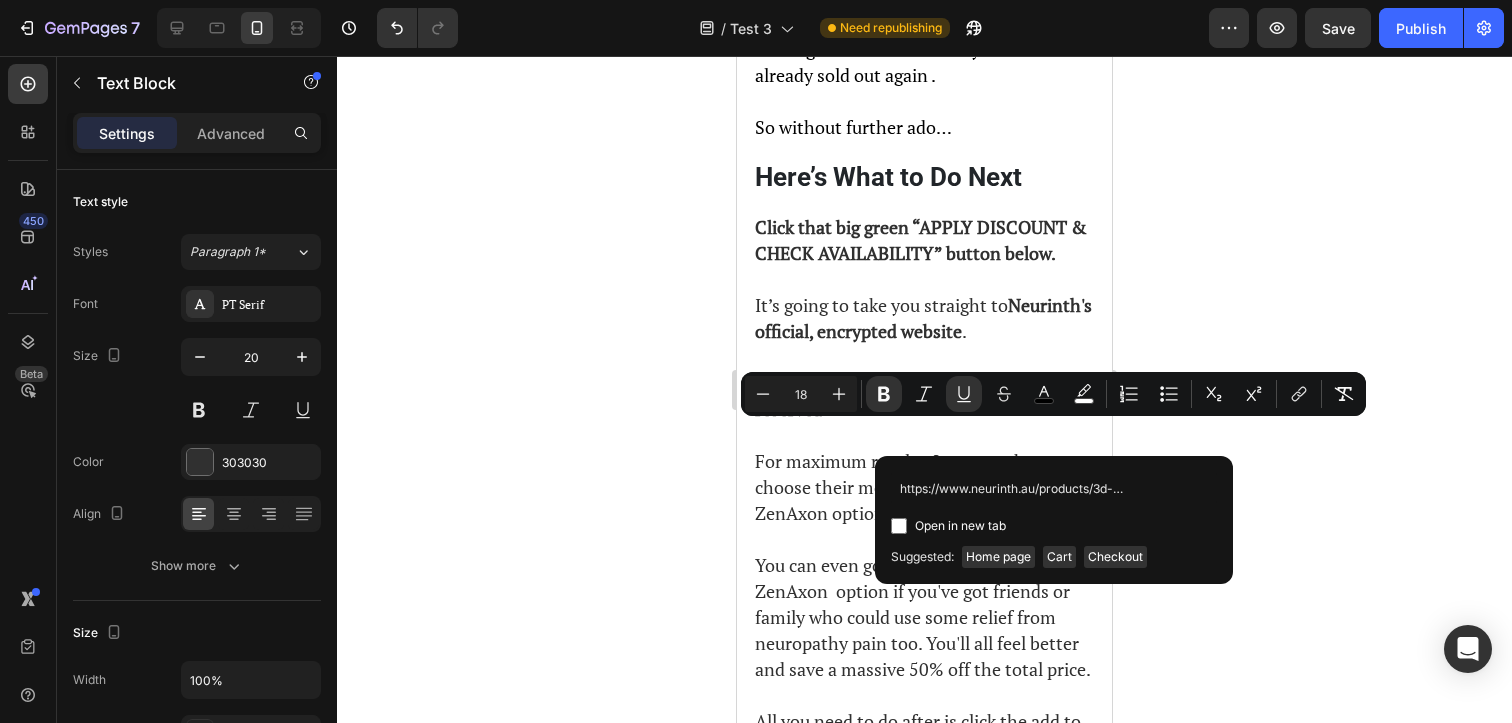 scroll, scrollTop: 0, scrollLeft: 894, axis: horizontal 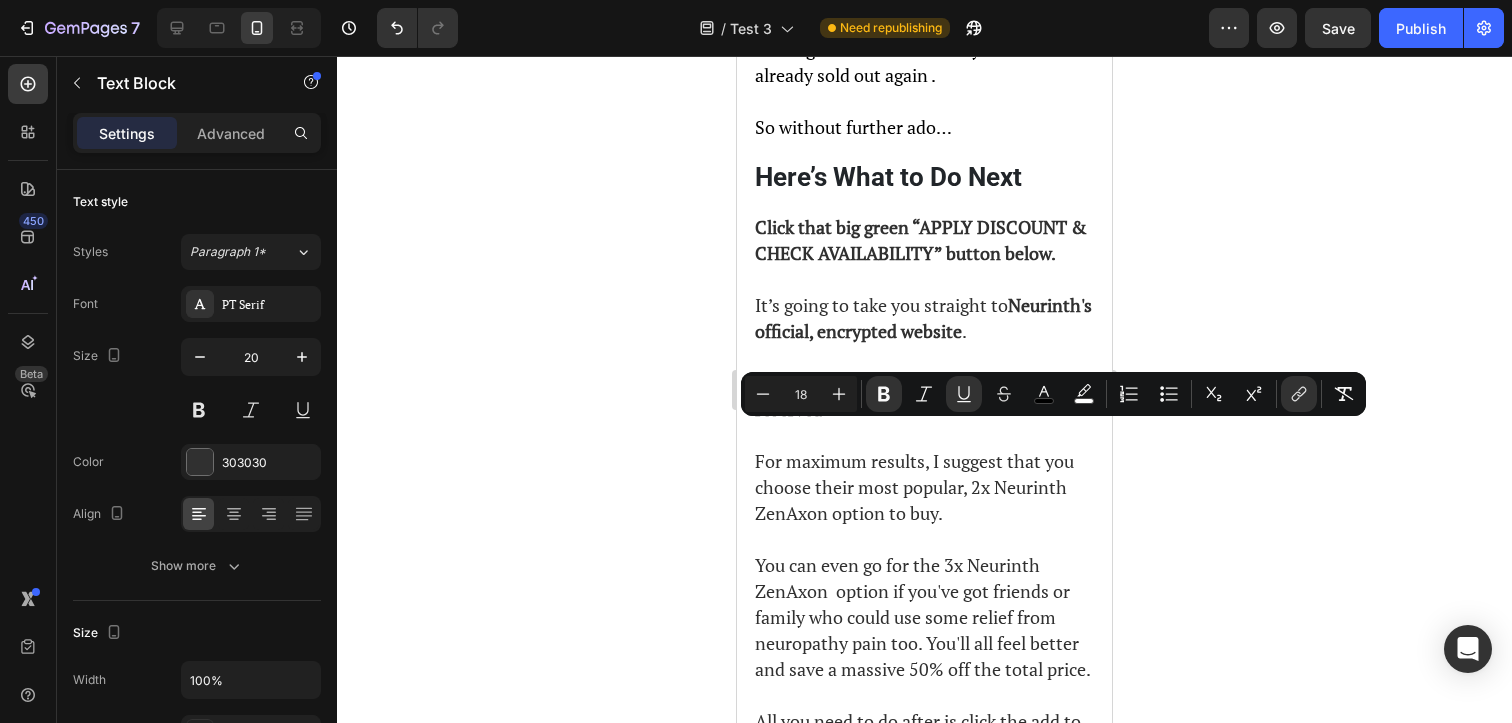 type on "20" 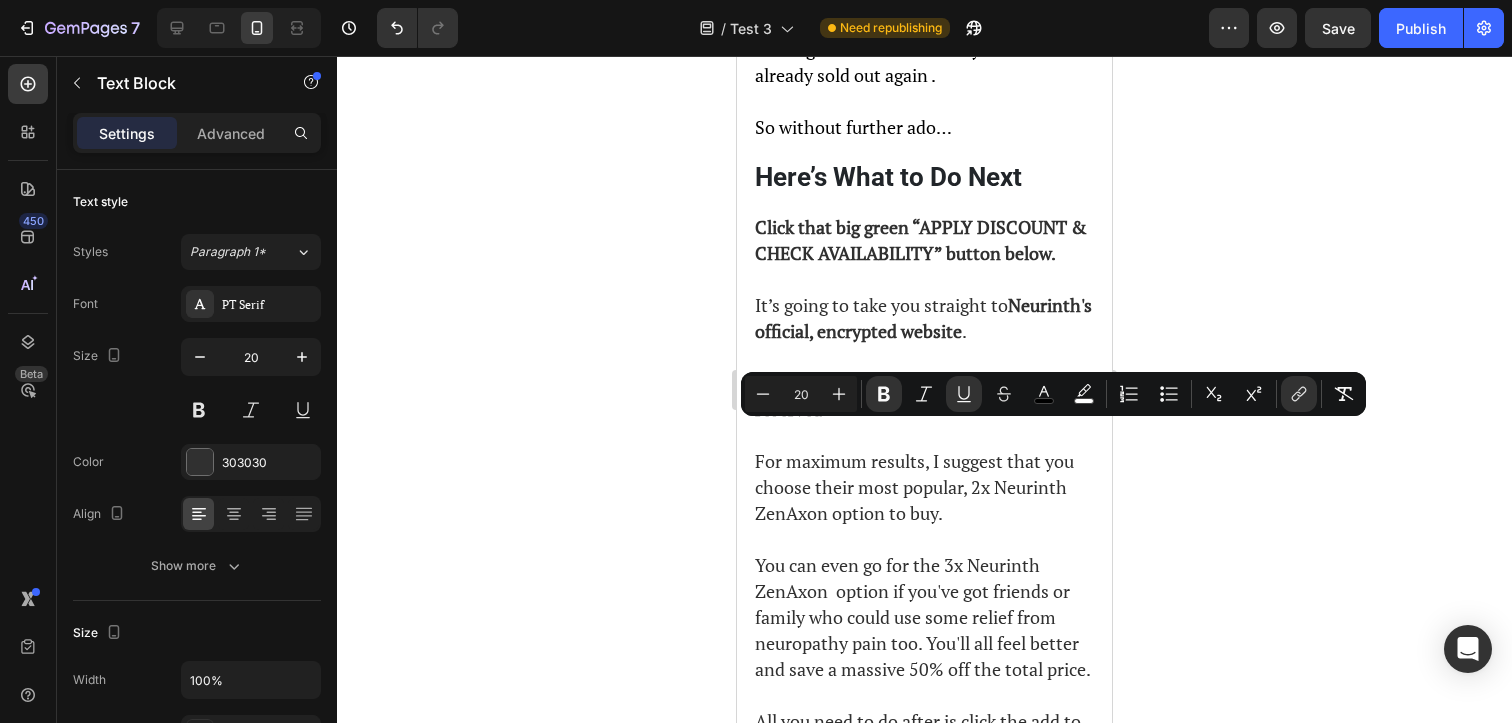 click on "That’s because Neuropathy expert [FIRST] [LAST] and his team at Neurinth don’t want any middlemen to mark up their prices. So you will never pay  $[PRICE]  for the device. [FIRST] [LAST]'s mission with  Neurinth ZenAxon   is to make cutting edge foot pain solutions accessible to as many people as possible. That’s why [FIRST] and his team sell directly to our customers. [FIRST] heavily relies on word of mouth. He believes if the product is good, the word will spread. That’s why I’ve decided to write this article for him. To act my part and spread my word. It’s the least I can do for how much his Neurinth ZenAxon transformed my life. And that’s why you are not going to pay  $[PRICE]  - which is the recommended price for a device of this caliber. [FIRST] doesn’t want the price to stand in your way. So you won’t even pay half. So even though they charge  $[PRICE]  per massager  on their official website… You won't have to pay that today either. Via This Link ONLY  ,  you can get your  Neurinth ZenAxon" at bounding box center [924, -2777] 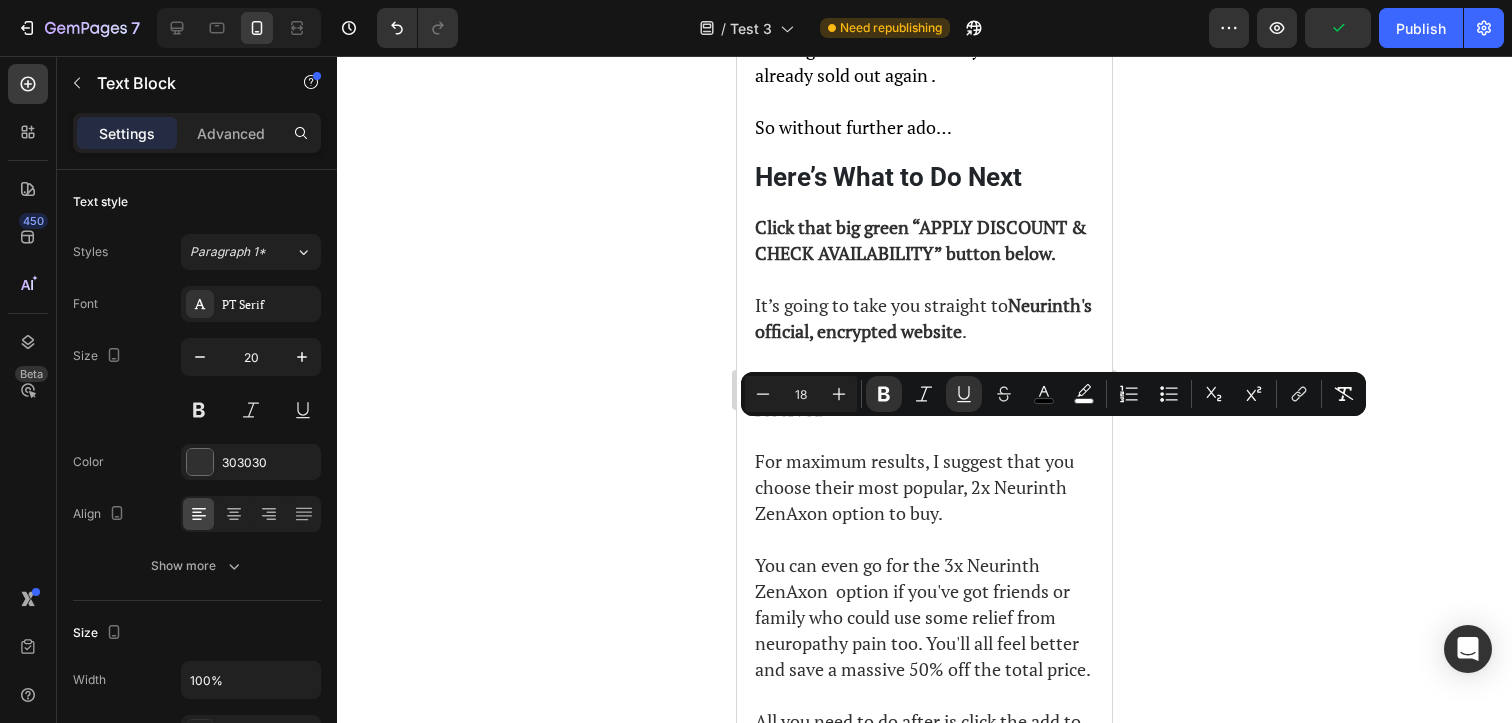 drag, startPoint x: 903, startPoint y: 435, endPoint x: 756, endPoint y: 435, distance: 147 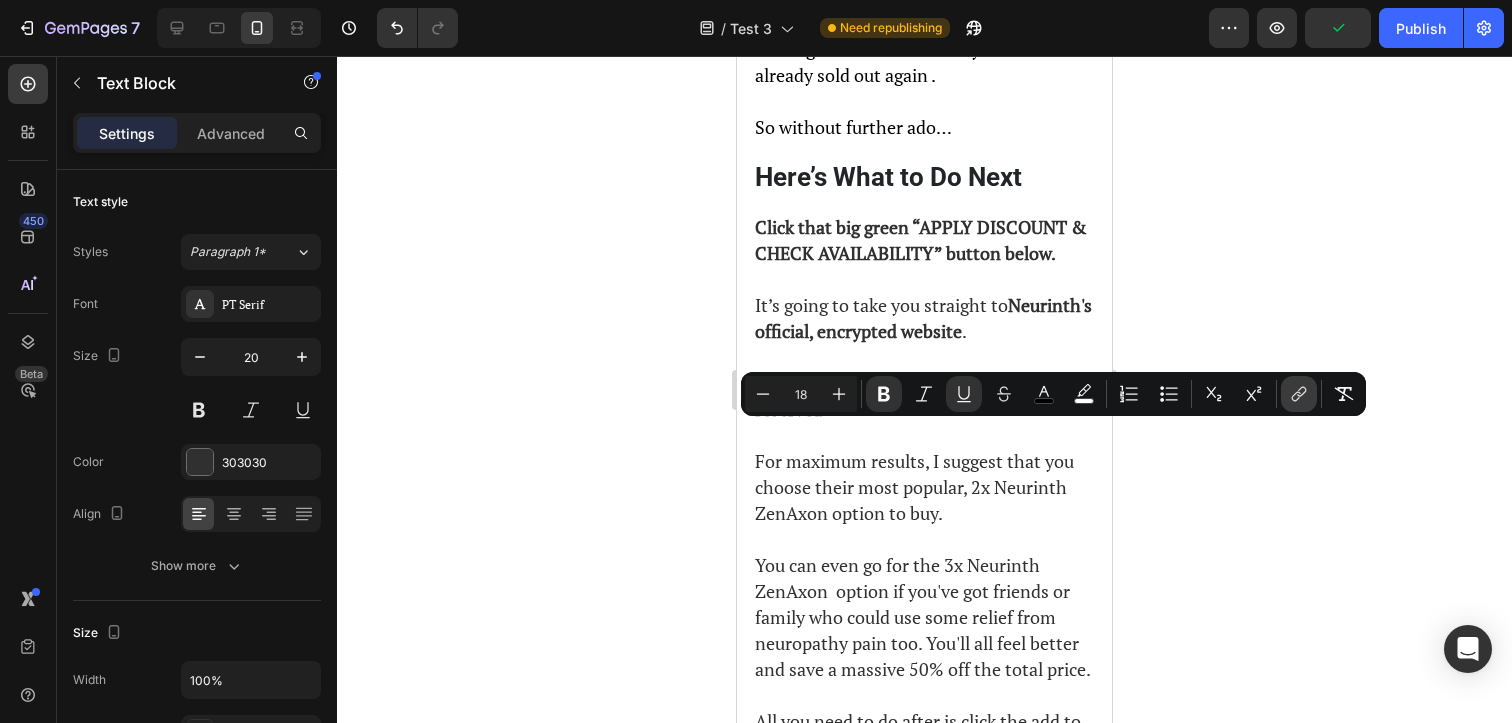 click 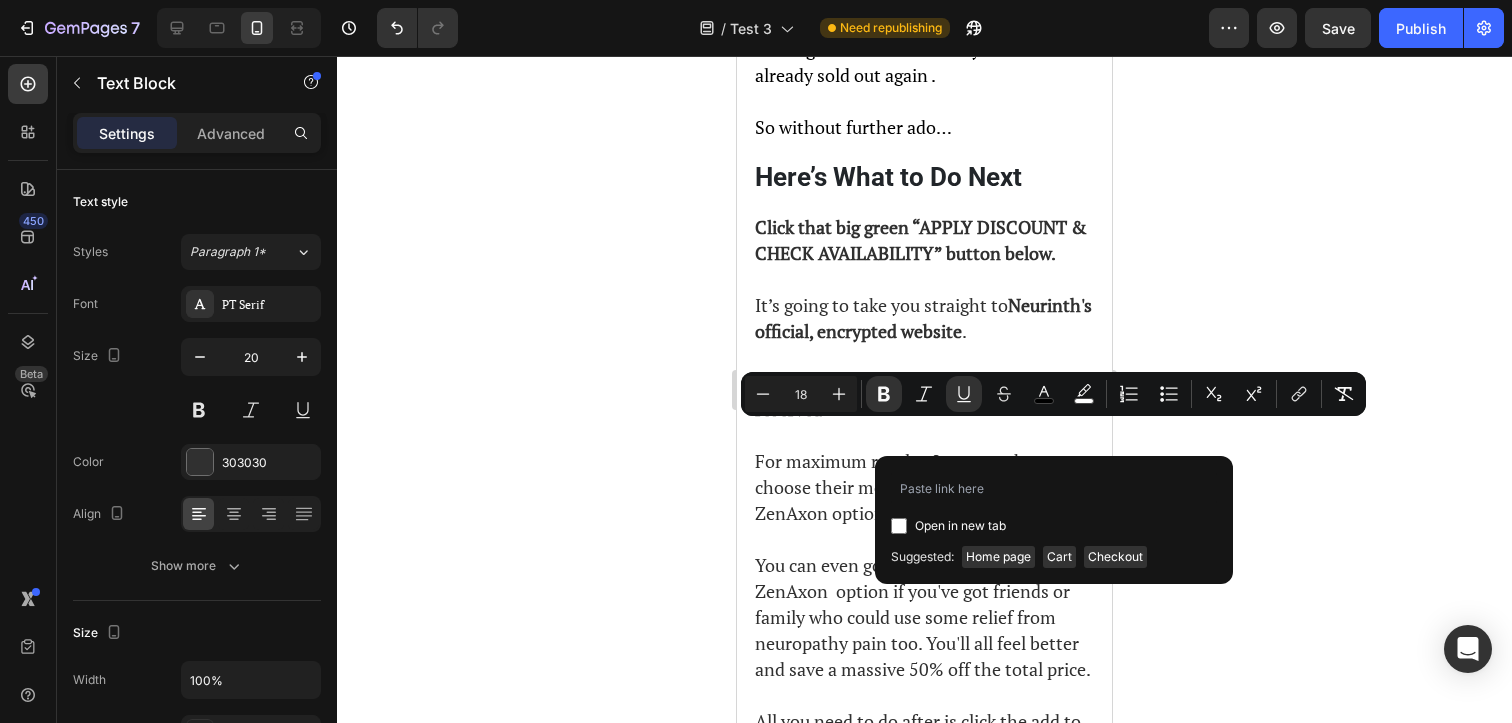 type on "https://www.neurinth.au/products/3d-smart-foot-massage-pad-feet-massager-6-modes-15-levelsimprove-blood-circulation-relax-muscles-slim-legs-rechargeable-foot-pad-103894483292-hygnq" 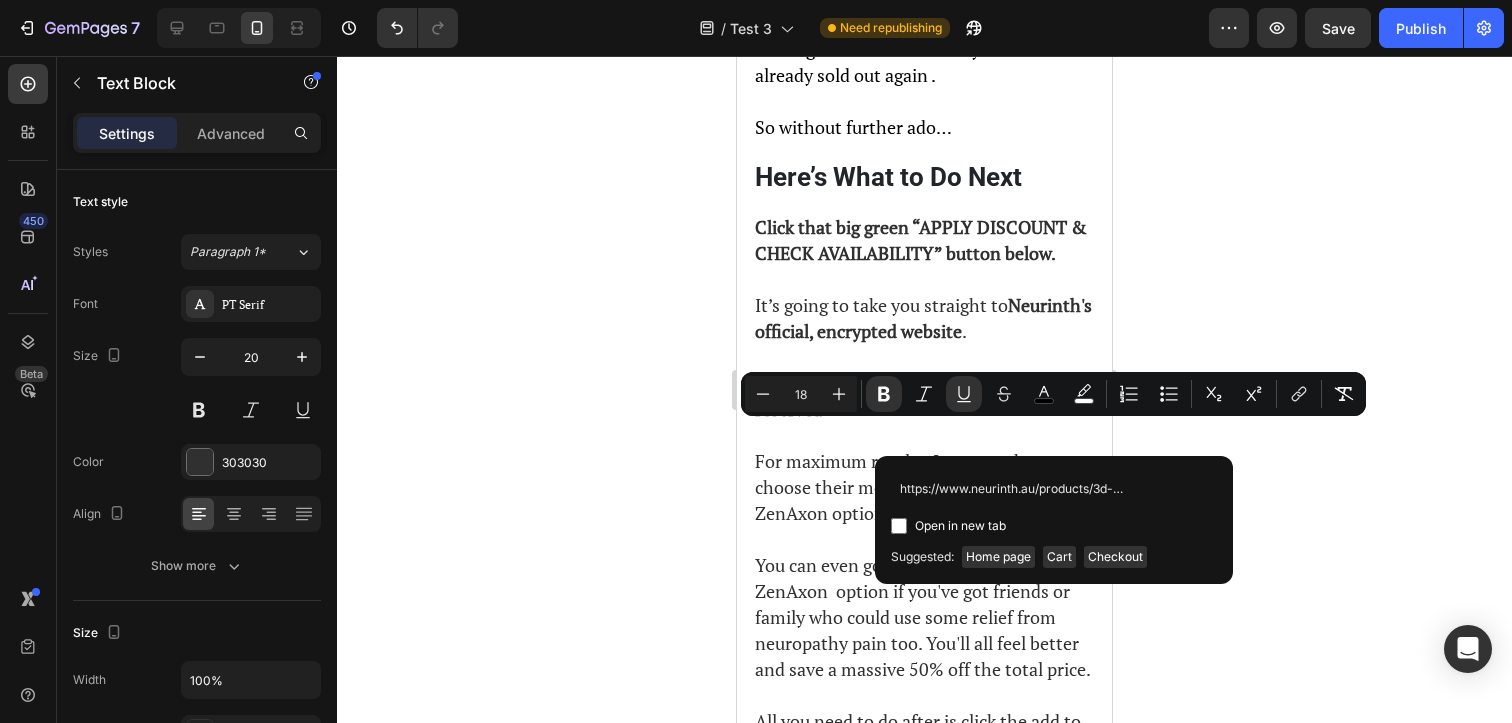 scroll, scrollTop: 0, scrollLeft: 894, axis: horizontal 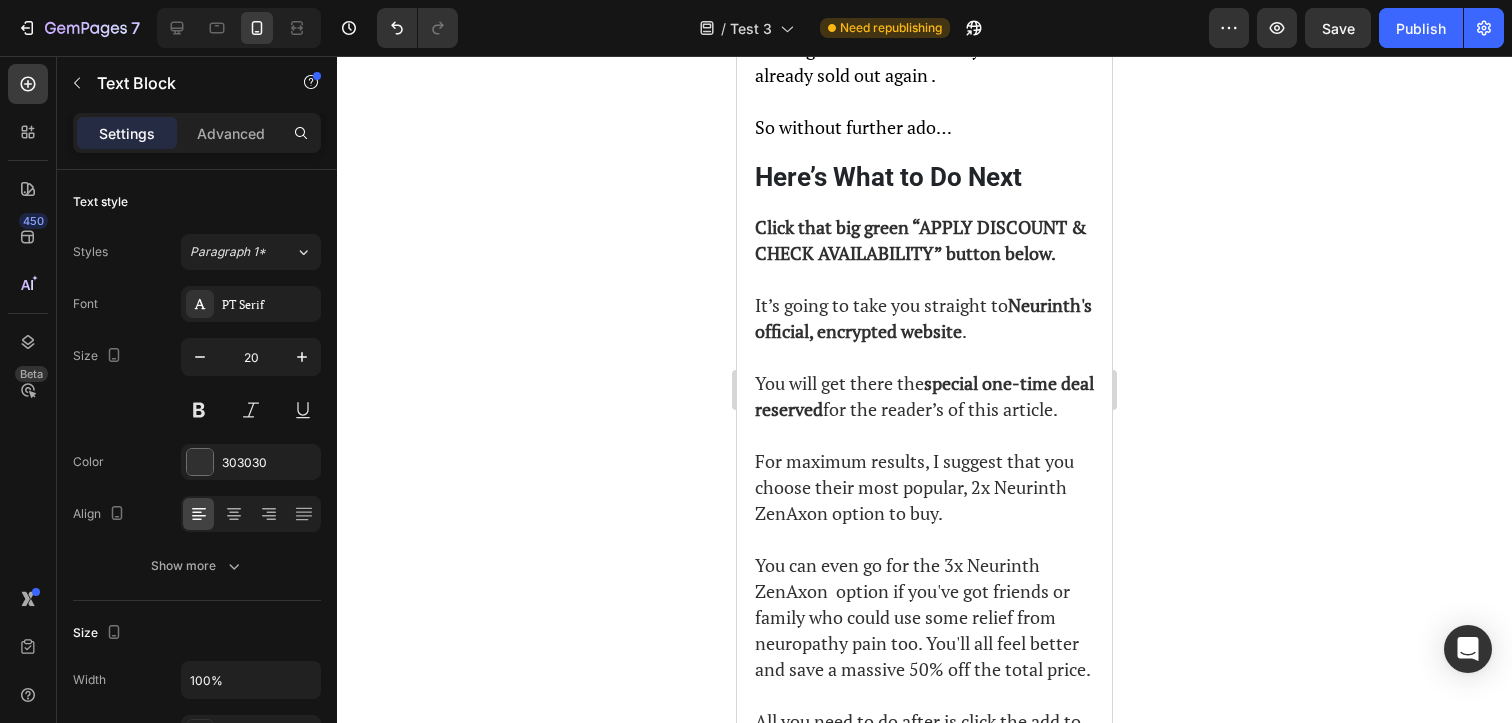 click on "That’s because Neuropathy expert Richard Walker and his team at Neurinth don’t want any middlemen to mark up their prices. So you will never pay $ 397 for the device. Richard Walker's mission with Neurinth ZenAxon is to make cutting edge foot pain solutions accessible to as many people as possible. That’s why Richard and his team sell directly to our customers. Richard heavily relies on word of mouth. He believes if the product is good, the word will spread. That’s why I’ve decided to write this article for him. To act my part and spread my word. It’s the least I can do for how much his Neurinth ZenAxon transformed my life. And that’s why you are not going to pay $ 397 - which is the recommended price for a device of this caliber. Richard doesn’t want the price to stand in your way. So you won’t even pay half. So even though they charge $ 199 per massager on their official website… You won't have to pay that today either. Via This Link ONLY , you can get your Neurinth ZenAxon" at bounding box center (924, -2777) 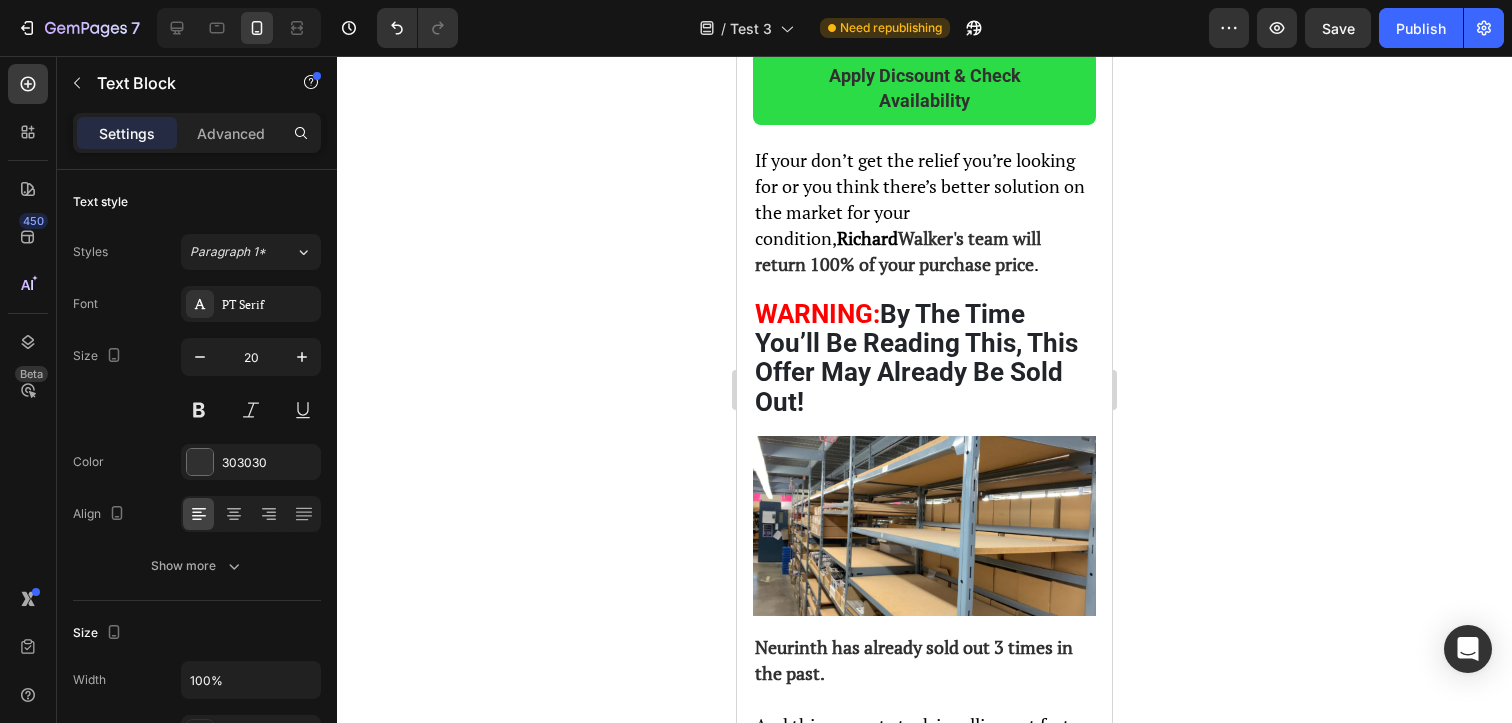 scroll, scrollTop: 16070, scrollLeft: 0, axis: vertical 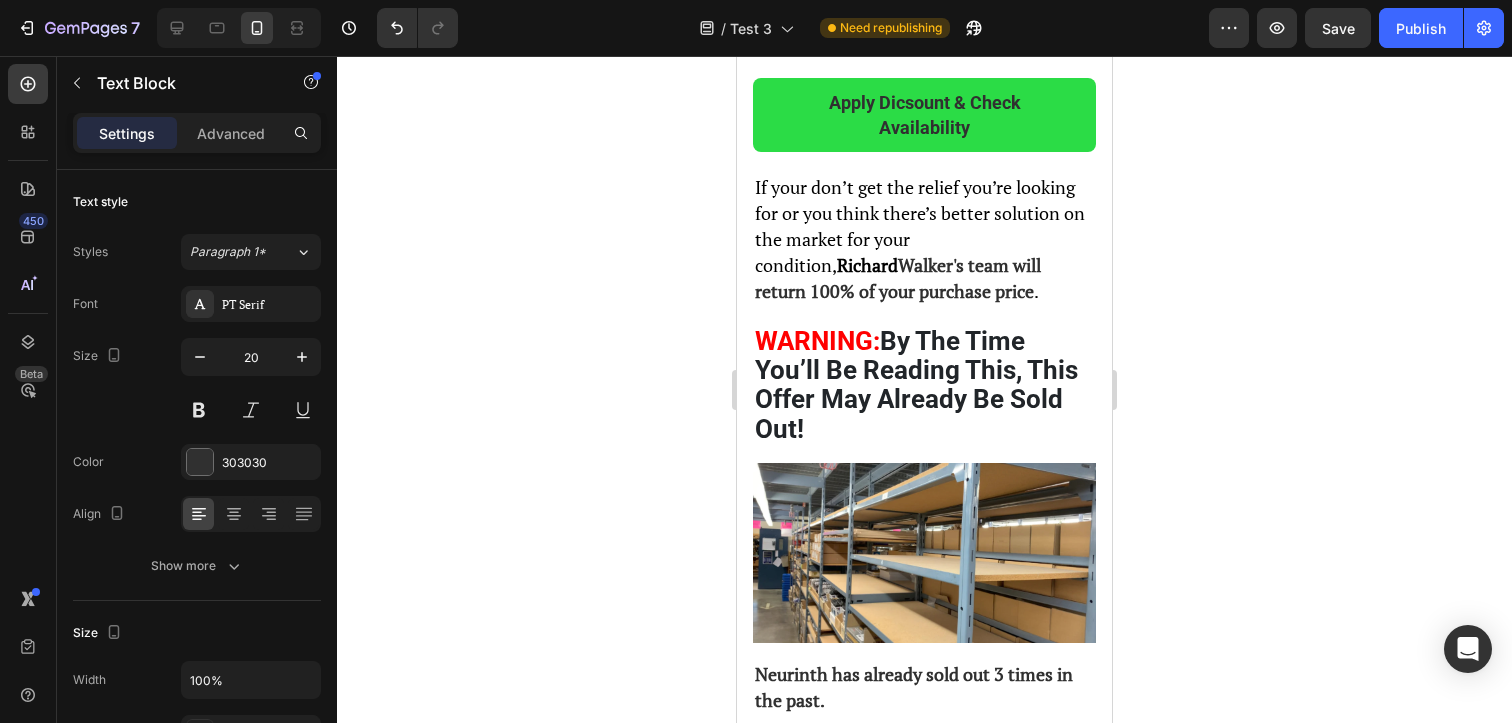 click on "Neurinth ZenAxon" at bounding box center (910, -2620) 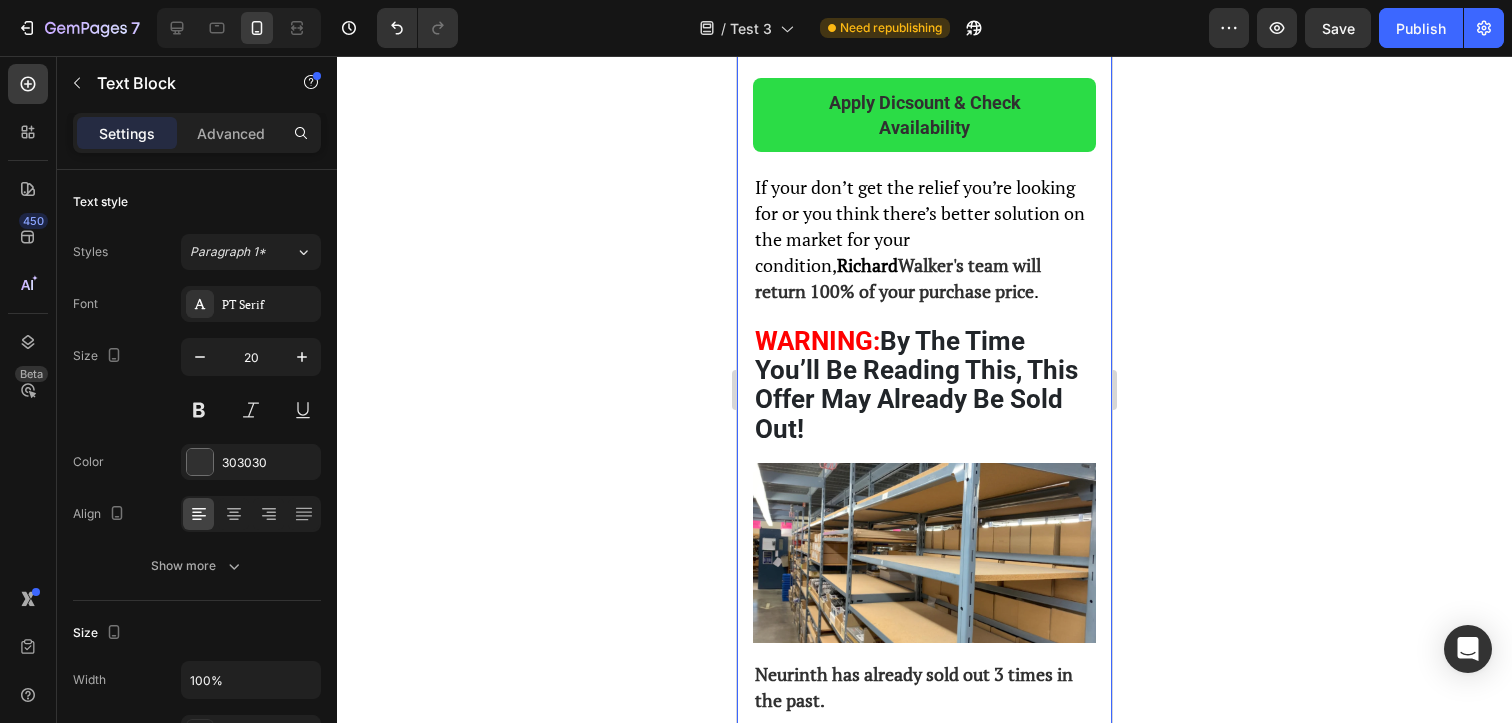 drag, startPoint x: 995, startPoint y: 329, endPoint x: 1081, endPoint y: 327, distance: 86.023254 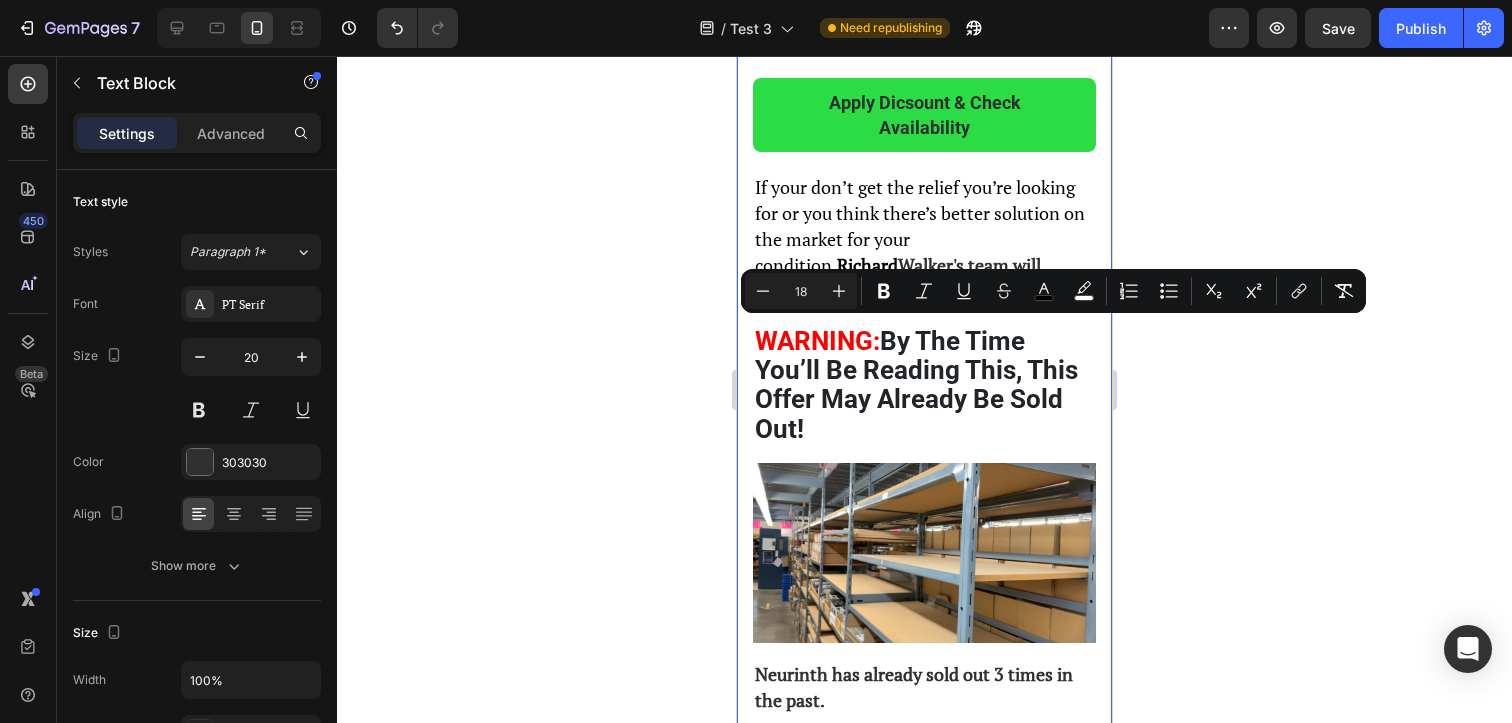 click on "It didn’t fix the problem. It just covered it up.   At first, I thought it was a lifesaver. But over time, side effects started to appear and I felt trapped in a cycle I couldn’t break.   You see, Gabapentin works by altering how your brain perceives pain signals.  But it comes with a cost.   For me, the side effects became impossible to ignore. I struggled with constant dizziness, fatigue, and brain fog that made it hard to focus or enjoy anything.  Text Block Image And even worse, the relief started fading so I needed higher and higher doses just to feel okay.   That’s when I realized  Gabapentin wasn’t solving the root cause of my neuropathy.  It was just a temporary fix, a band-aid solution.   So I started searching the internet, looking for an alternative solution. And before long, I discovered a man who seemed to have the answer. Text Block That’s When I Met [FIRST] [LAST], a Renowned Expert on Neuropathy Heading Image   real root cause of my neuropathy  Text Block Heading Image     ." at bounding box center (924, -4920) 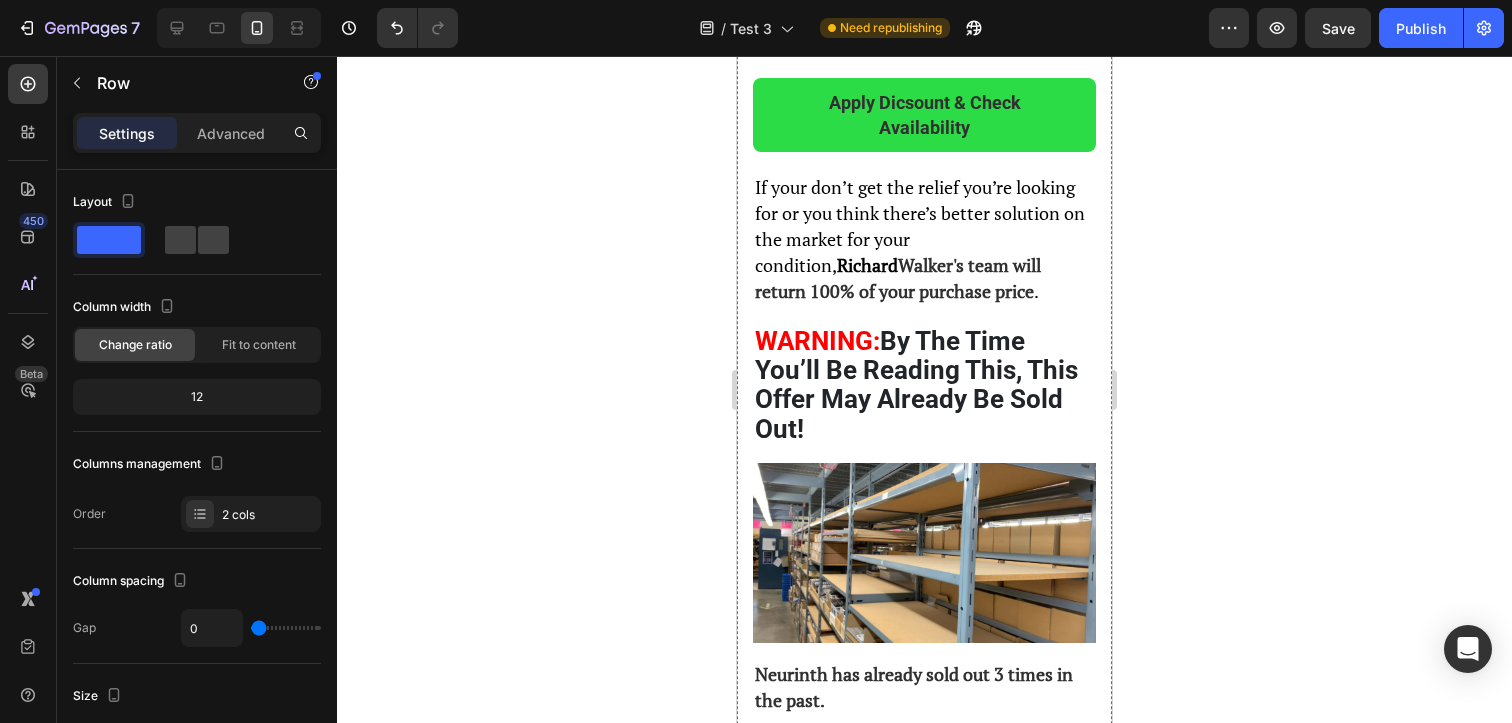 click on "Richard Walker's mission with" at bounding box center [874, -2633] 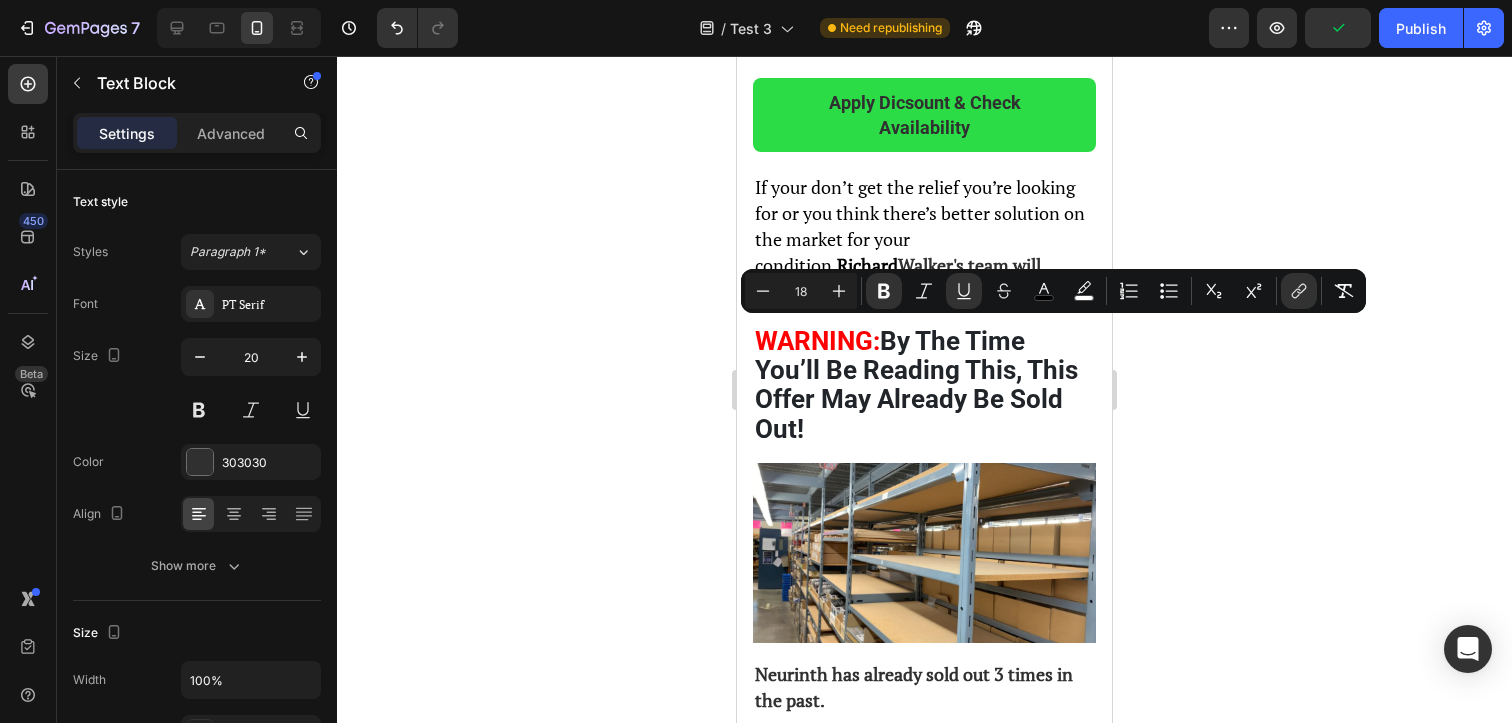 drag, startPoint x: 997, startPoint y: 333, endPoint x: 825, endPoint y: 362, distance: 174.42764 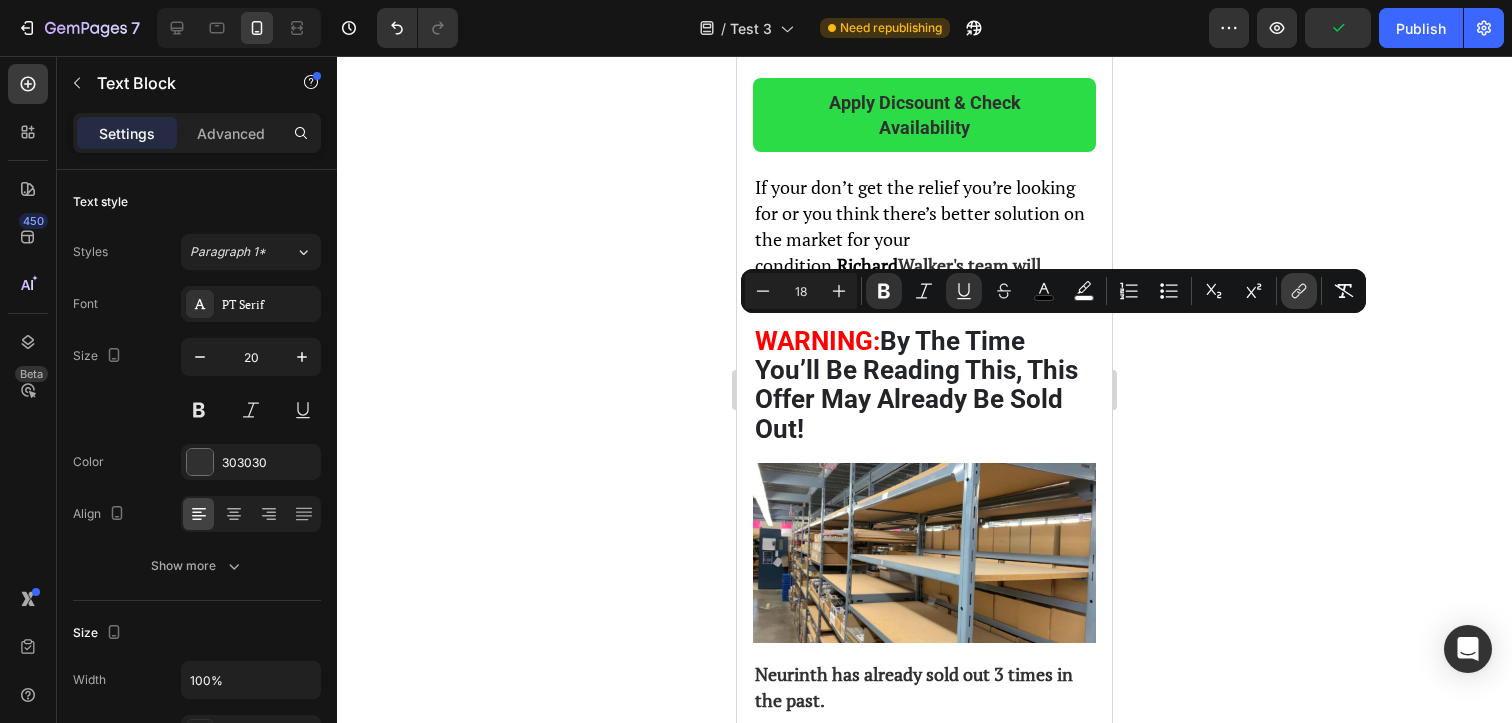 click 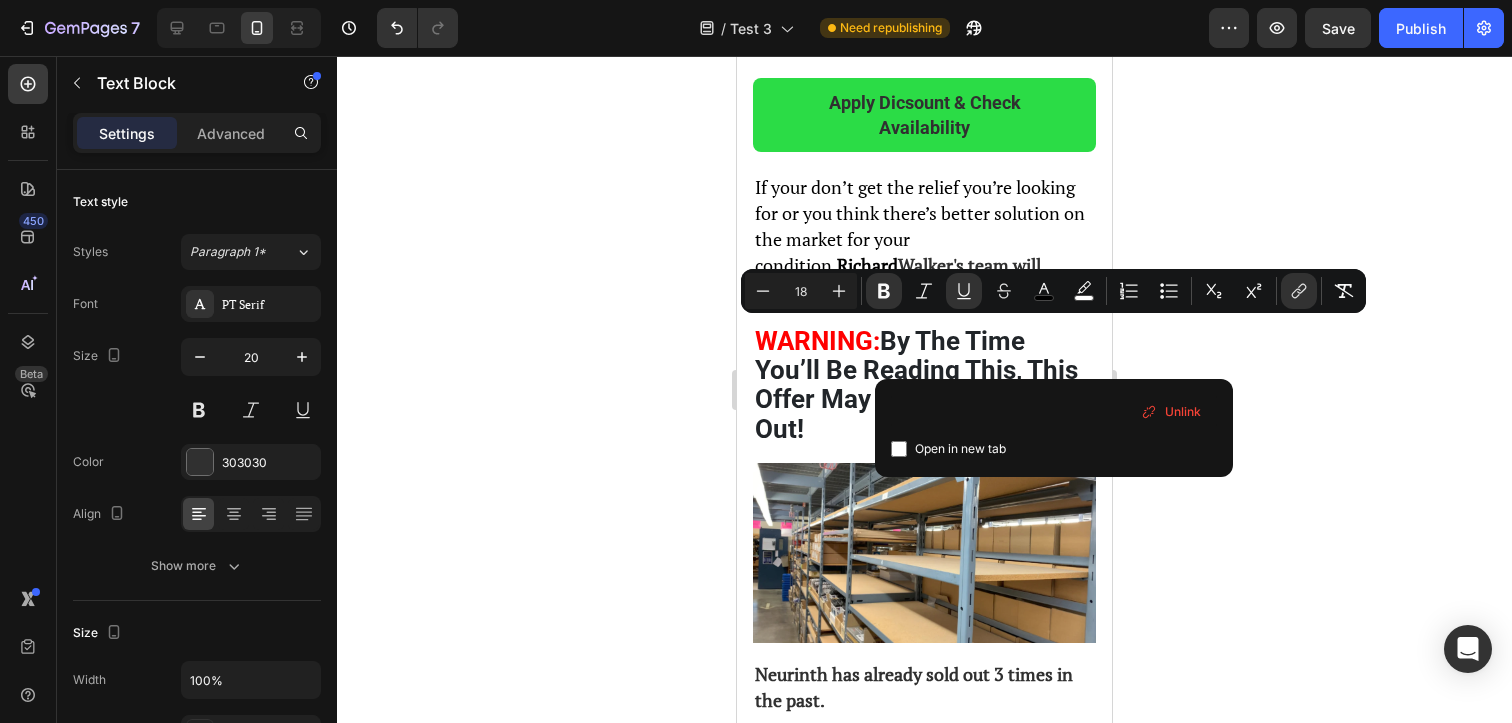 scroll, scrollTop: 0, scrollLeft: 0, axis: both 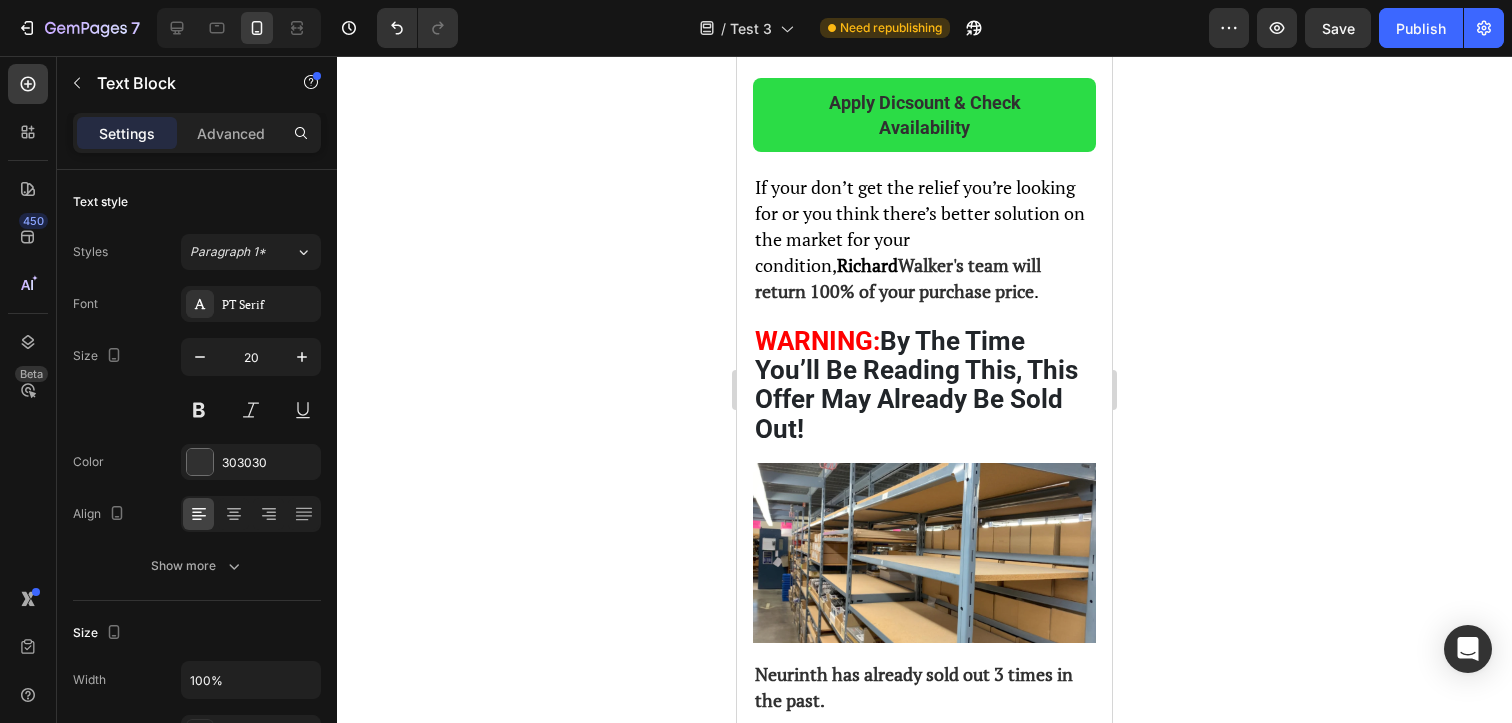 click on "That’s because Neuropathy expert Richard Walker and his team at Neurinth don’t want any middlemen to mark up their prices. So you will never pay $ 397 for the device. Richard Walker's mission with Neurinth ZenAxon is to make cutting edge foot pain solutions accessible to as many people as possible. That’s why Richard and his team sell directly to our customers. Richard heavily relies on word of mouth. He believes if the product is good, the word will spread. That’s why I’ve decided to write this article for him. To act my part and spread my word. It’s the least I can do for how much his Neurinth ZenAxon transformed my life. And that’s why you are not going to pay $ 397 - which is the recommended price for a device of this caliber. Richard doesn’t want the price to stand in your way. So you won’t even pay half. So even though they charge $ 199 per massager on their official website… You won't have to pay that today either. Via This Link ONLY , you can get your Neurinth ZenAxon" at bounding box center [924, -1918] 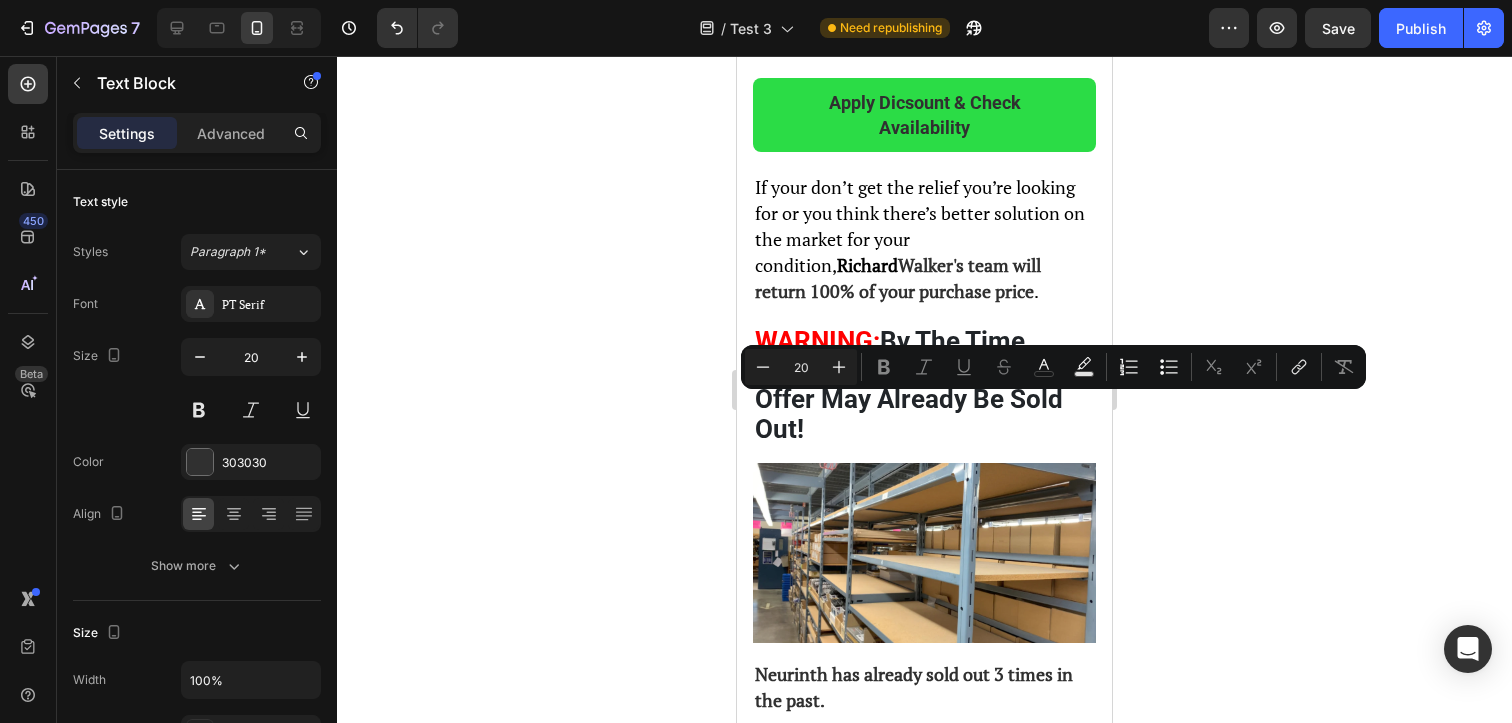 click on "That’s because Neuropathy expert Richard Walker and his team at Neurinth don’t want any middlemen to mark up their prices. So you will never pay $ 397 for the device. Richard Walker's mission with Neurinth ZenAxon is to make cutting edge foot pain solutions accessible to as many people as possible. That’s why Richard and his team sell directly to our customers. Richard heavily relies on word of mouth. He believes if the product is good, the word will spread. That’s why I’ve decided to write this article for him. To act my part and spread my word. It’s the least I can do for how much his Neurinth ZenAxon transformed my life. And that’s why you are not going to pay $ 397 - which is the recommended price for a device of this caliber. Richard doesn’t want the price to stand in your way. So you won’t even pay half. So even though they charge $ 199 per massager on their official website… You won't have to pay that today either. Via This Link ONLY , you can get your Neurinth ZenAxon" at bounding box center (924, -1918) 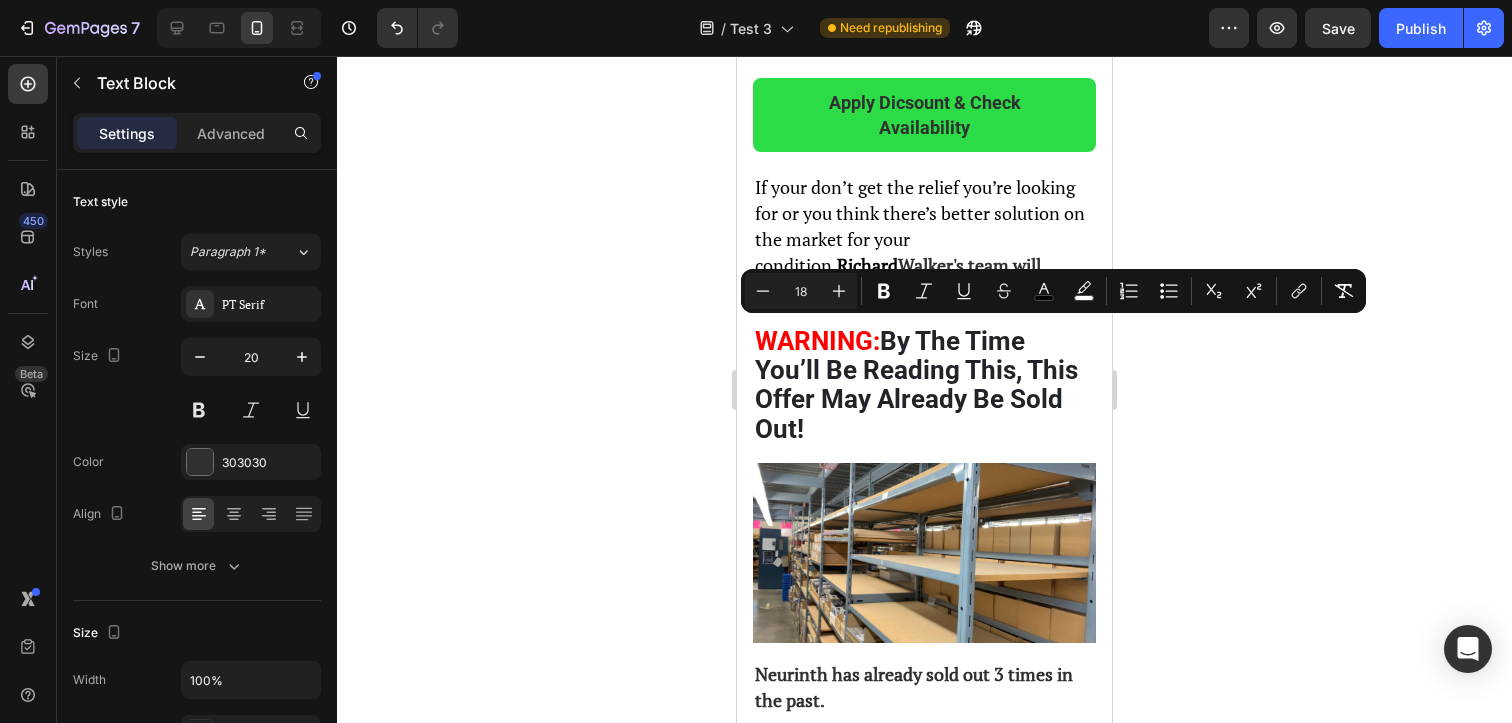 drag, startPoint x: 995, startPoint y: 328, endPoint x: 826, endPoint y: 362, distance: 172.3862 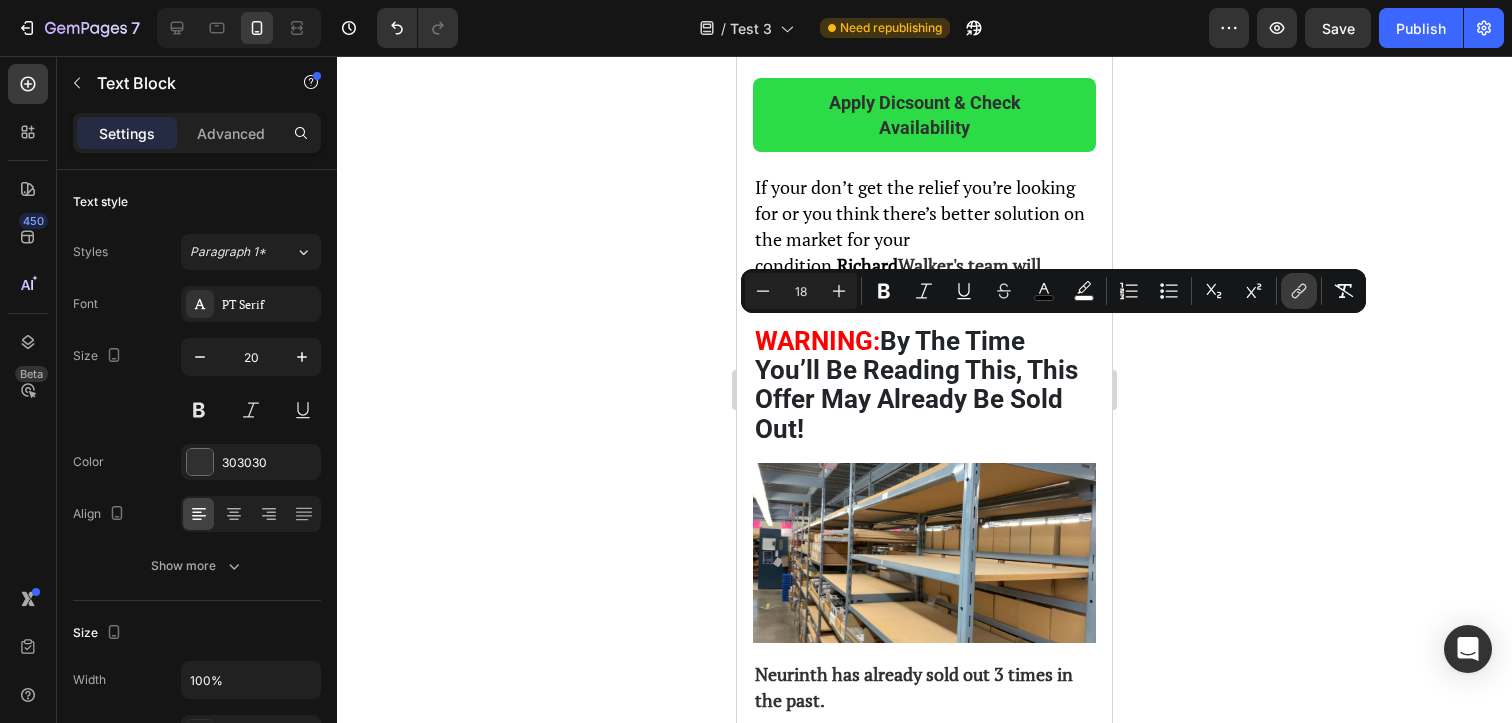 click on "link" at bounding box center [1299, 291] 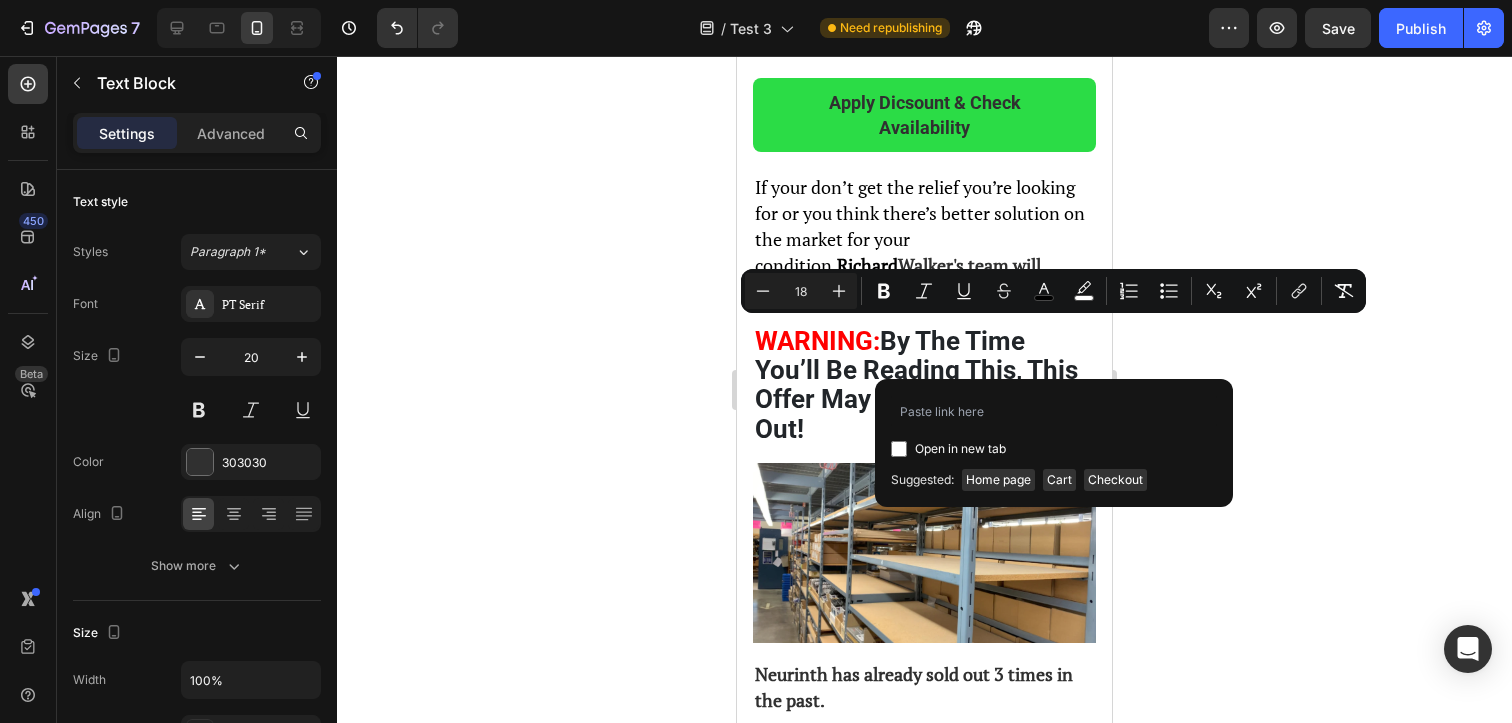 type on "https://www.neurinth.au/products/3d-smart-foot-massage-pad-feet-massager-6-modes-15-levelsimprove-blood-circulation-relax-muscles-slim-legs-rechargeable-foot-pad-103894483292-hygnq" 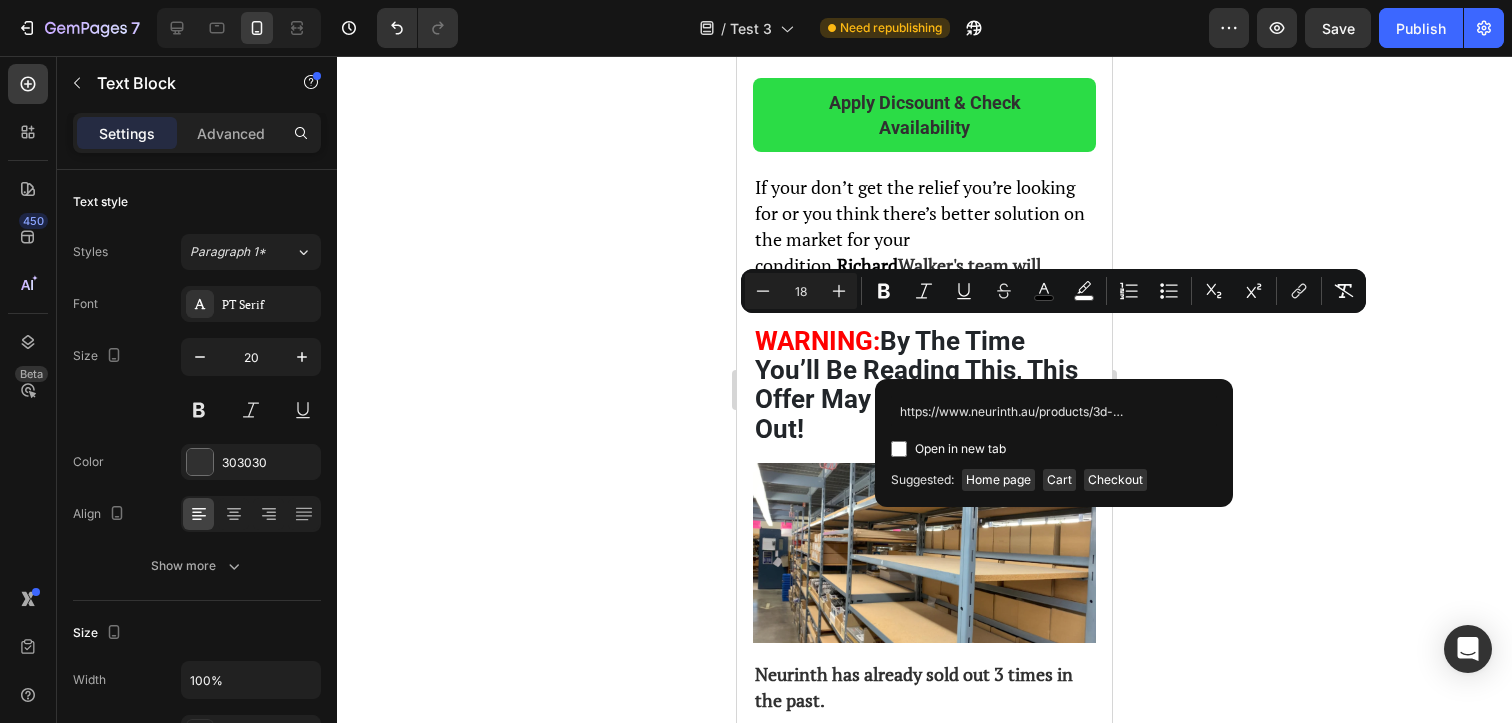 scroll, scrollTop: 0, scrollLeft: 894, axis: horizontal 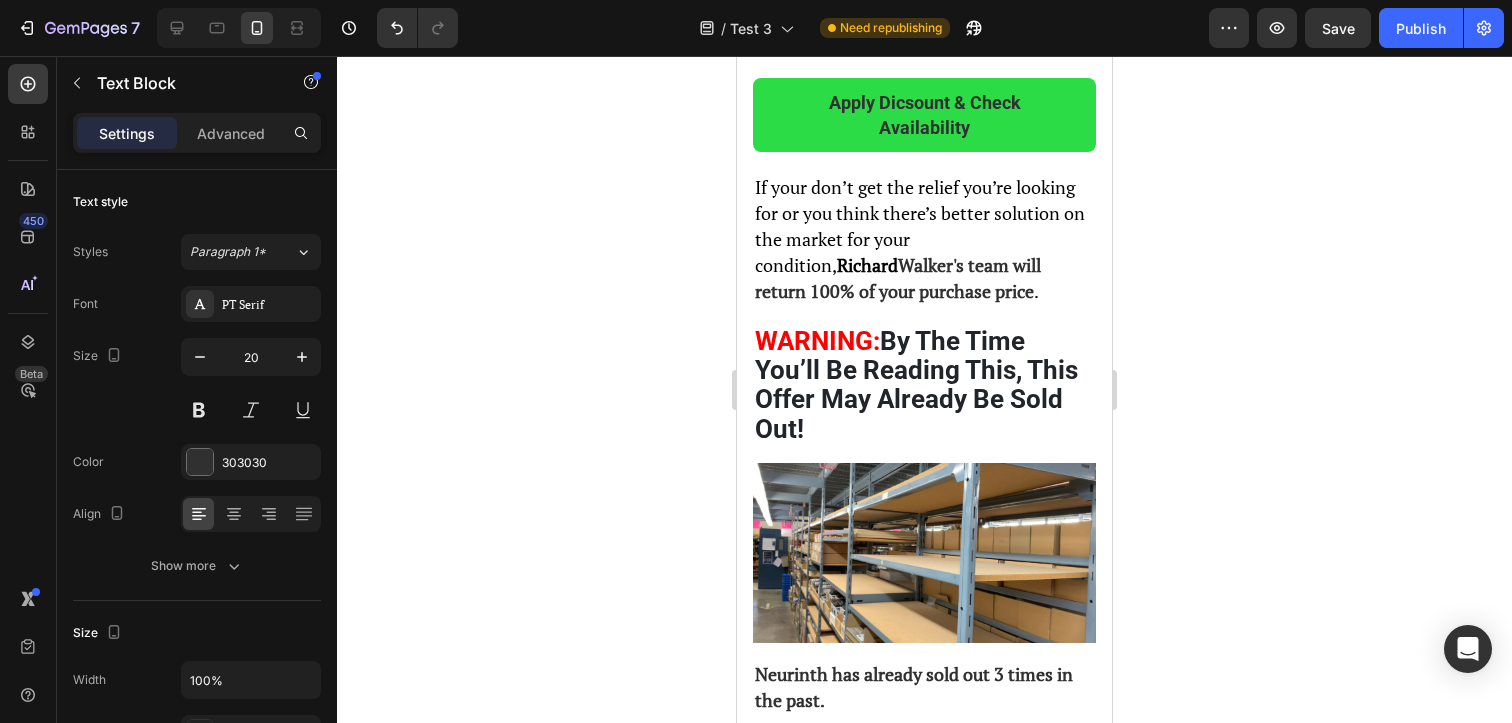 click on "That’s because Neuropathy expert [FIRST] [LAST] and his team at Neurinth don’t want any middlemen to mark up their prices. So you will never pay  $[PRICE]  for the device. [FIRST] [LAST]'s mission with   Neurinth ZenAxon   is to make cutting edge foot pain solutions accessible to as many people as possible. That’s why [FIRST] and his team sell directly to our customers. [FIRST] heavily relies on word of mouth. He believes if the product is good, the word will spread. That’s why I’ve decided to write this article for him. To act my part and spread my word. It’s the least I can do for how much his Neurinth ZenAxon transformed my life. And that’s why you are not going to pay  $[PRICE]  - which is the recommended price for a device of this caliber. [FIRST] doesn’t want the price to stand in your way. So you won’t even pay half. So even though they charge  $[PRICE]  per massager  on their official website… You won't have to pay that today either. Via This Link ONLY  ,  you can get your  Neurinth ZenAxon" at bounding box center (924, -1918) 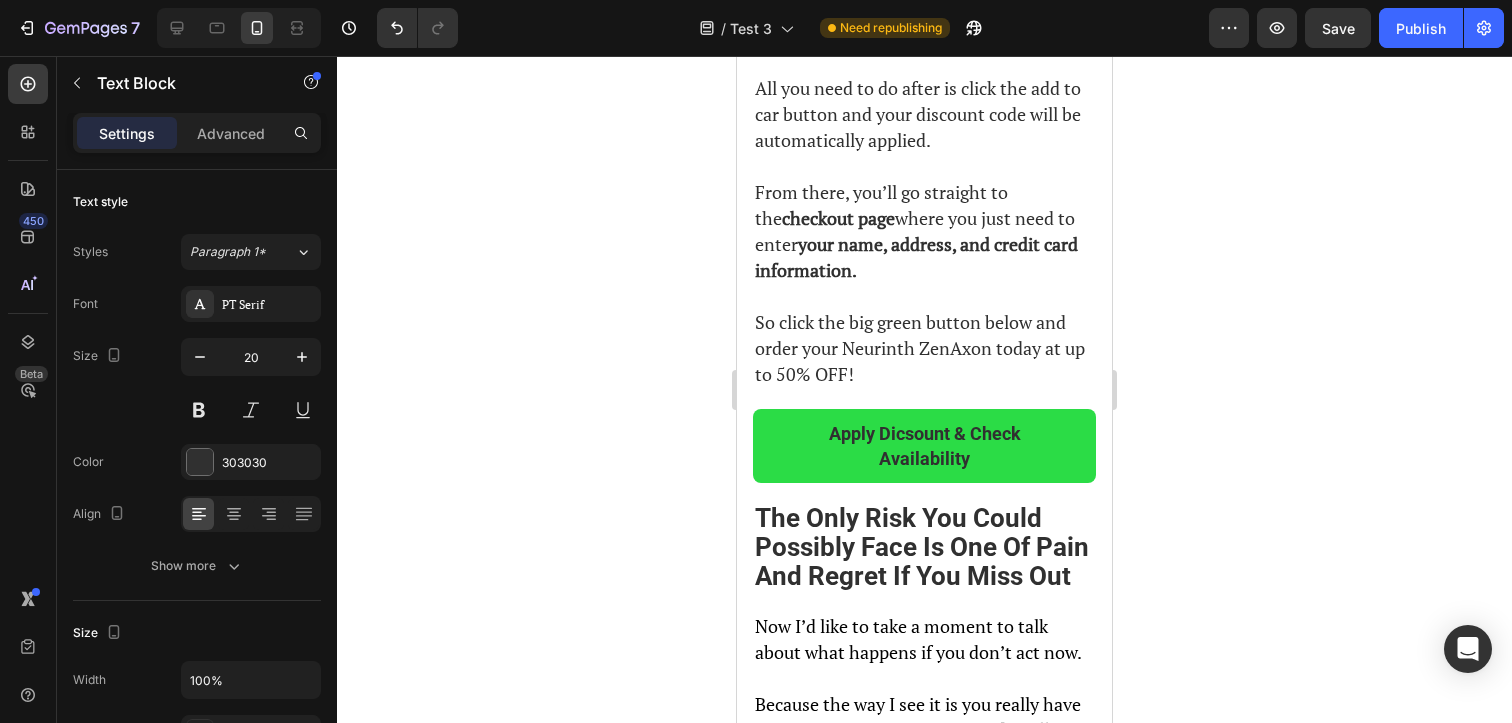 scroll, scrollTop: 17591, scrollLeft: 0, axis: vertical 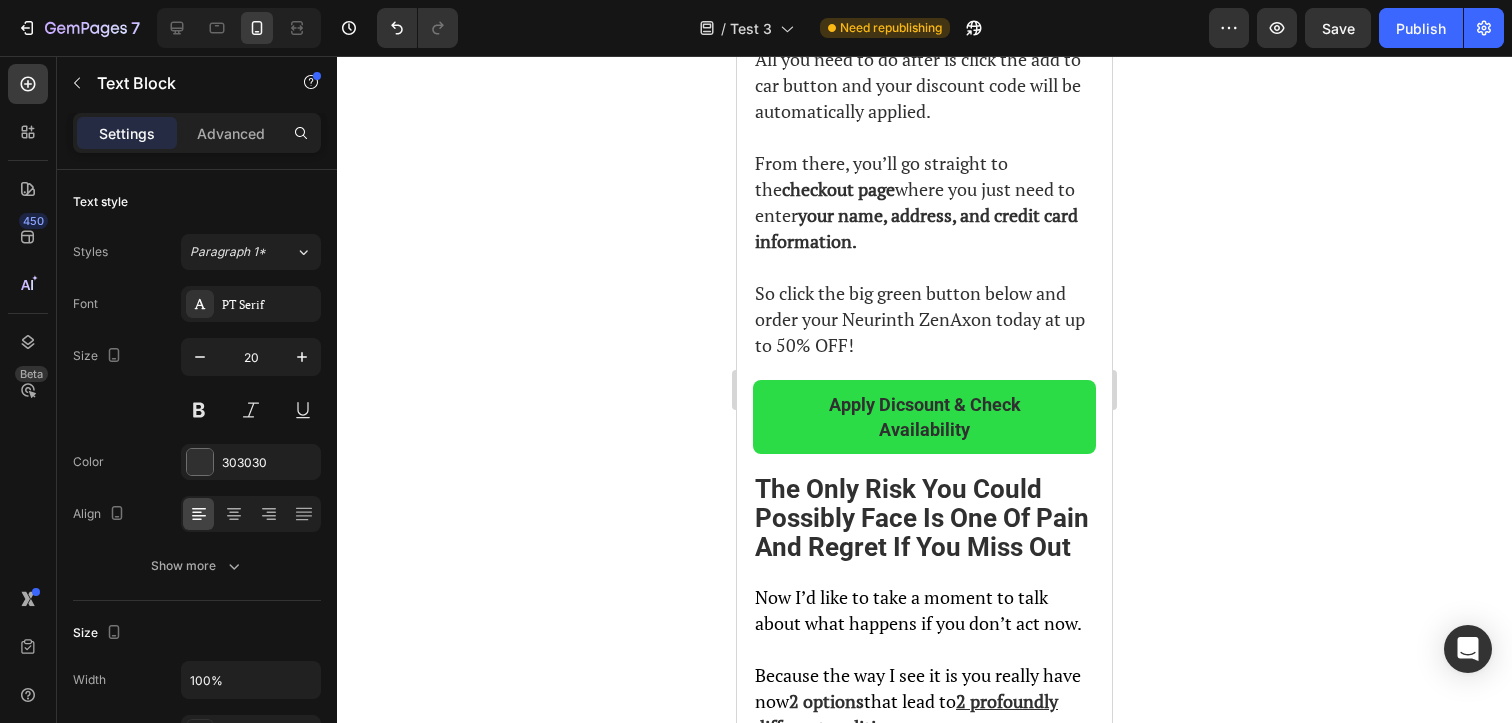 click on "That’s because Neuropathy expert [FIRST] [LAST] and his team at Neurinth don’t want any middlemen to mark up their prices. So you will never pay  $[PRICE]  for the device. [FIRST] [LAST]'s mission with   Neurinth ZenAxon   is to make cutting edge foot pain solutions accessible to as many people as possible. That’s why [FIRST] and his team sell directly to our customers. [FIRST] heavily relies on word of mouth. He believes if the product is good, the word will spread. That’s why I’ve decided to write this article for him. To act my part and spread my word. It’s the least I can do for how much his Neurinth ZenAxon transformed my life. And that’s why you are not going to pay  $[PRICE]  - which is the recommended price for a device of this caliber. [FIRST] doesn’t want the price to stand in your way. So you won’t even pay half. So even though they charge  $[PRICE]  per massager  on their official website… You won't have to pay that today either. Via This Link ONLY  ,  you can get your  Neurinth ZenAxon" at bounding box center (924, -3439) 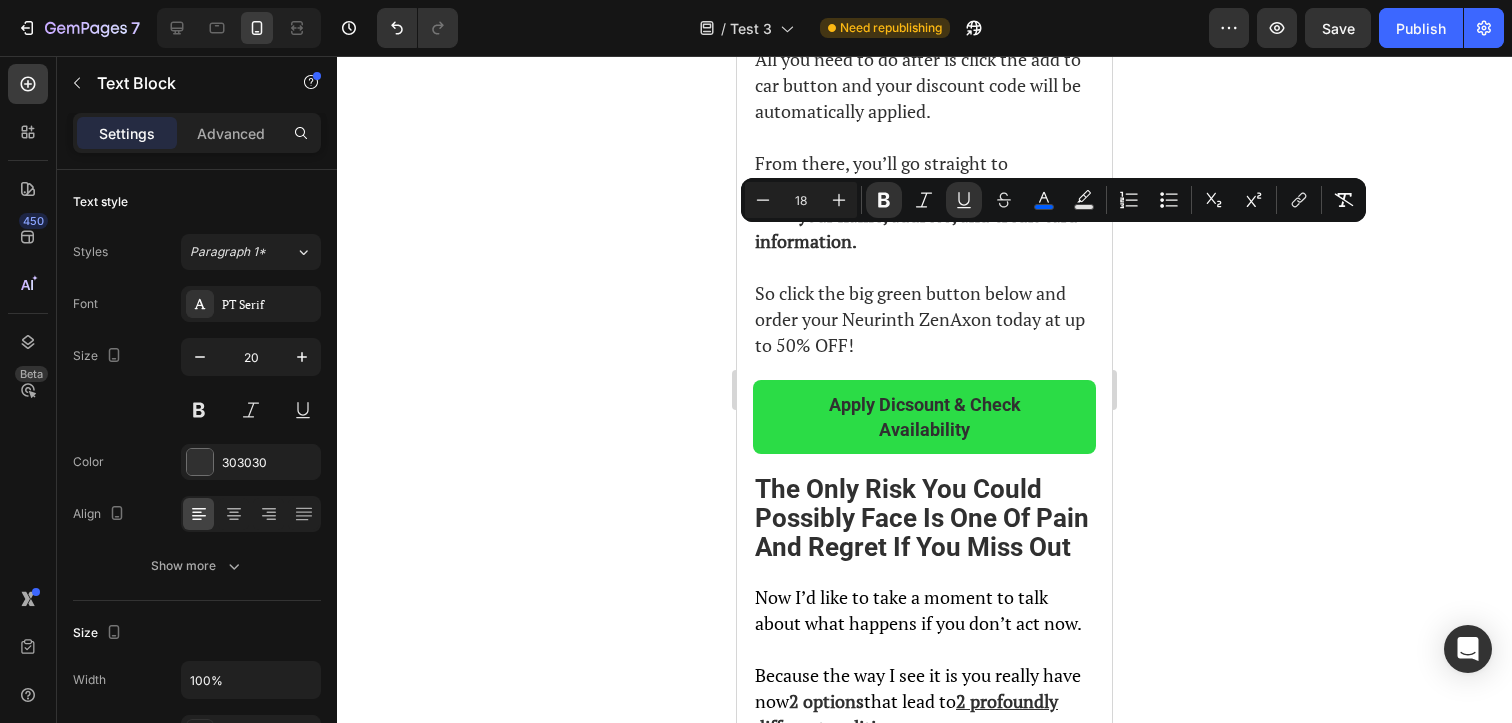 drag, startPoint x: 907, startPoint y: 241, endPoint x: 794, endPoint y: 268, distance: 116.18089 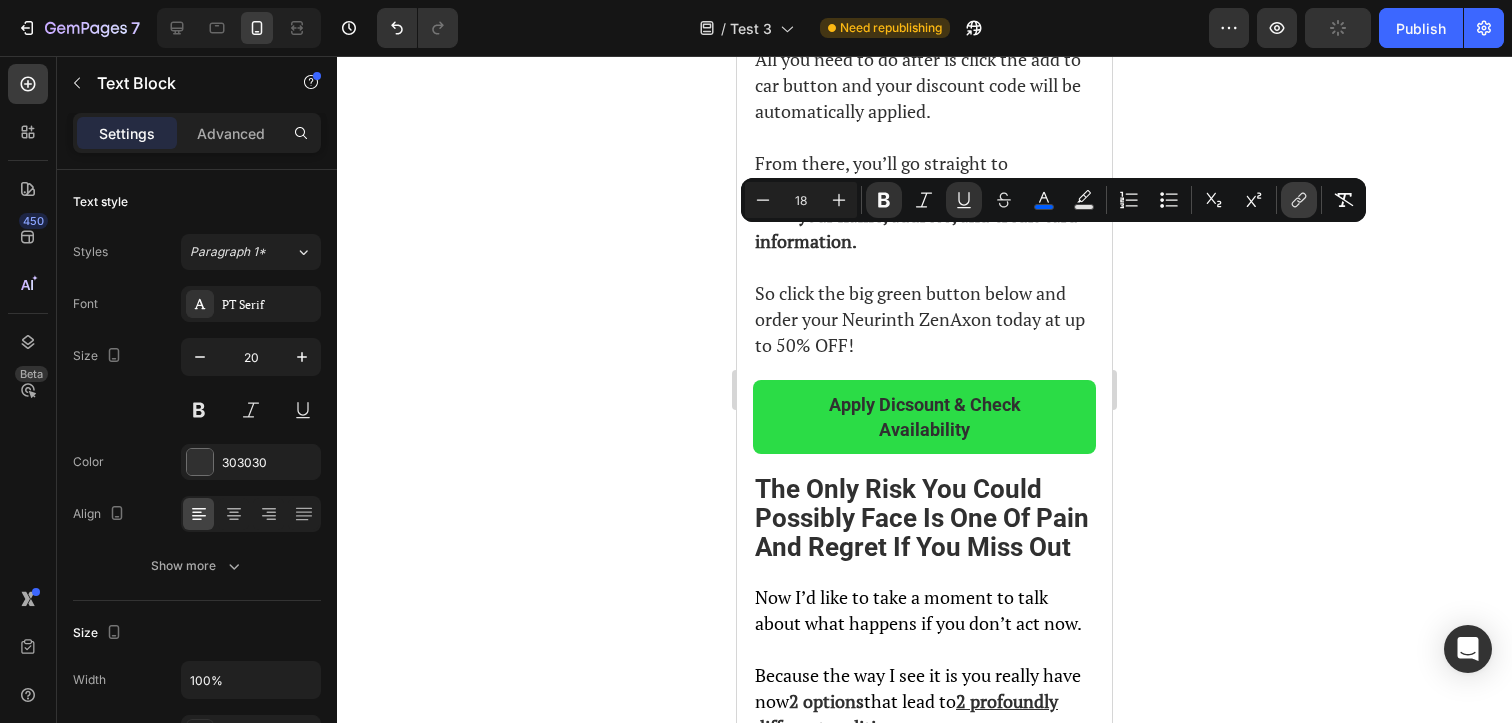 click 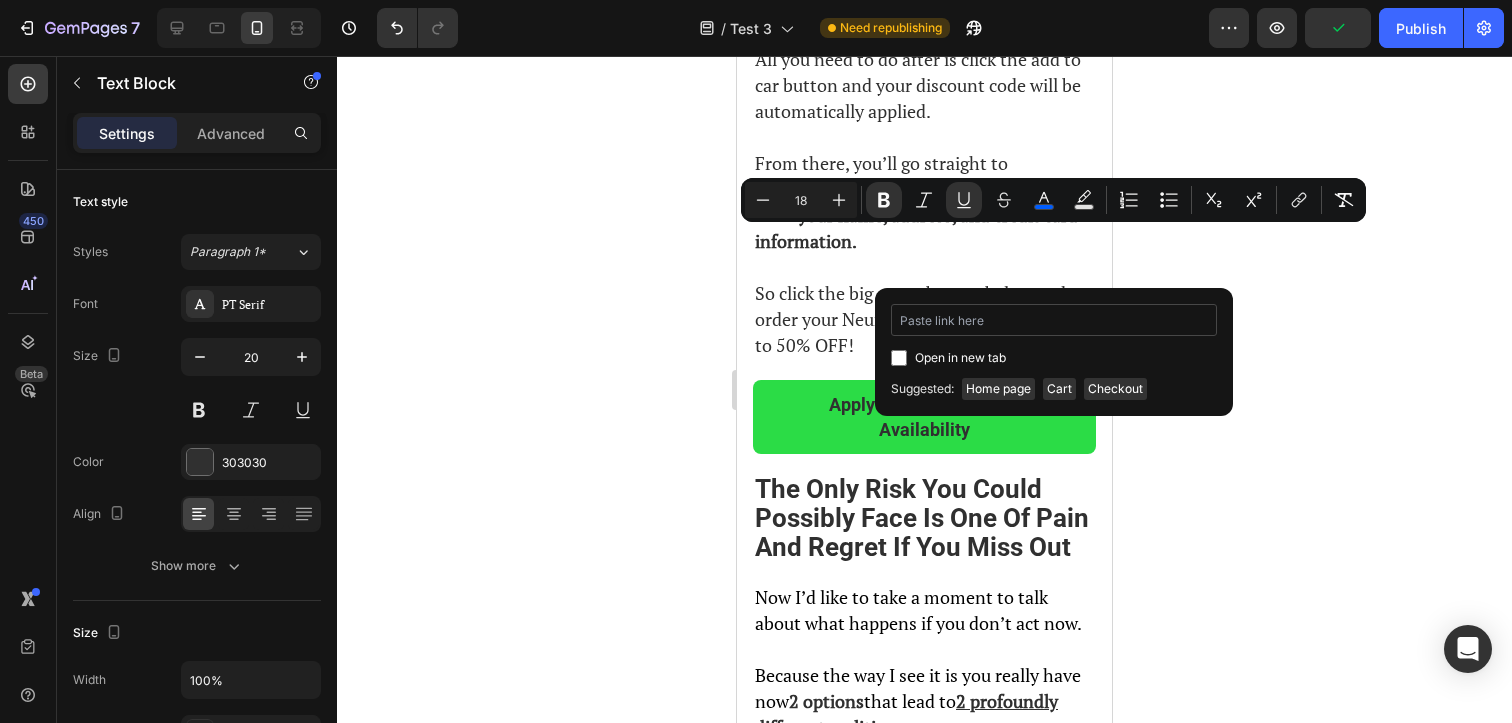type on "https://www.neurinth.au/products/3d-smart-foot-massage-pad-feet-massager-6-modes-15-levelsimprove-blood-circulation-relax-muscles-slim-legs-rechargeable-foot-pad-103894483292-hygnq" 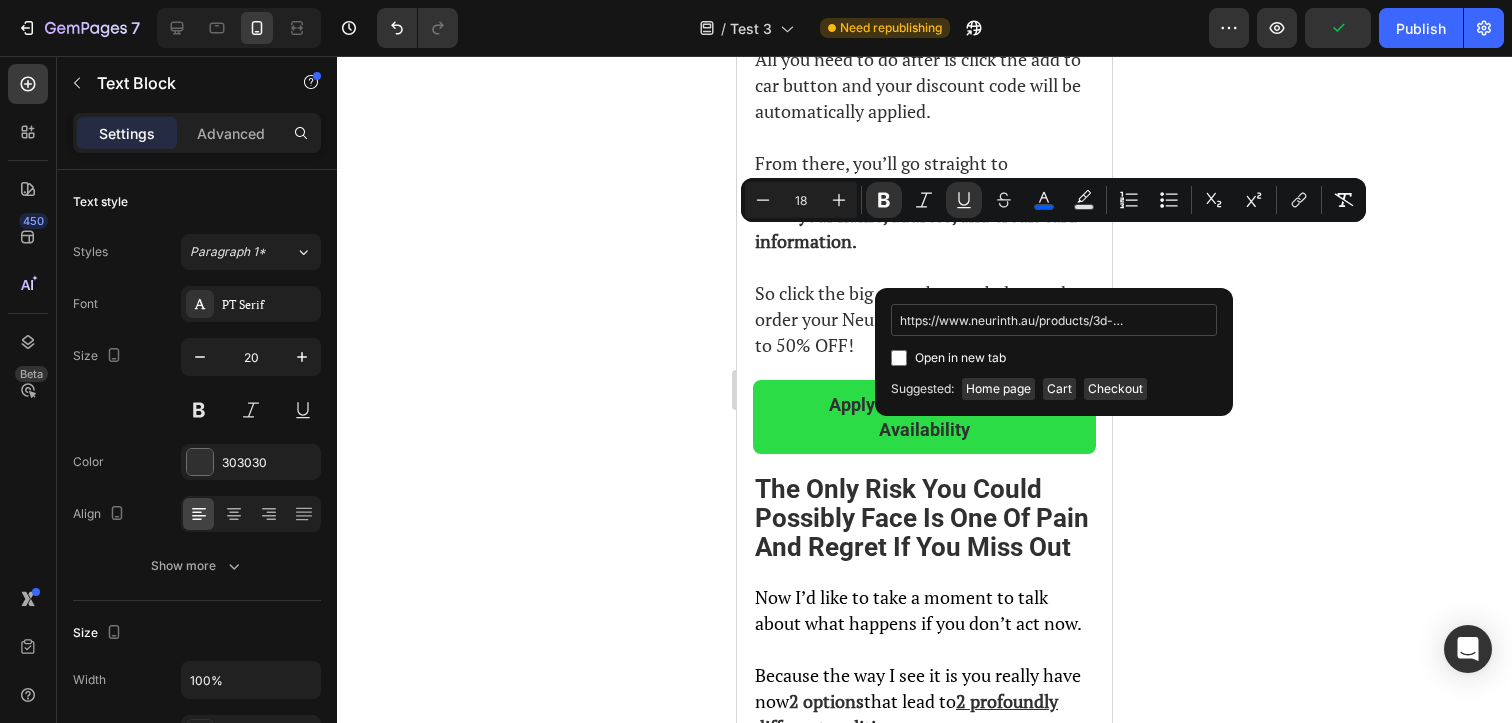 scroll, scrollTop: 0, scrollLeft: 894, axis: horizontal 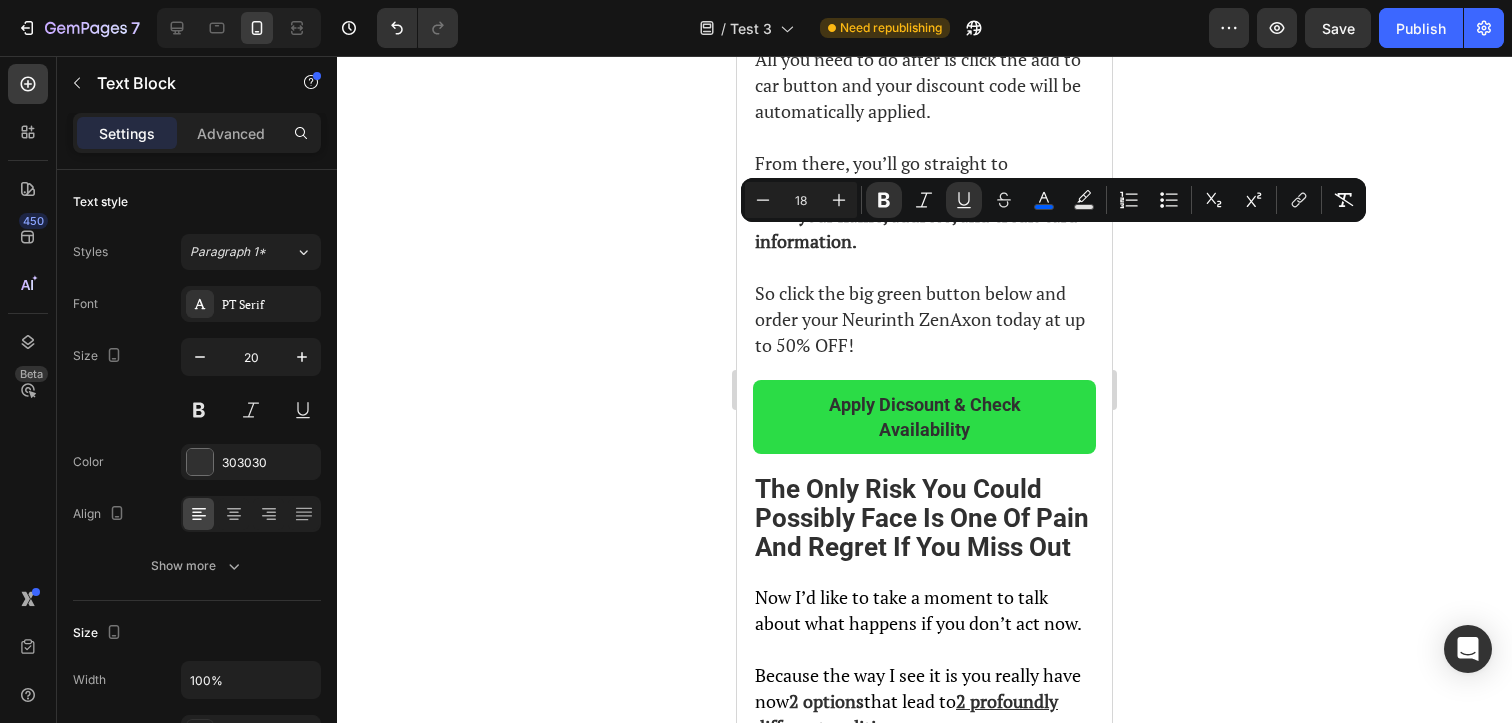 click on "That’s because Neuropathy expert [FIRST] [LAST] and his team at Neurinth don’t want any middlemen to mark up their prices. So you will never pay  $[PRICE]  for the device. [FIRST] [LAST]'s mission with   Neurinth ZenAxon   is to make cutting edge foot pain solutions accessible to as many people as possible. That’s why [FIRST] and his team sell directly to our customers. [FIRST] heavily relies on word of mouth. He believes if the product is good, the word will spread. That’s why I’ve decided to write this article for him. To act my part and spread my word. It’s the least I can do for how much his Neurinth ZenAxon transformed my life. And that’s why you are not going to pay  $[PRICE]  - which is the recommended price for a device of this caliber. [FIRST] doesn’t want the price to stand in your way. So you won’t even pay half. So even though they charge  $[PRICE]  per massager  on their official website… You won't have to pay that today either. Via This Link ONLY  ,  you can get your  Neurinth ZenAxon" at bounding box center (924, -3439) 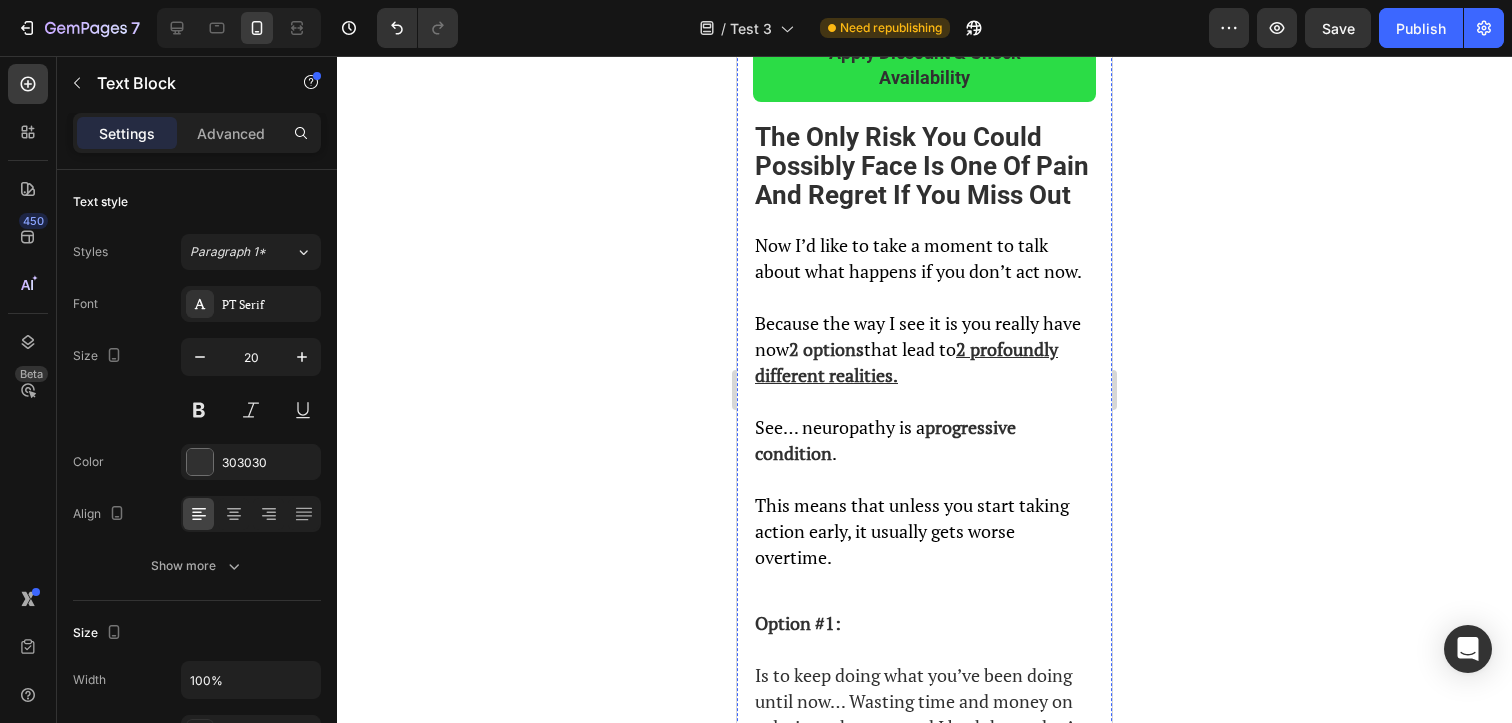 scroll, scrollTop: 17941, scrollLeft: 0, axis: vertical 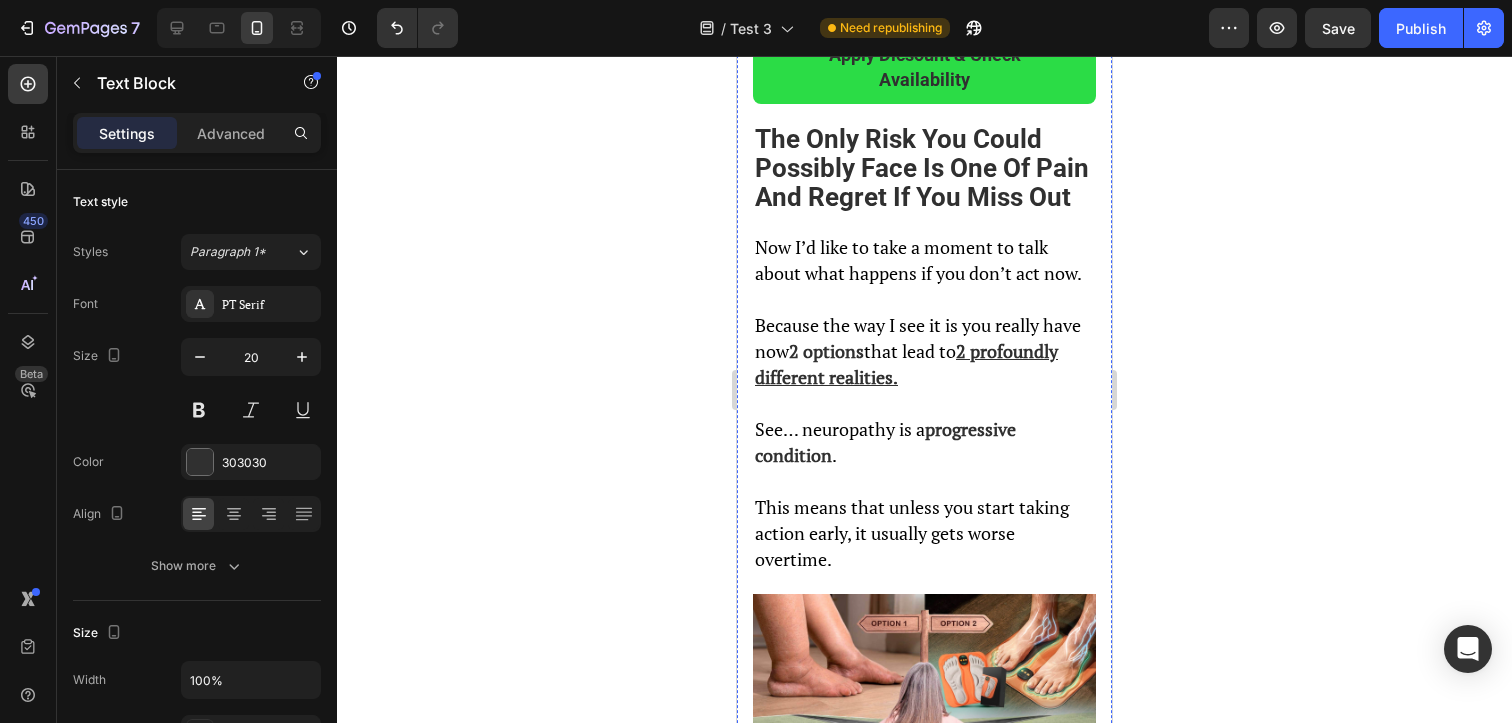click at bounding box center [924, -2861] 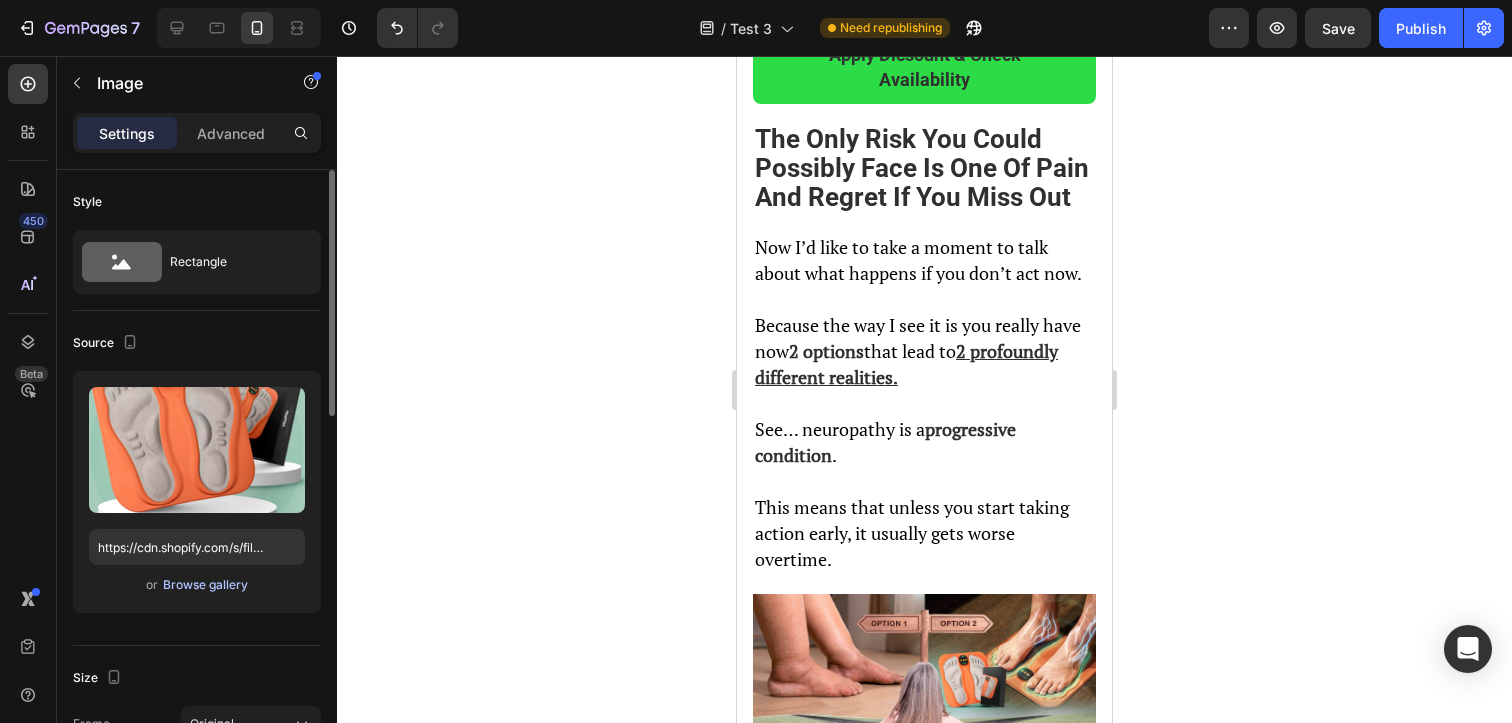 click on "Browse gallery" at bounding box center (205, 585) 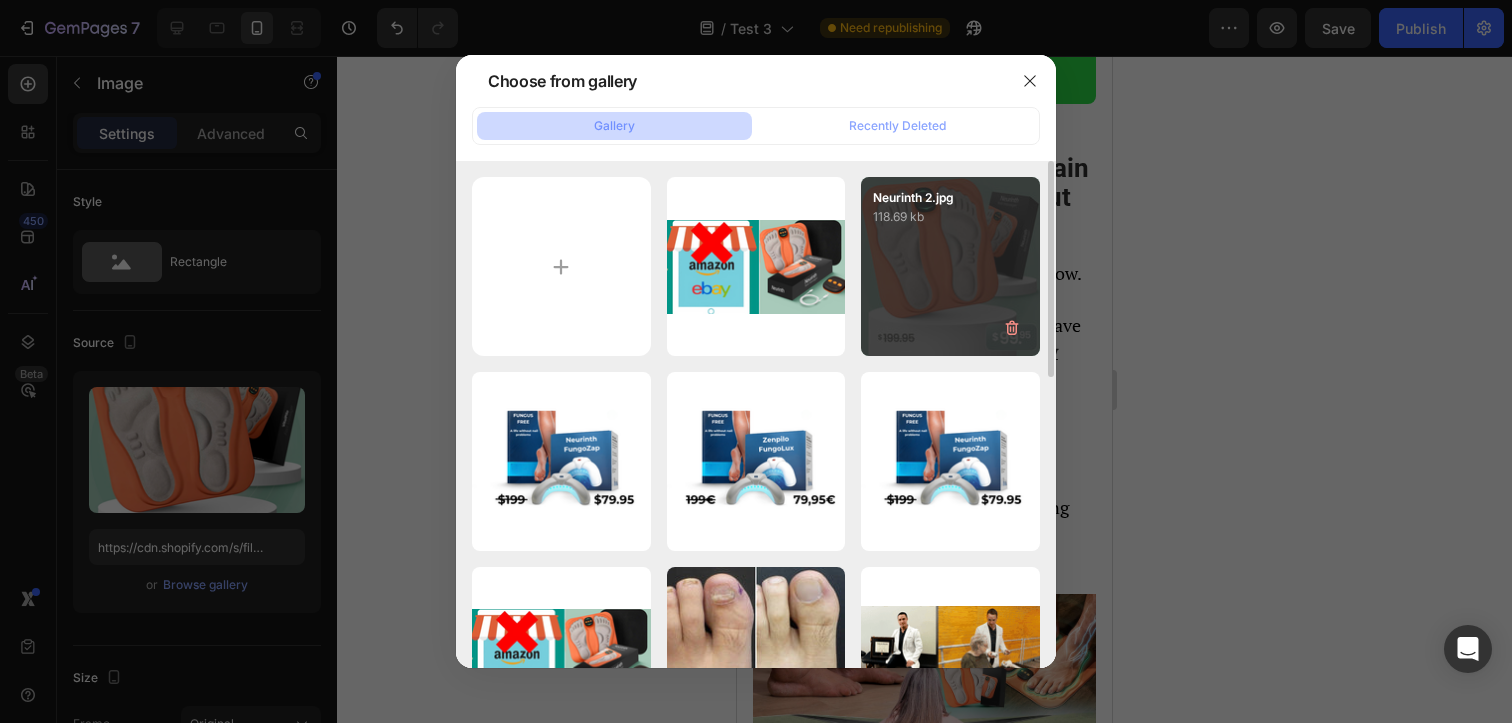click on "118.69 kb" at bounding box center [950, 217] 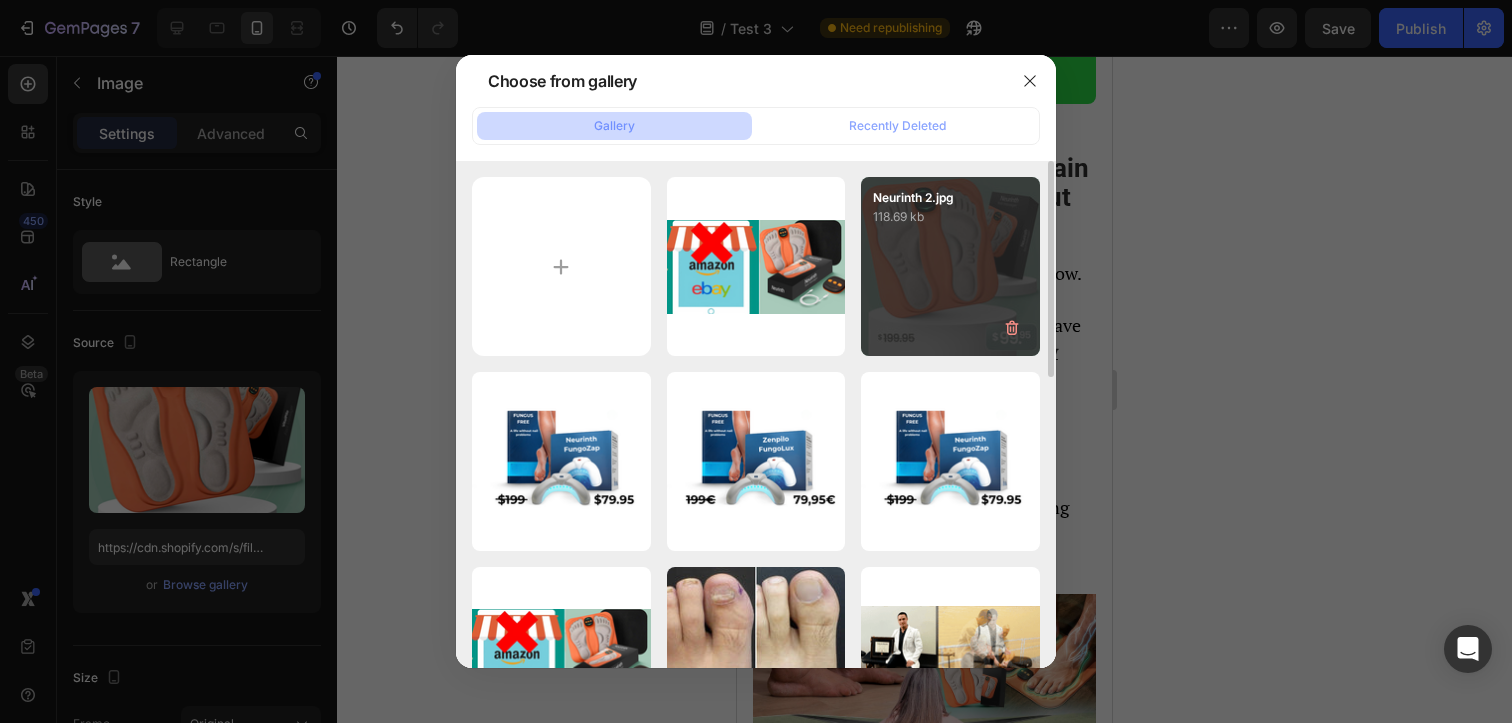 type on "https://cdn.shopify.com/s/files/1/0660/8440/5379/files/gempages_576299677121512387-99ec7ed9-f2e1-455b-a10a-dcb7018456f6.jpg" 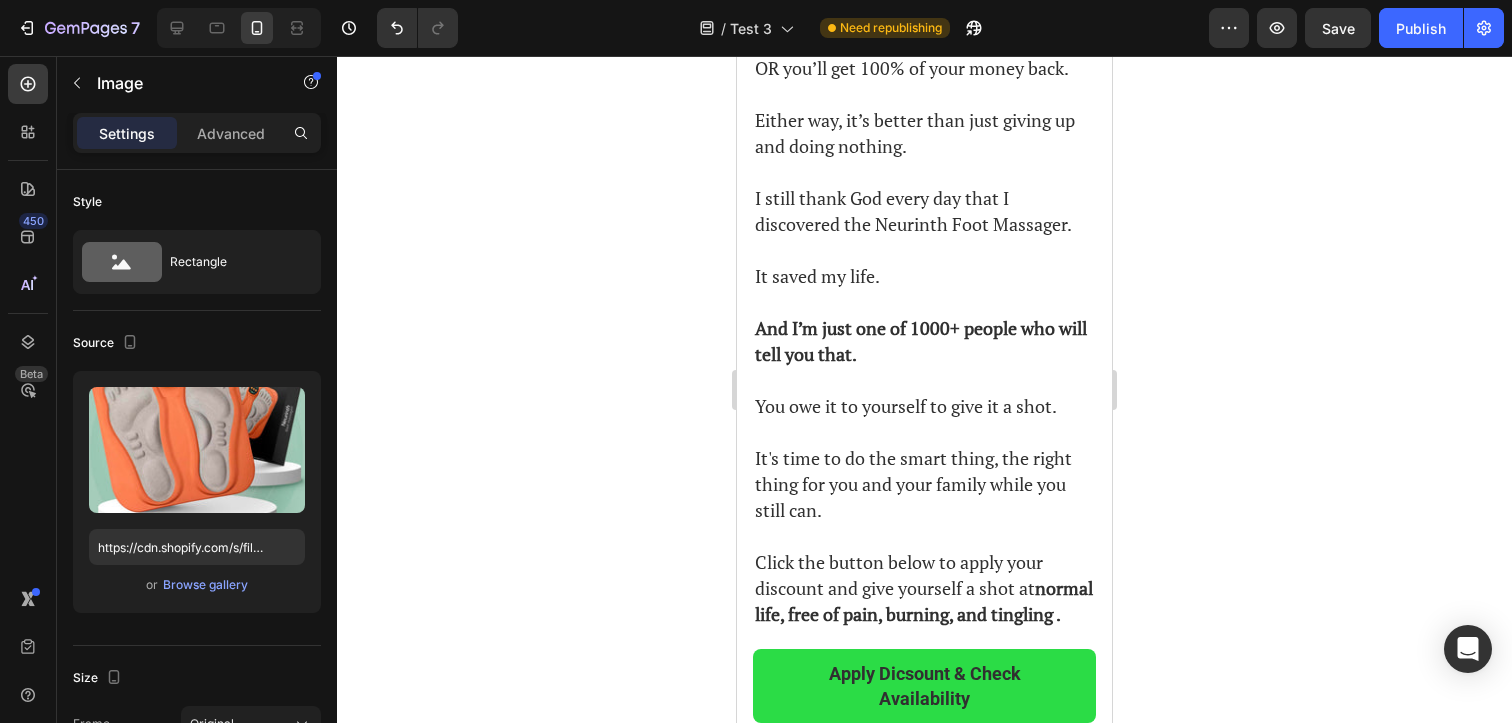 scroll, scrollTop: 19329, scrollLeft: 0, axis: vertical 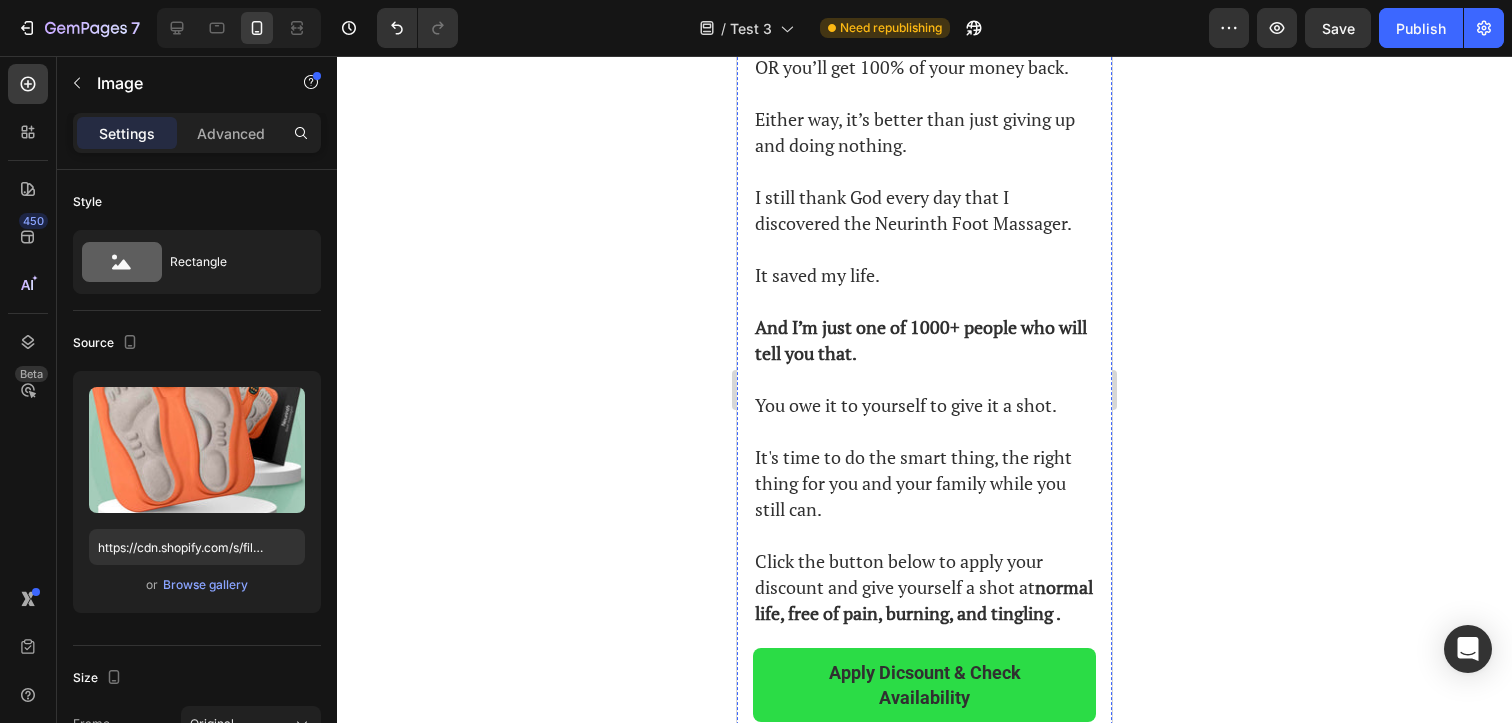 click on "Apply Dicsount & Check Availability" at bounding box center (924, -3144) 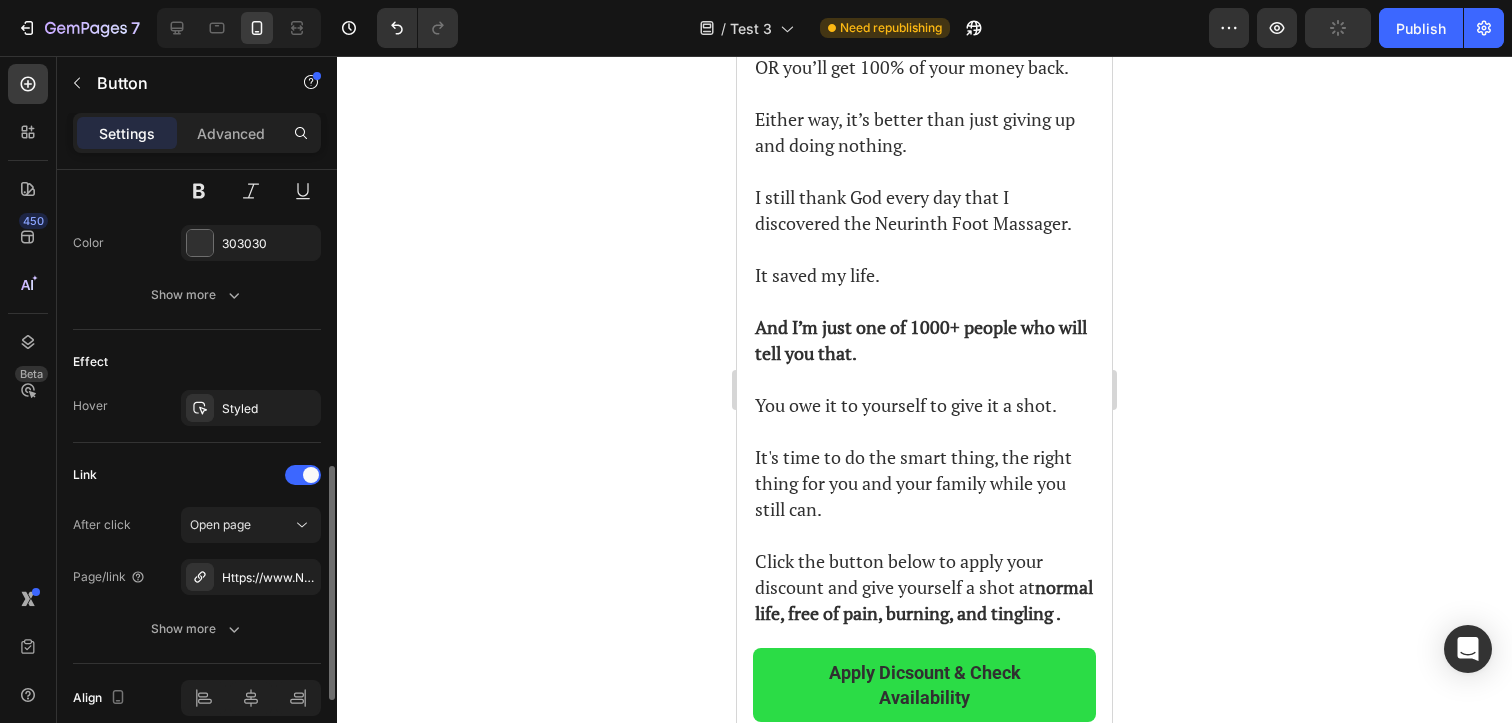 scroll, scrollTop: 918, scrollLeft: 0, axis: vertical 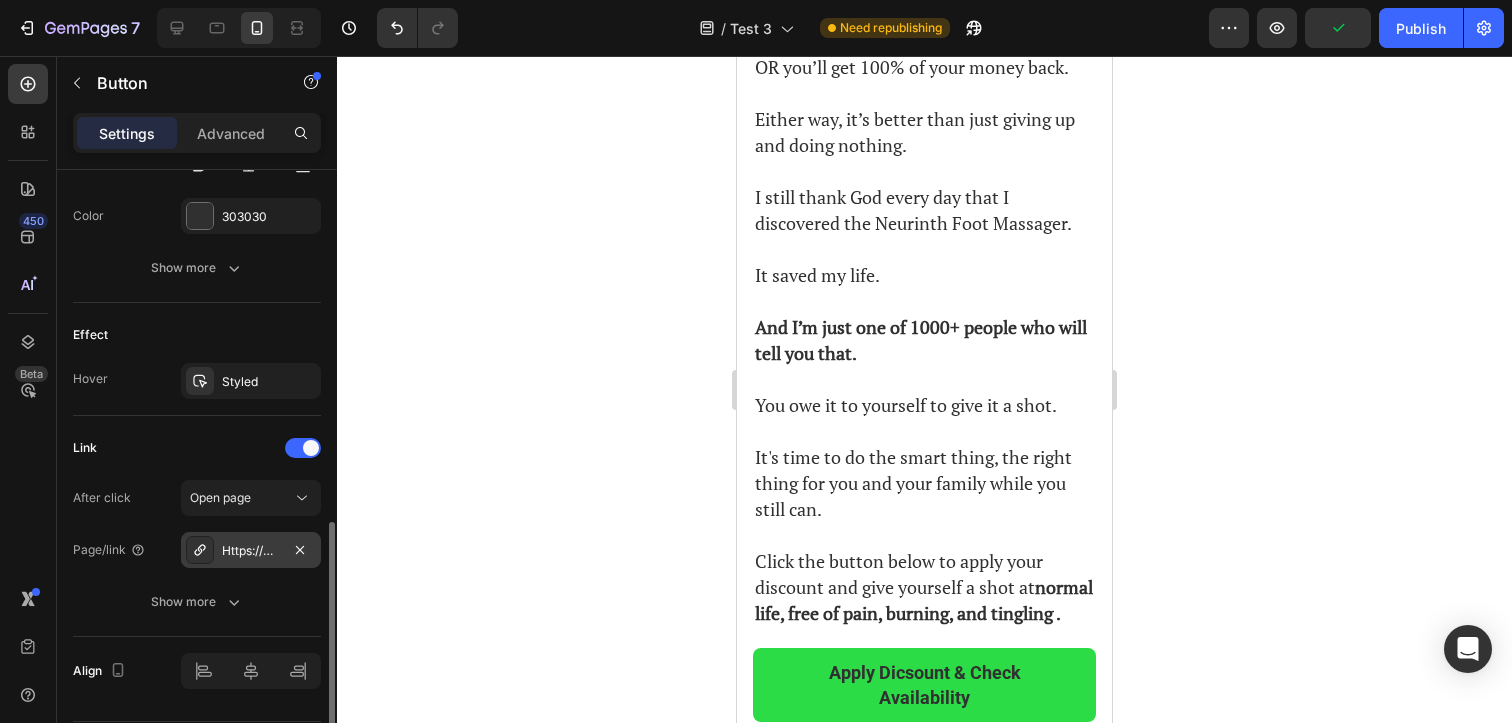 click on "Https://www.Neurinth.Au/3d-smart-foot-massage-pad-feet-massager-6-modes-15-levelsimprove-blood-circulation-relax-muscles-slim-legs-rechargeable-foot-pad-103894483292-hygnq" at bounding box center [251, 551] 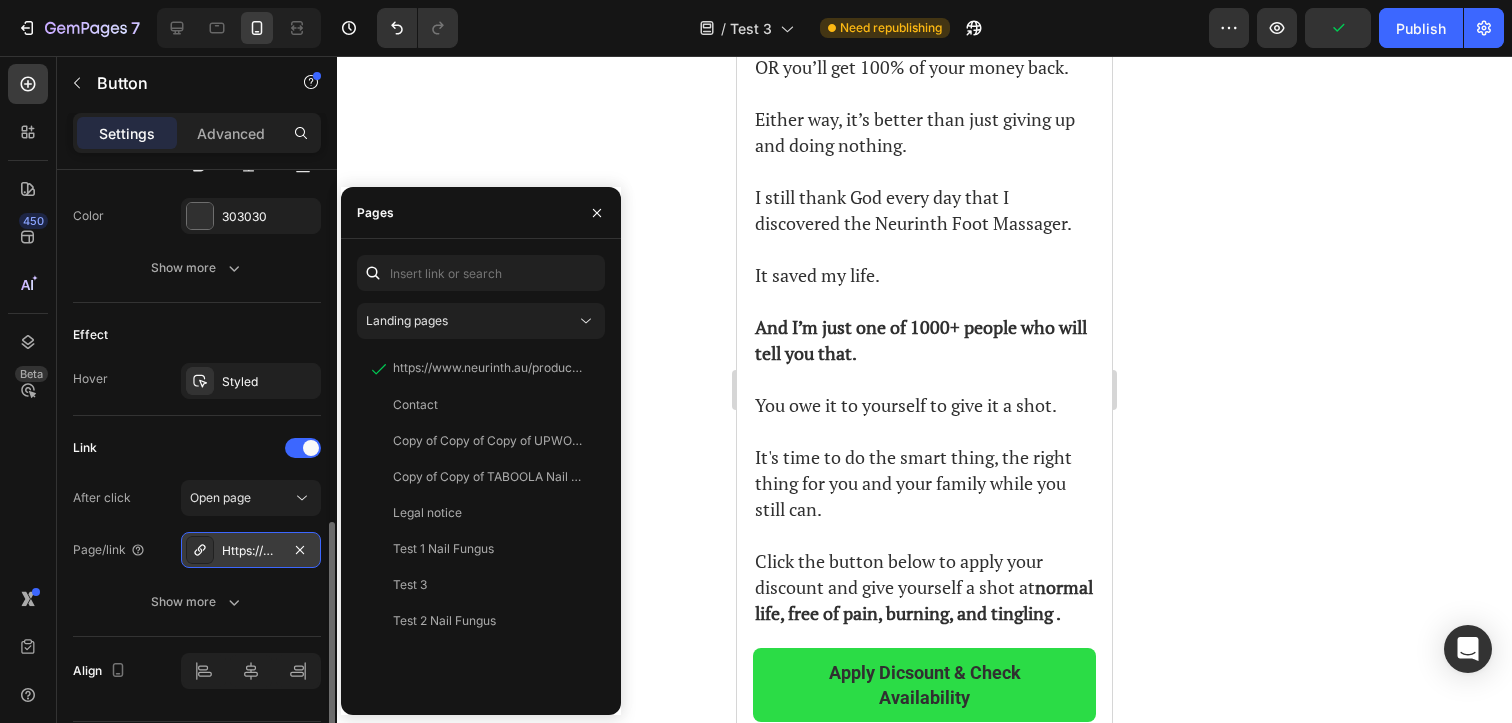 click on "Https://www.Neurinth.Au/3d-smart-foot-massage-pad-feet-massager-6-modes-15-levelsimprove-blood-circulation-relax-muscles-slim-legs-rechargeable-foot-pad-103894483292-hygnq" at bounding box center [251, 551] 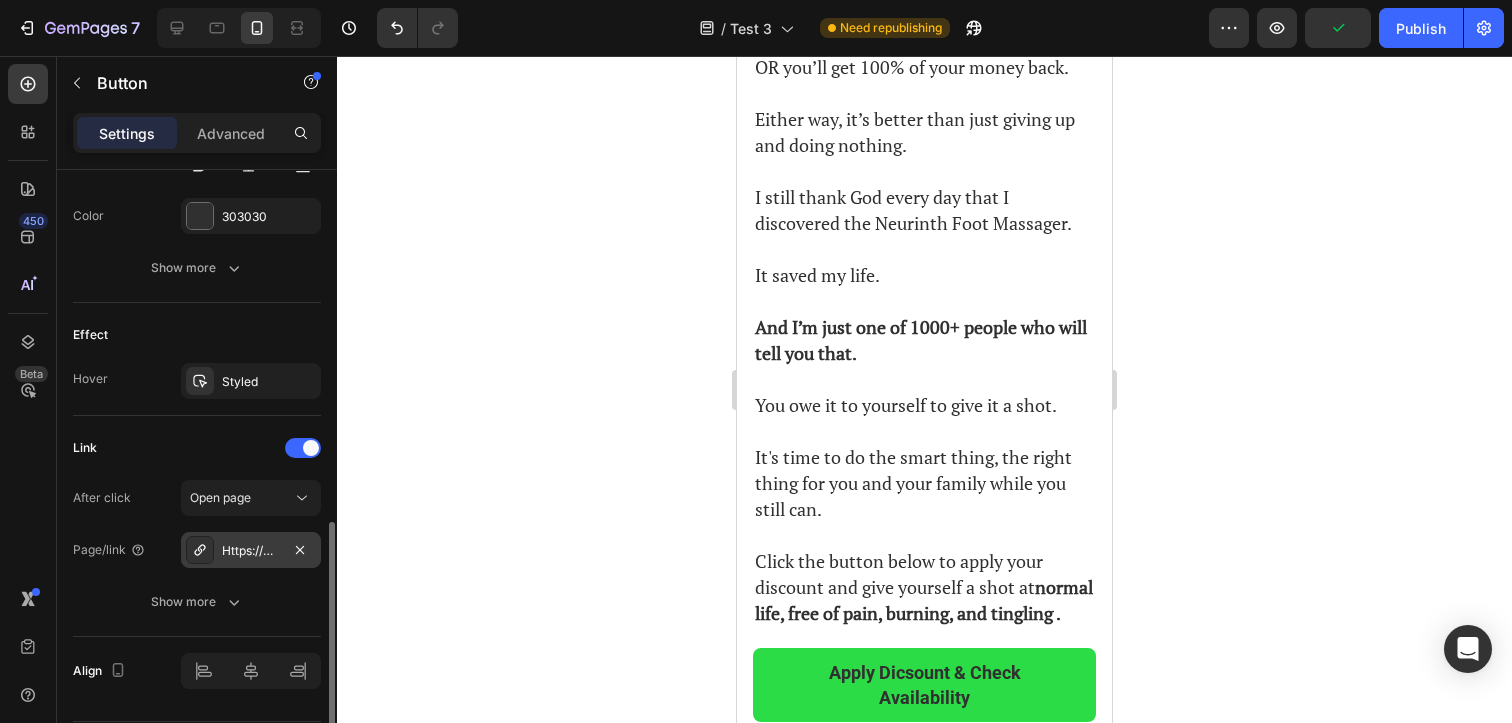 click on "Https://www.Neurinth.Au/3d-smart-foot-massage-pad-feet-massager-6-modes-15-levelsimprove-blood-circulation-relax-muscles-slim-legs-rechargeable-foot-pad-103894483292-hygnq" at bounding box center (251, 551) 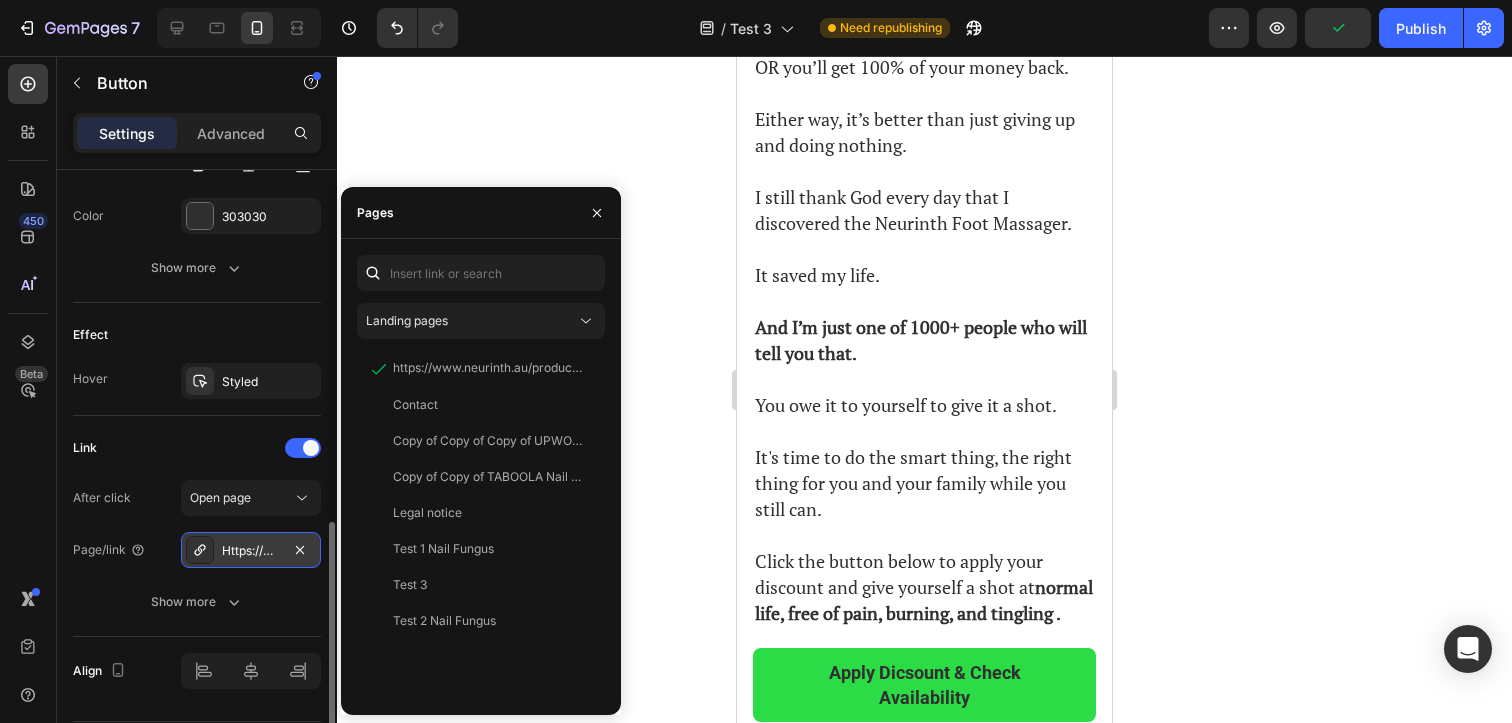 click on "Https://www.Neurinth.Au/3d-smart-foot-massage-pad-feet-massager-6-modes-15-levelsimprove-blood-circulation-relax-muscles-slim-legs-rechargeable-foot-pad-103894483292-hygnq" at bounding box center (251, 551) 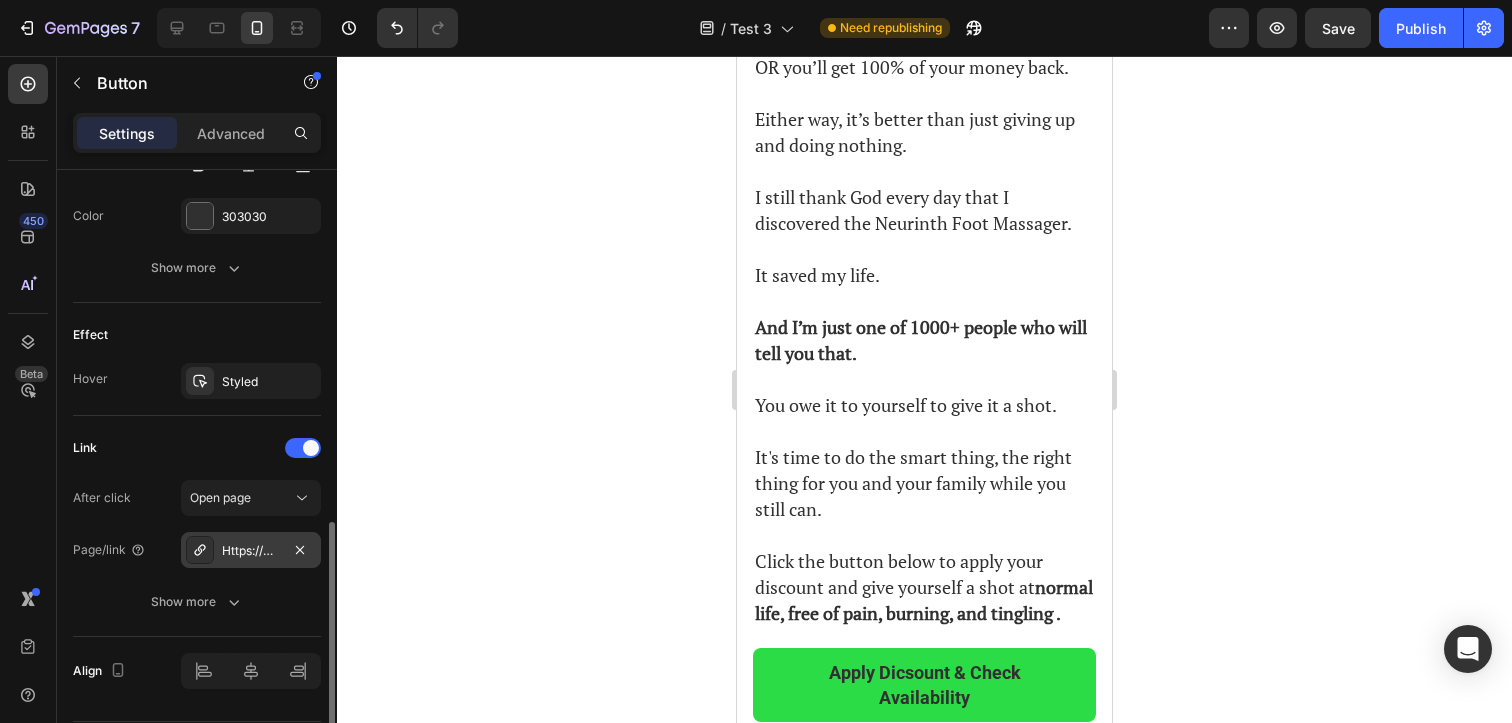 click on "Https://www.Neurinth.Au/3d-smart-foot-massage-pad-feet-massager-6-modes-15-levelsimprove-blood-circulation-relax-muscles-slim-legs-rechargeable-foot-pad-103894483292-hygnq" at bounding box center [251, 550] 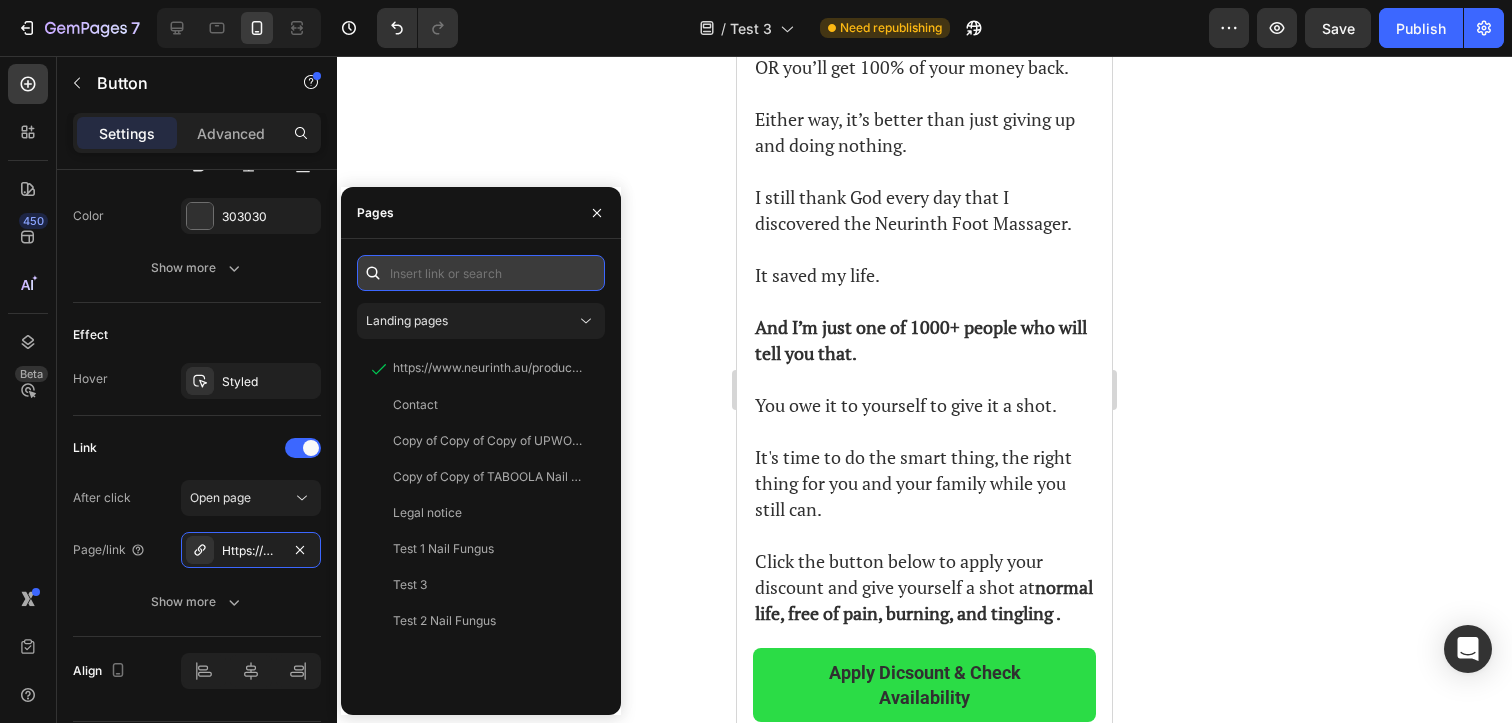 click at bounding box center (481, 273) 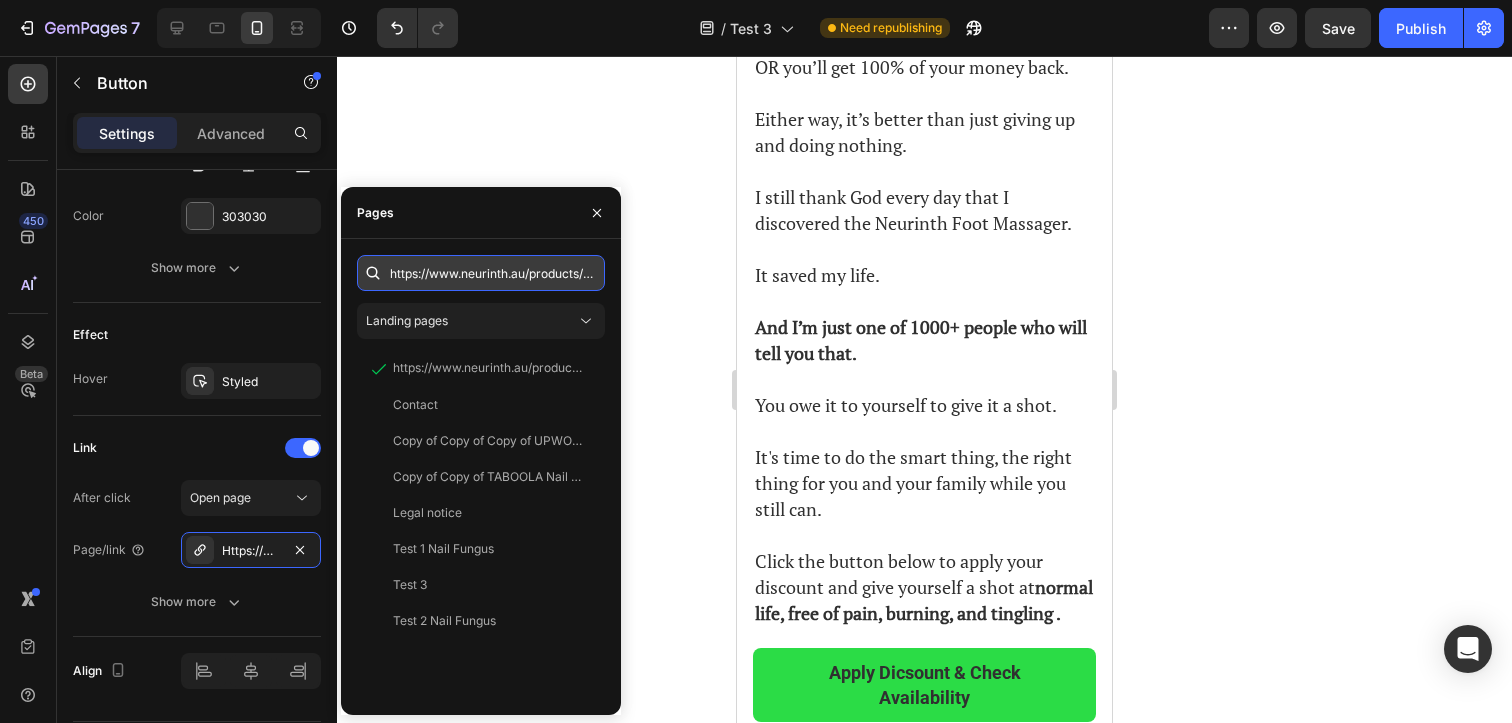 scroll, scrollTop: 0, scrollLeft: 943, axis: horizontal 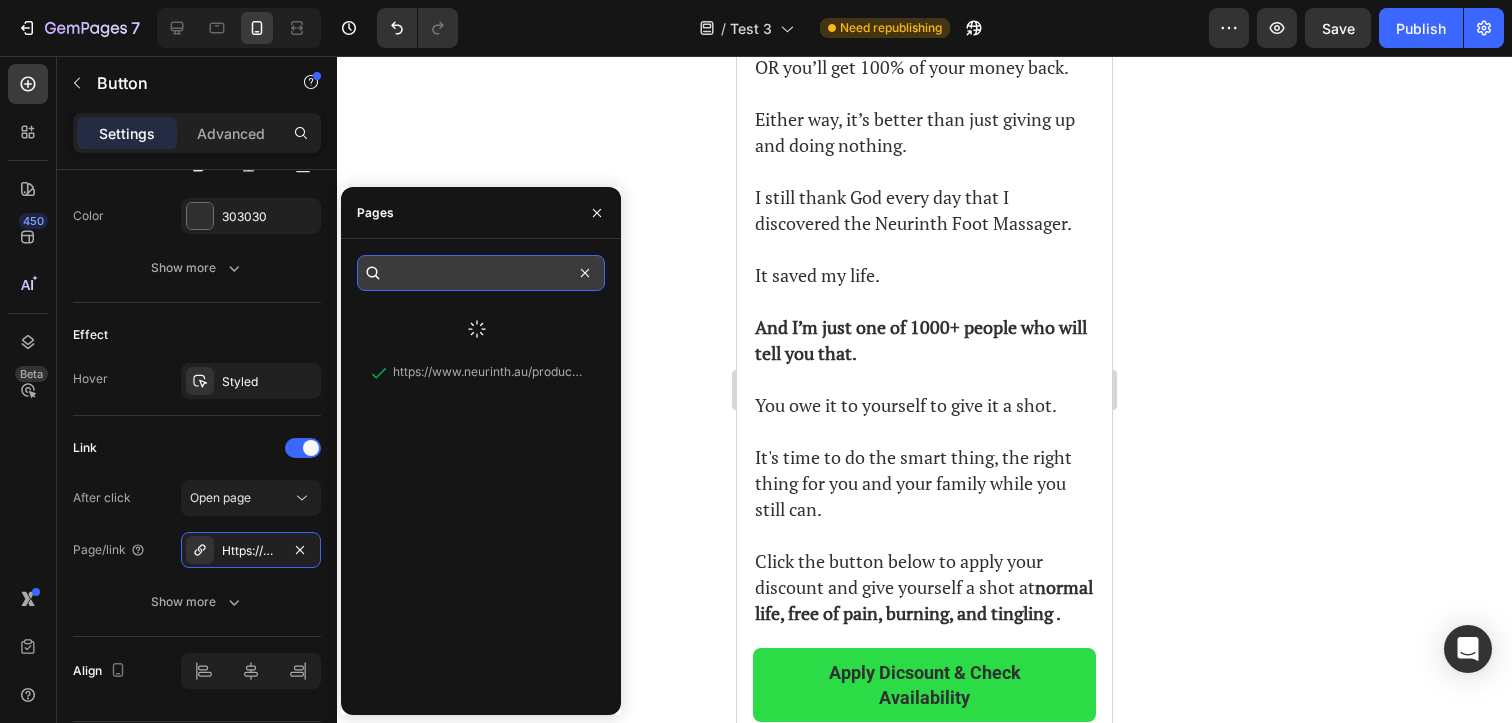 type on "https://www.neurinth.au/products/3d-smart-foot-massage-pad-feet-massager-6-modes-15-levelsimprove-blood-circulation-relax-muscles-slim-legs-rechargeable-foot-pad-103894483292-hygnq" 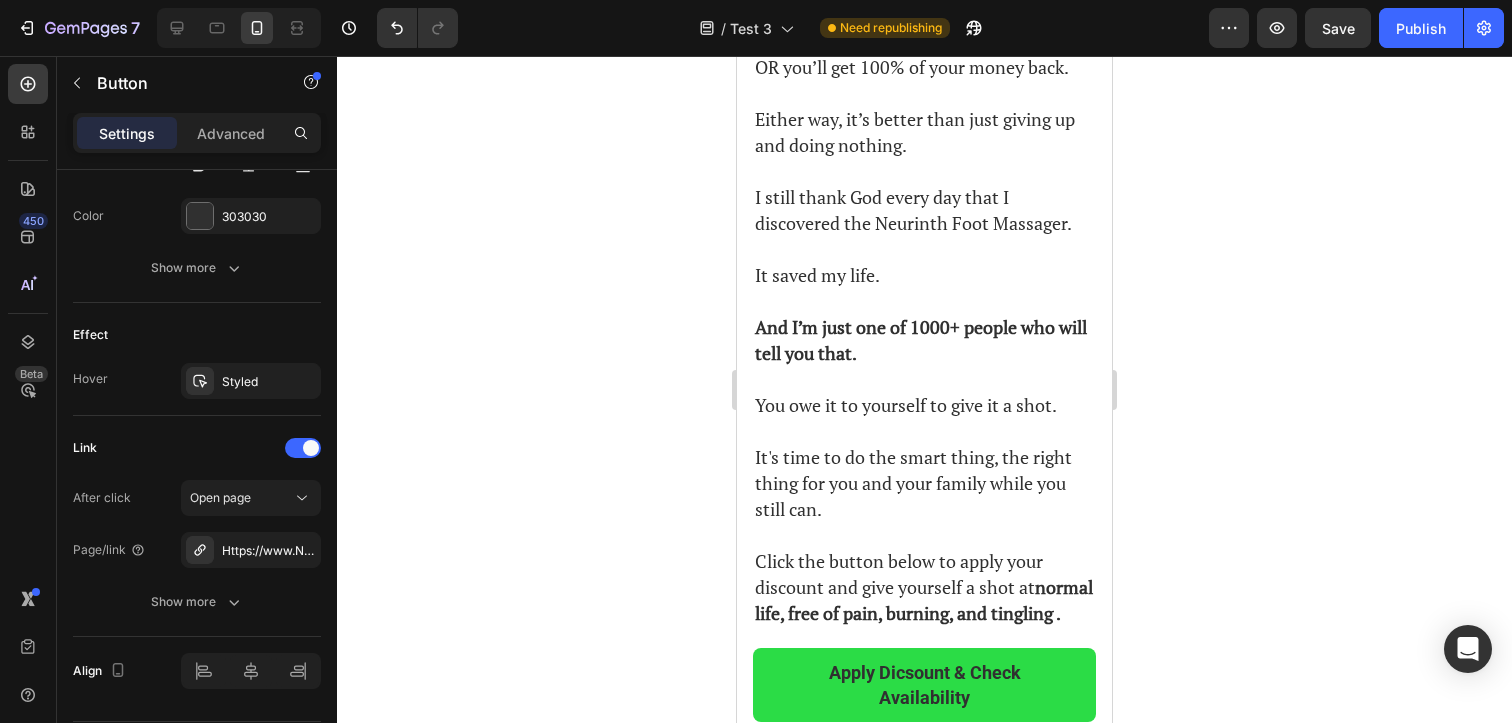 scroll, scrollTop: 0, scrollLeft: 0, axis: both 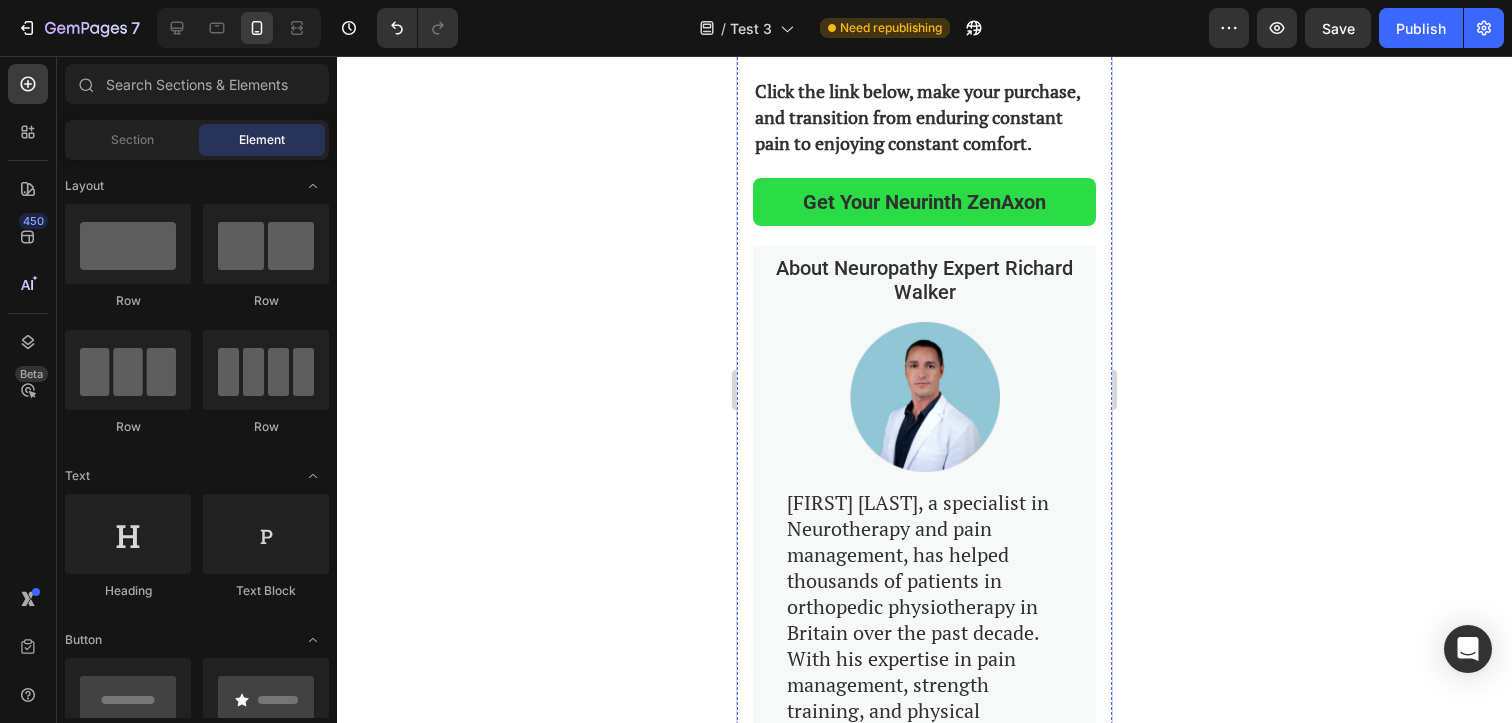 click on "Apply Dicsount & Check Availability" at bounding box center (924, -3001) 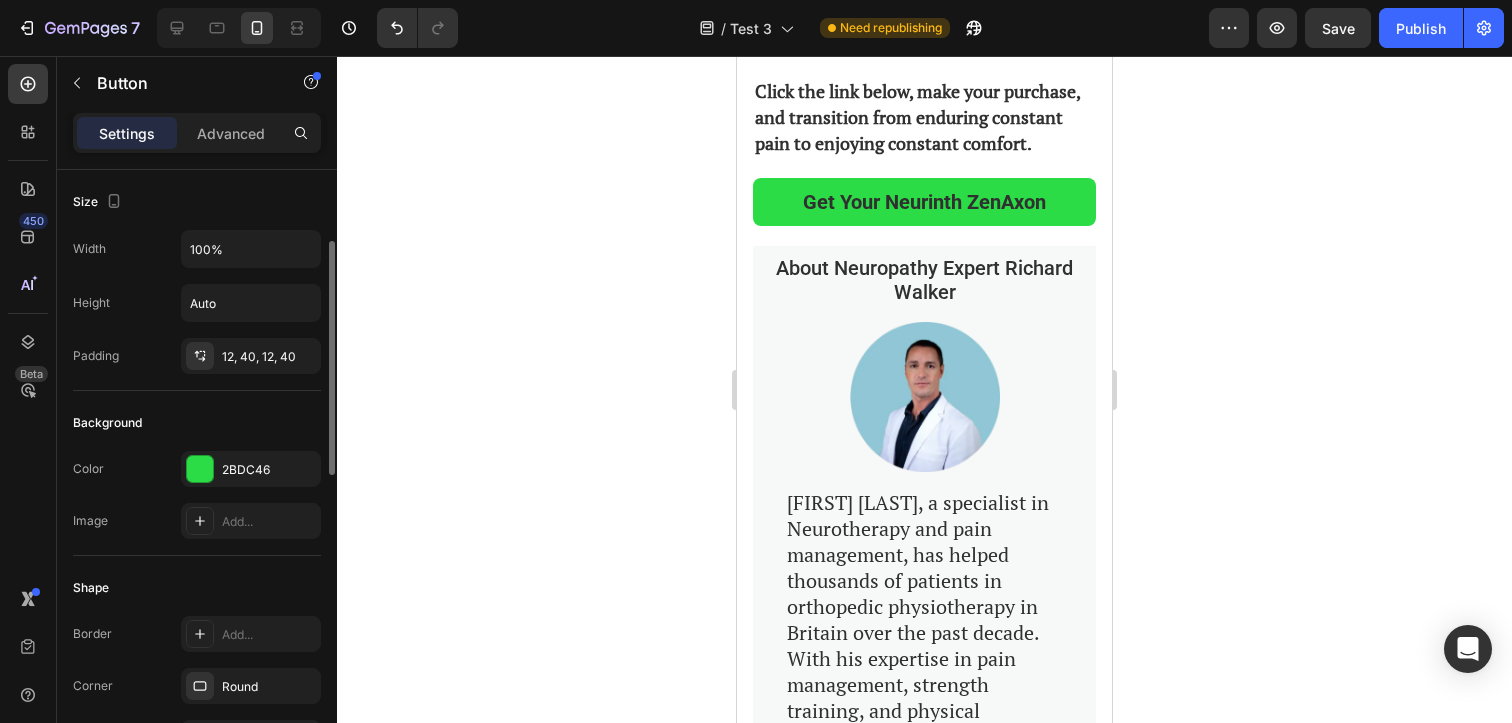 scroll, scrollTop: 980, scrollLeft: 0, axis: vertical 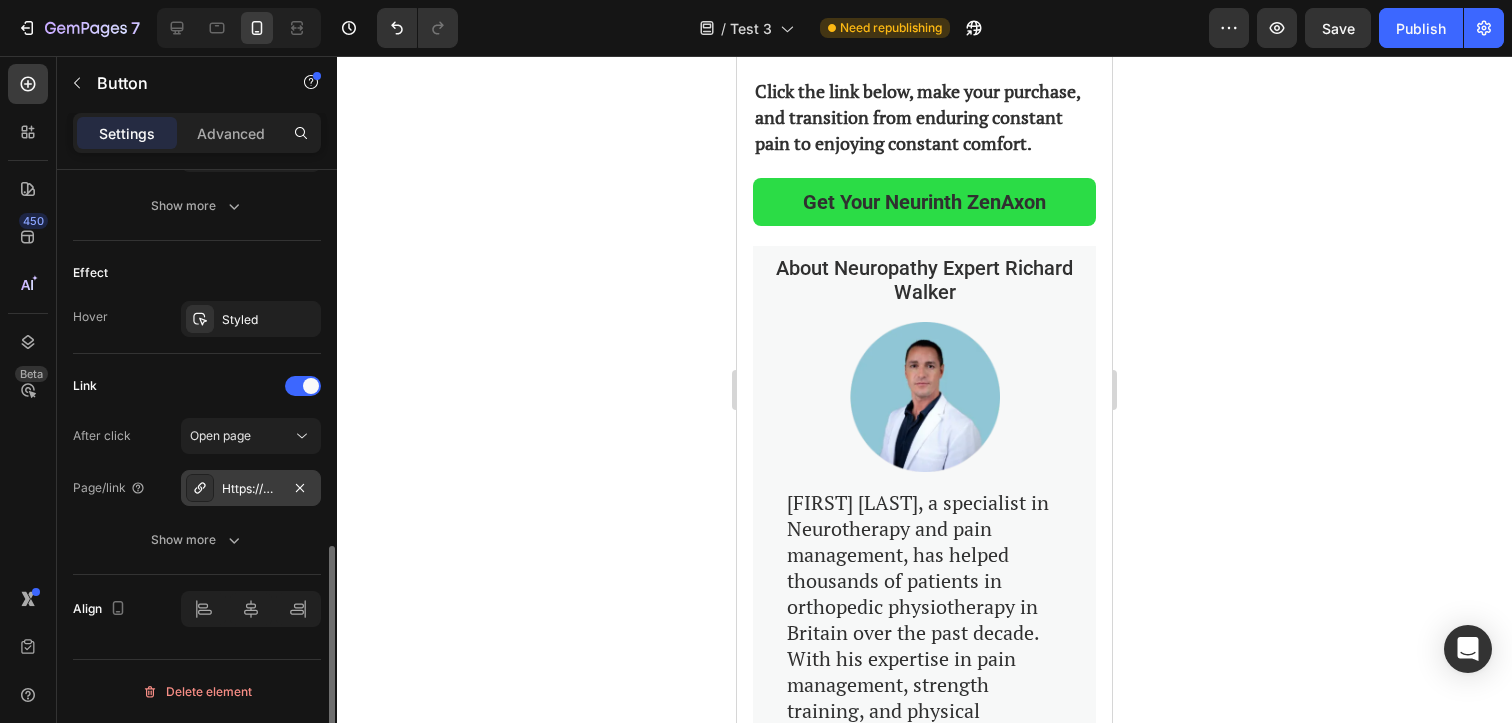 click on "Https://www.Neurinth.Au/3d-smart-foot-massage-pad-feet-massager-6-modes-15-levelsimprove-blood-circulation-relax-muscles-slim-legs-rechargeable-foot-pad-103894483292-hygnq" at bounding box center [251, 488] 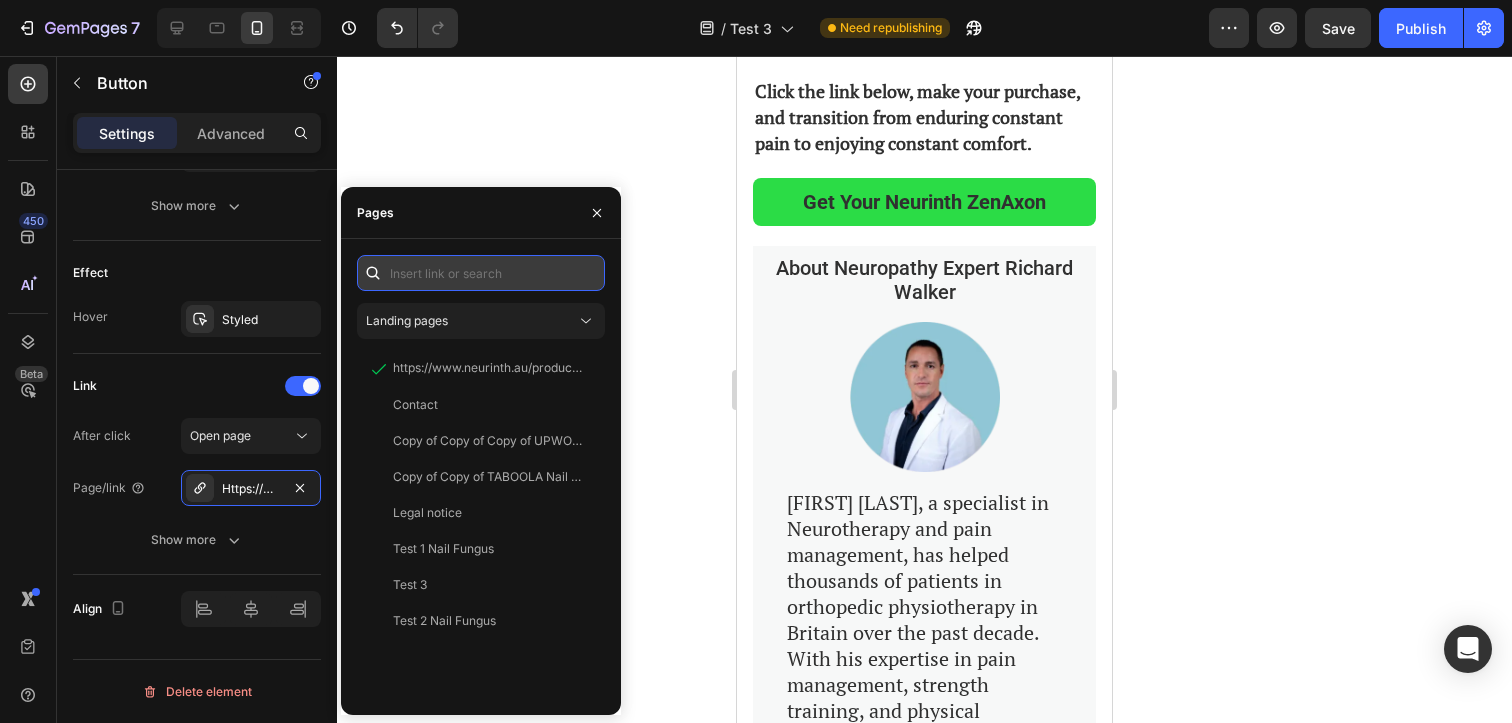 click at bounding box center [481, 273] 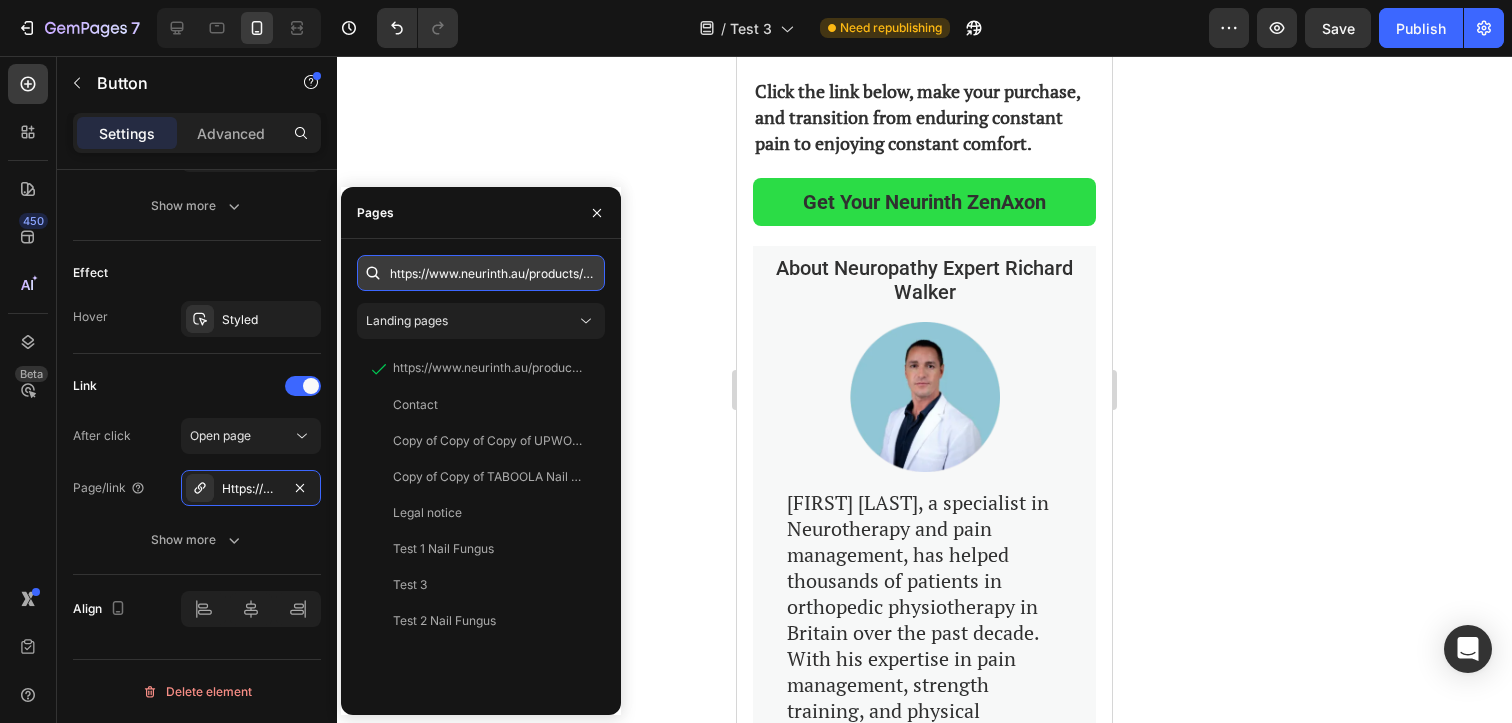 scroll, scrollTop: 0, scrollLeft: 943, axis: horizontal 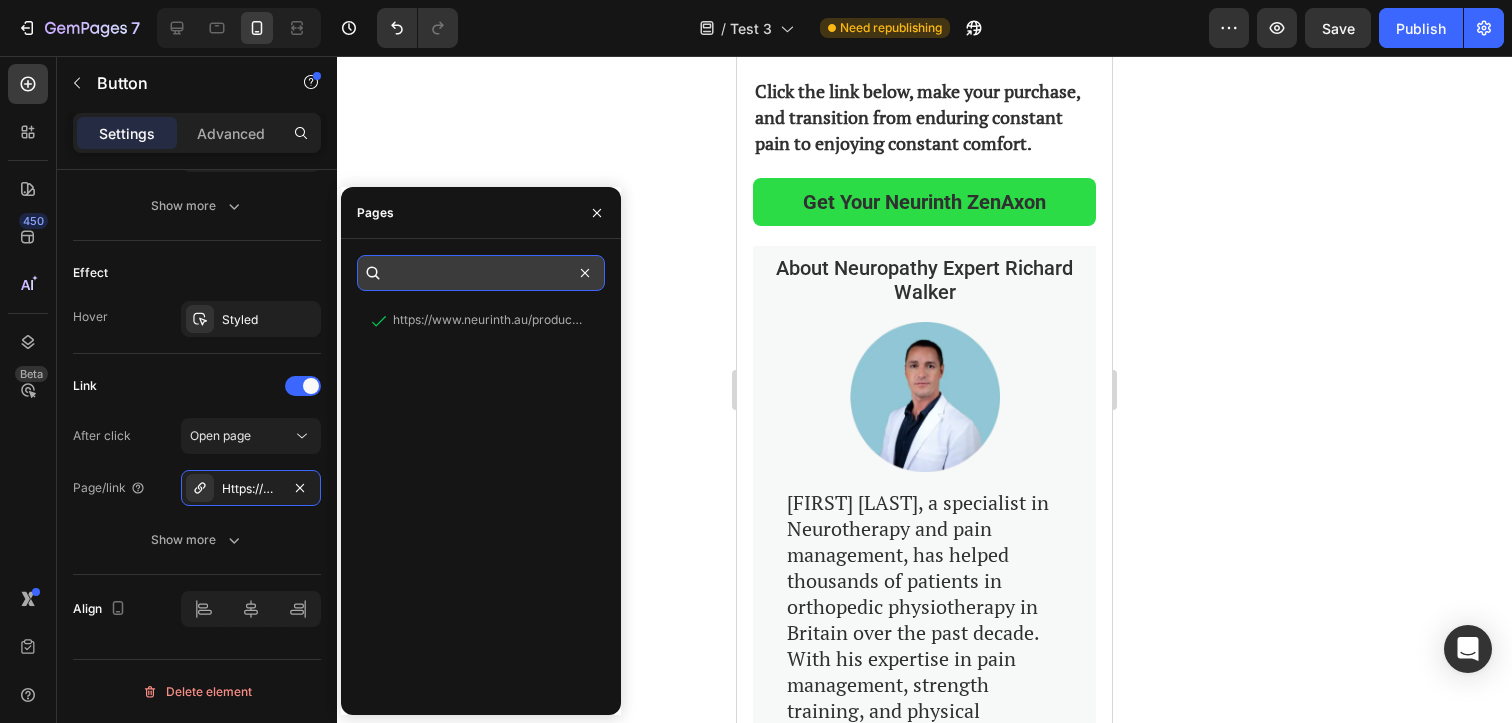 type on "https://www.neurinth.au/products/3d-smart-foot-massage-pad-feet-massager-6-modes-15-levelsimprove-blood-circulation-relax-muscles-slim-legs-rechargeable-foot-pad-103894483292-hygnq" 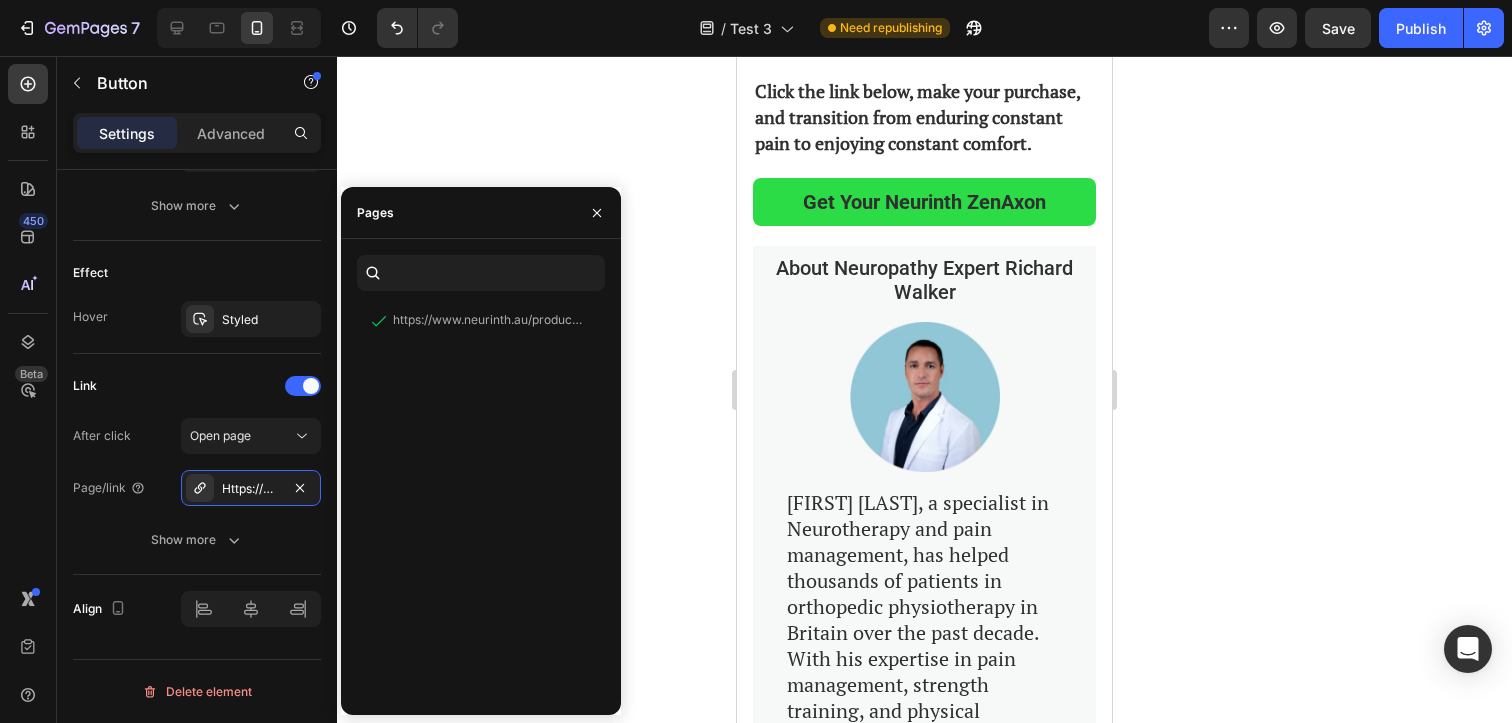 scroll, scrollTop: 0, scrollLeft: 0, axis: both 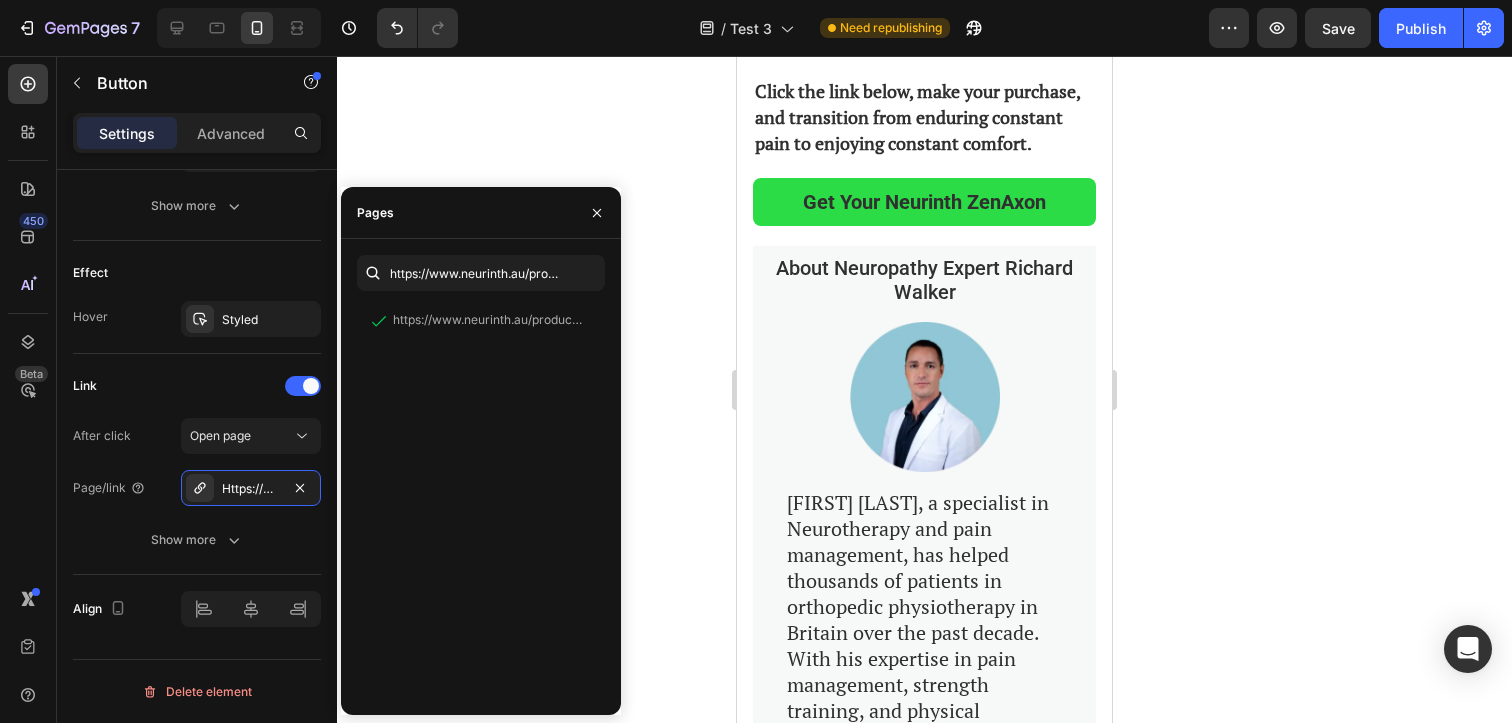 click 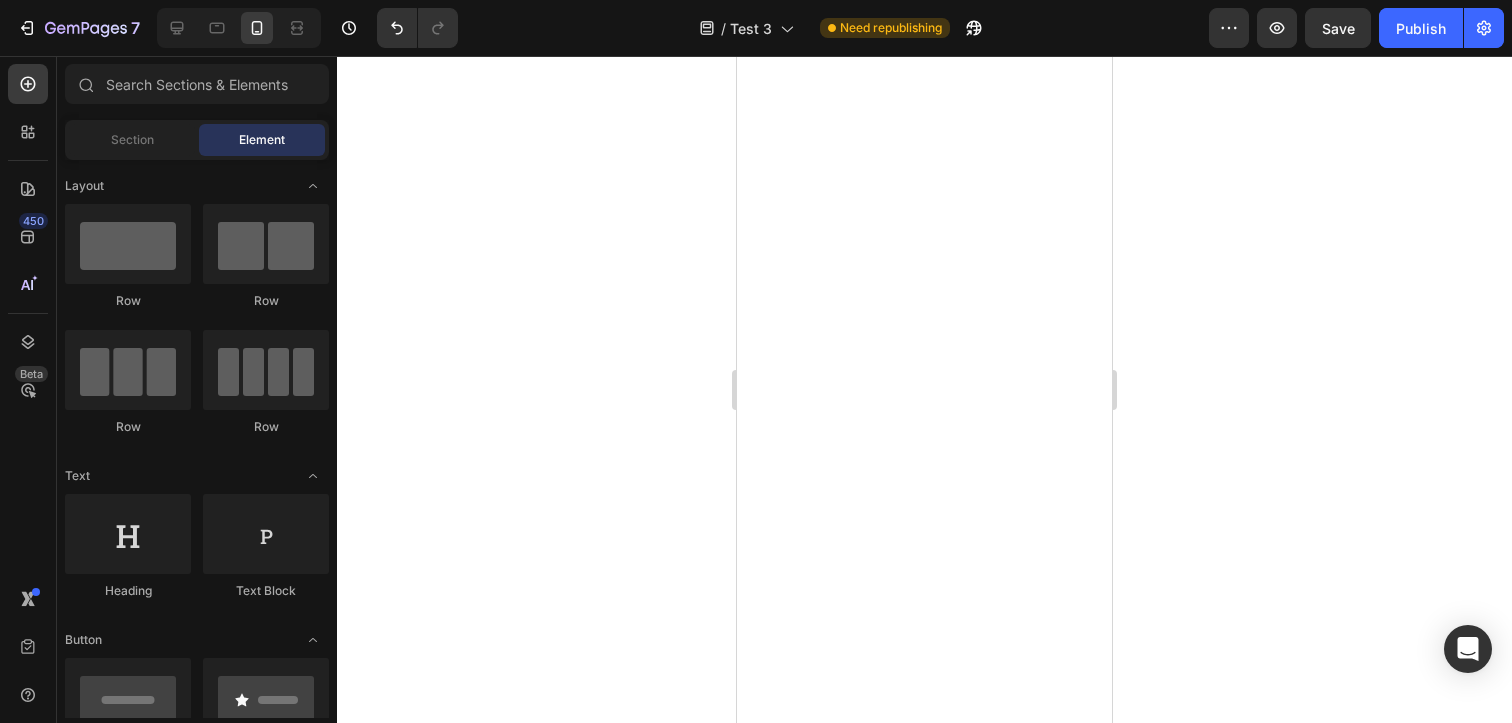 scroll, scrollTop: 22232, scrollLeft: 0, axis: vertical 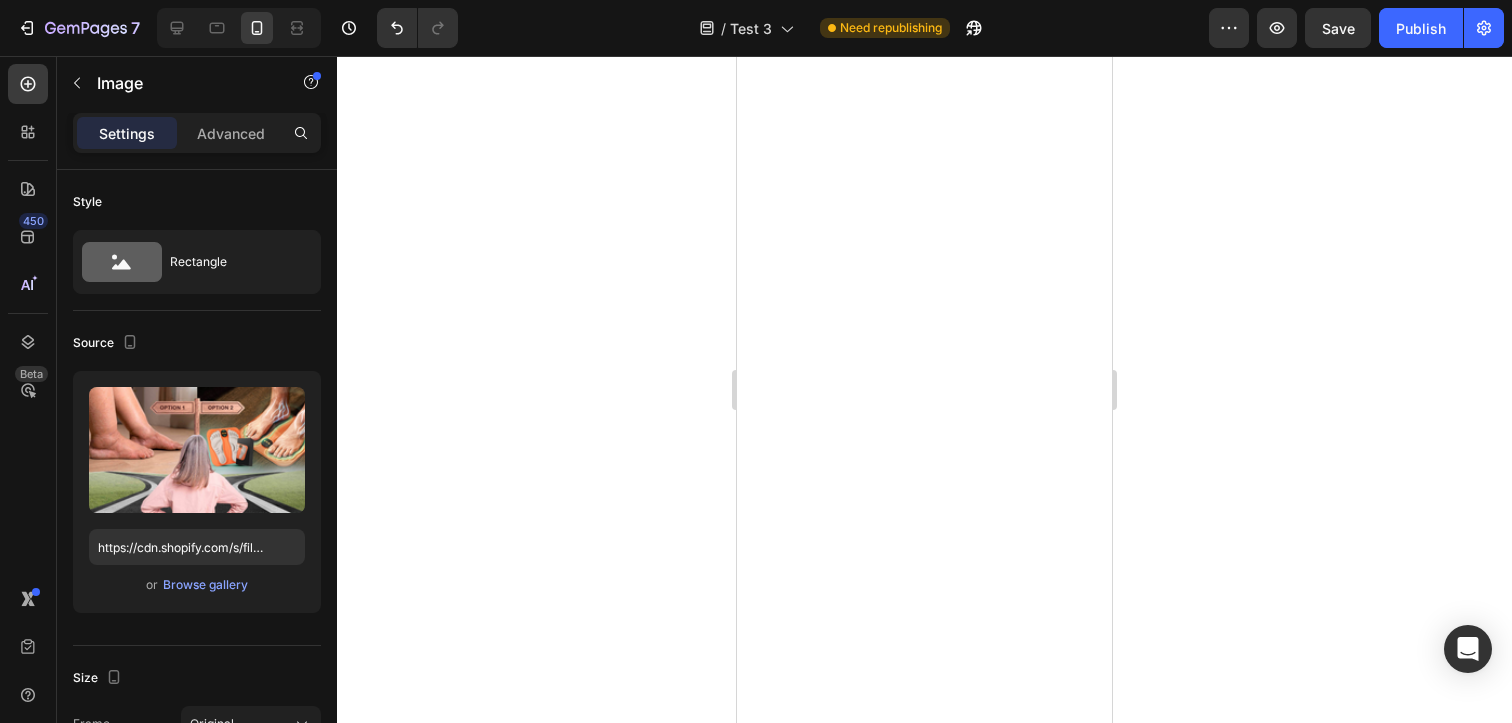 click on "Apply Dicsount & Check Availability" at bounding box center (924, -3303) 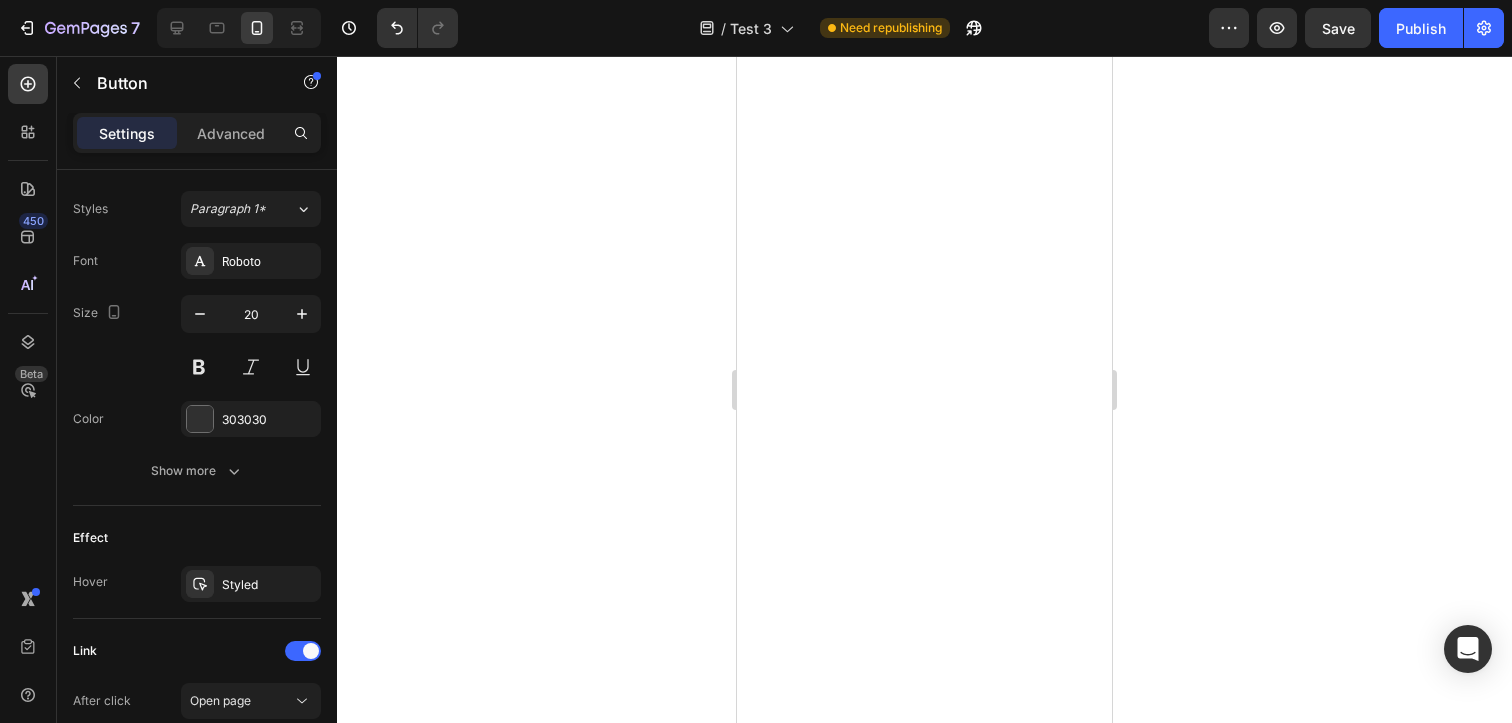 scroll, scrollTop: 980, scrollLeft: 0, axis: vertical 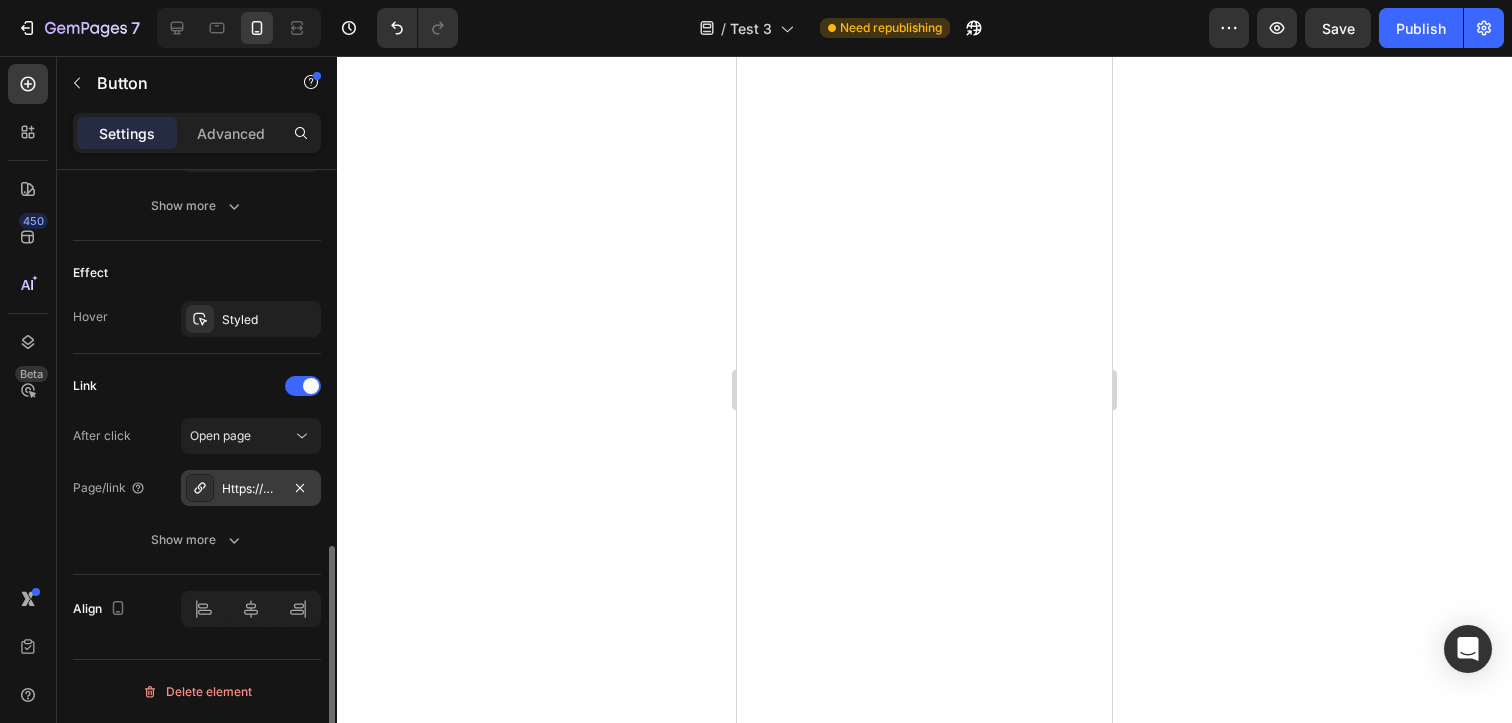 click on "Https://www.Neurinth.Au/3d-smart-foot-massage-pad-feet-massager-6-modes-15-levelsimprove-blood-circulation-relax-muscles-slim-legs-rechargeable-foot-pad-103894483292-hygnq" at bounding box center [251, 488] 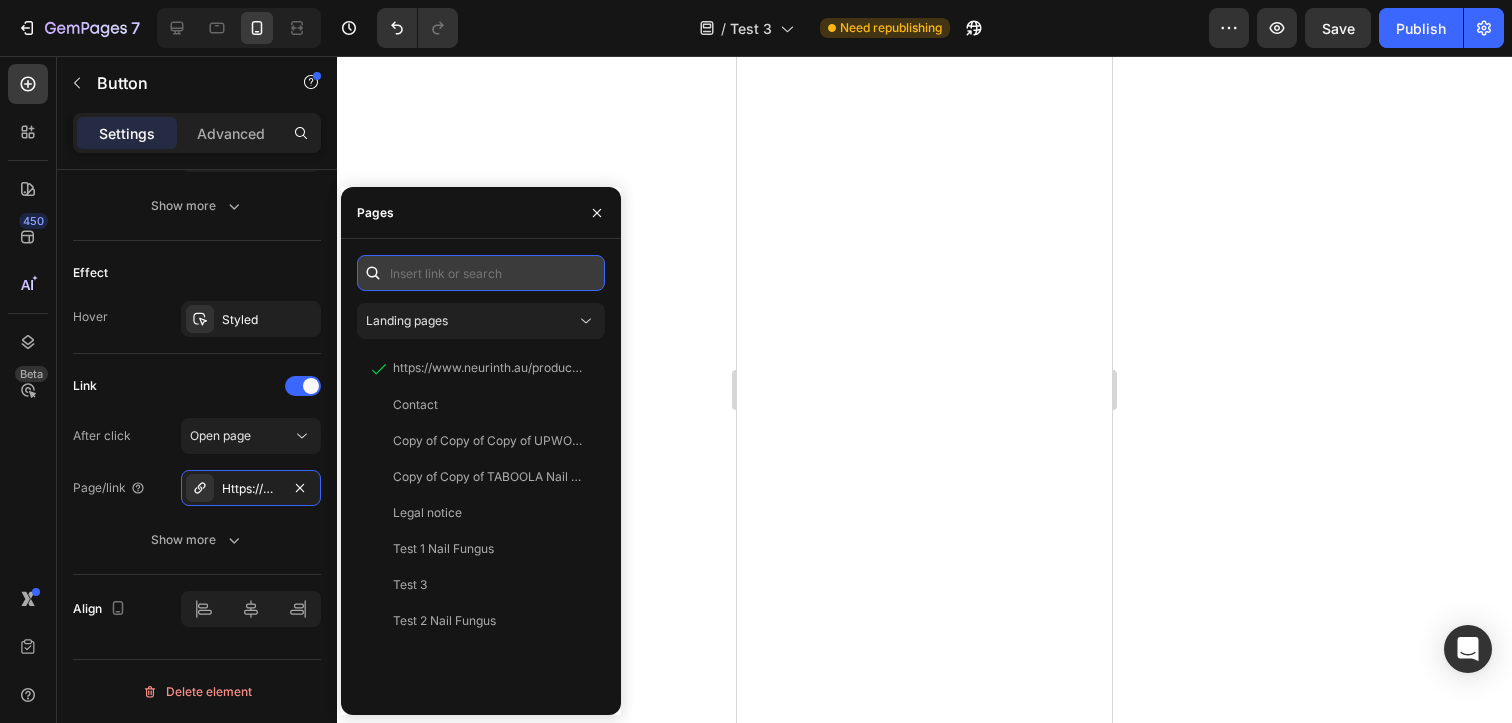 click at bounding box center (481, 273) 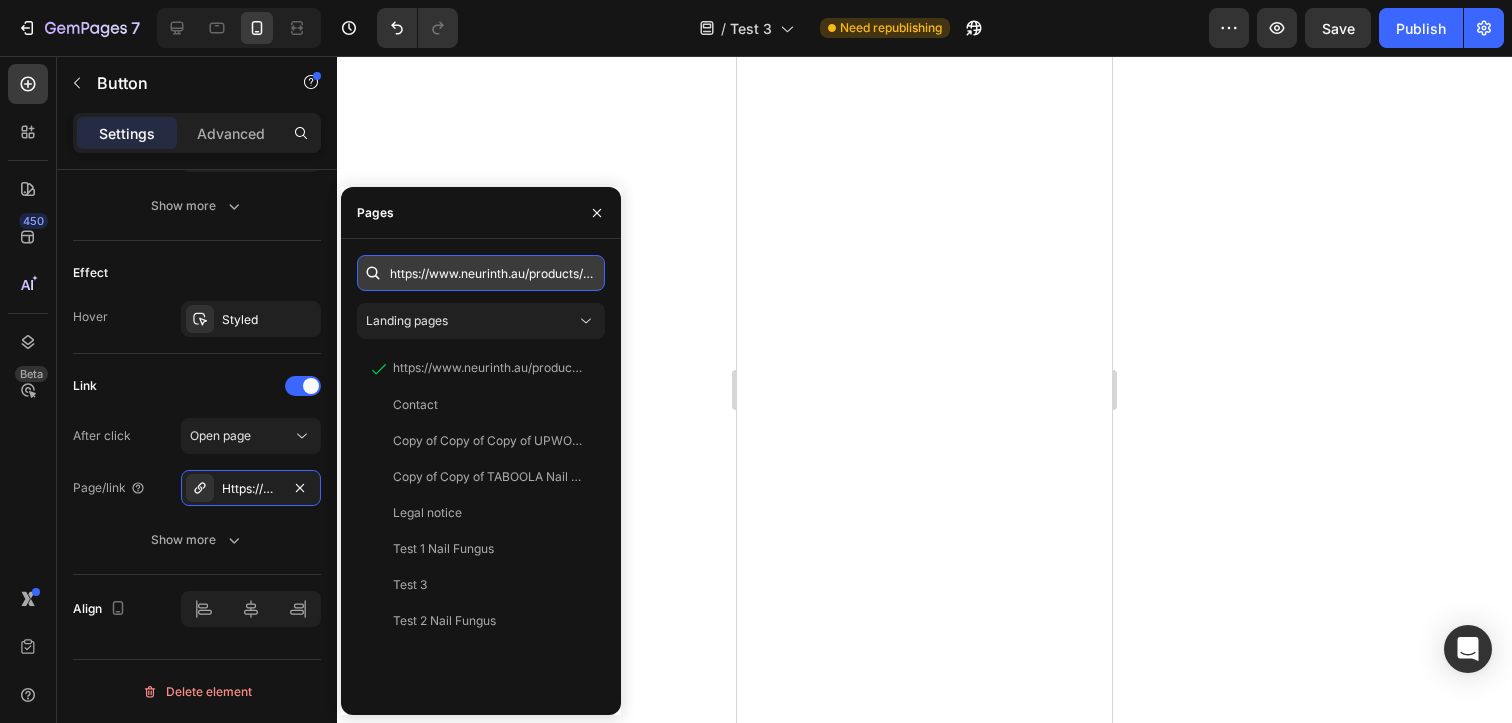 scroll, scrollTop: 0, scrollLeft: 943, axis: horizontal 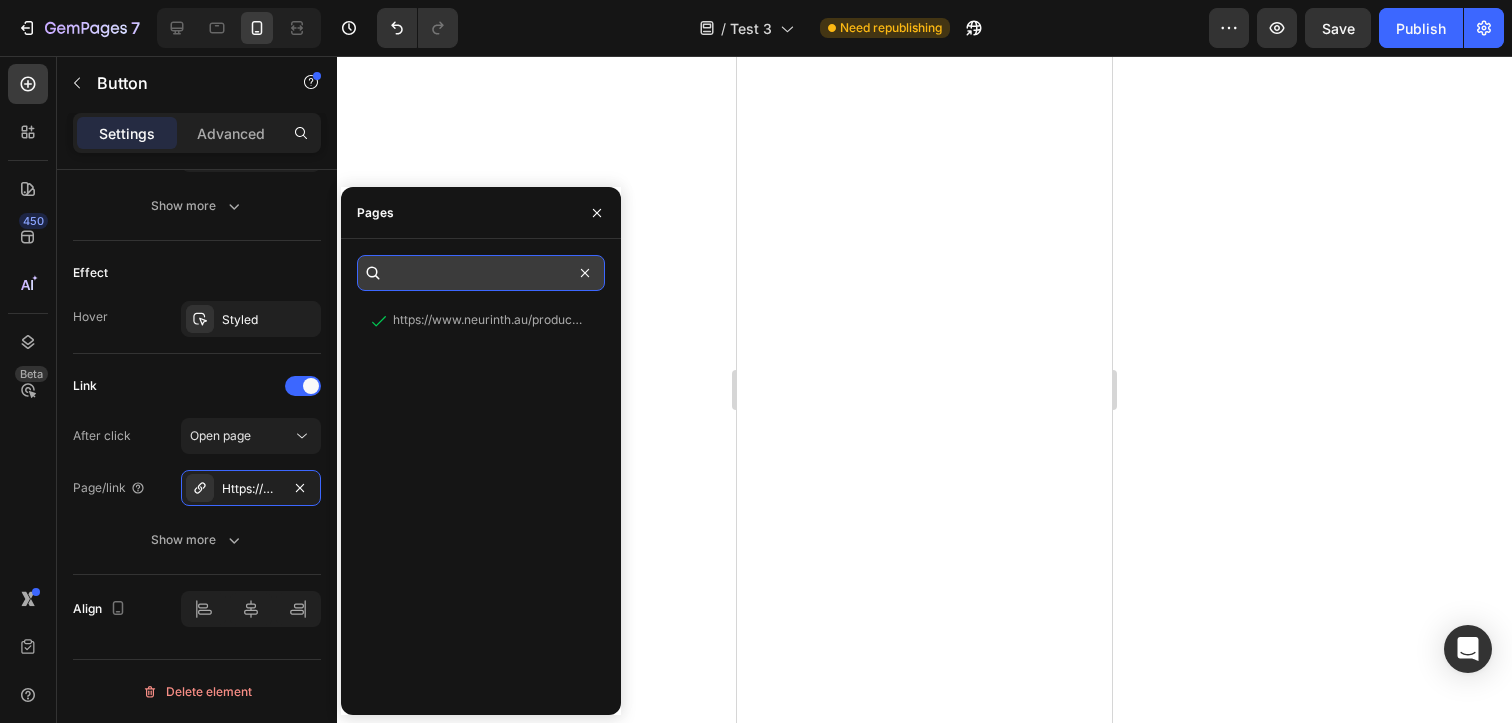 type on "https://www.neurinth.au/products/3d-smart-foot-massage-pad-feet-massager-6-modes-15-levelsimprove-blood-circulation-relax-muscles-slim-legs-rechargeable-foot-pad-103894483292-hygnq" 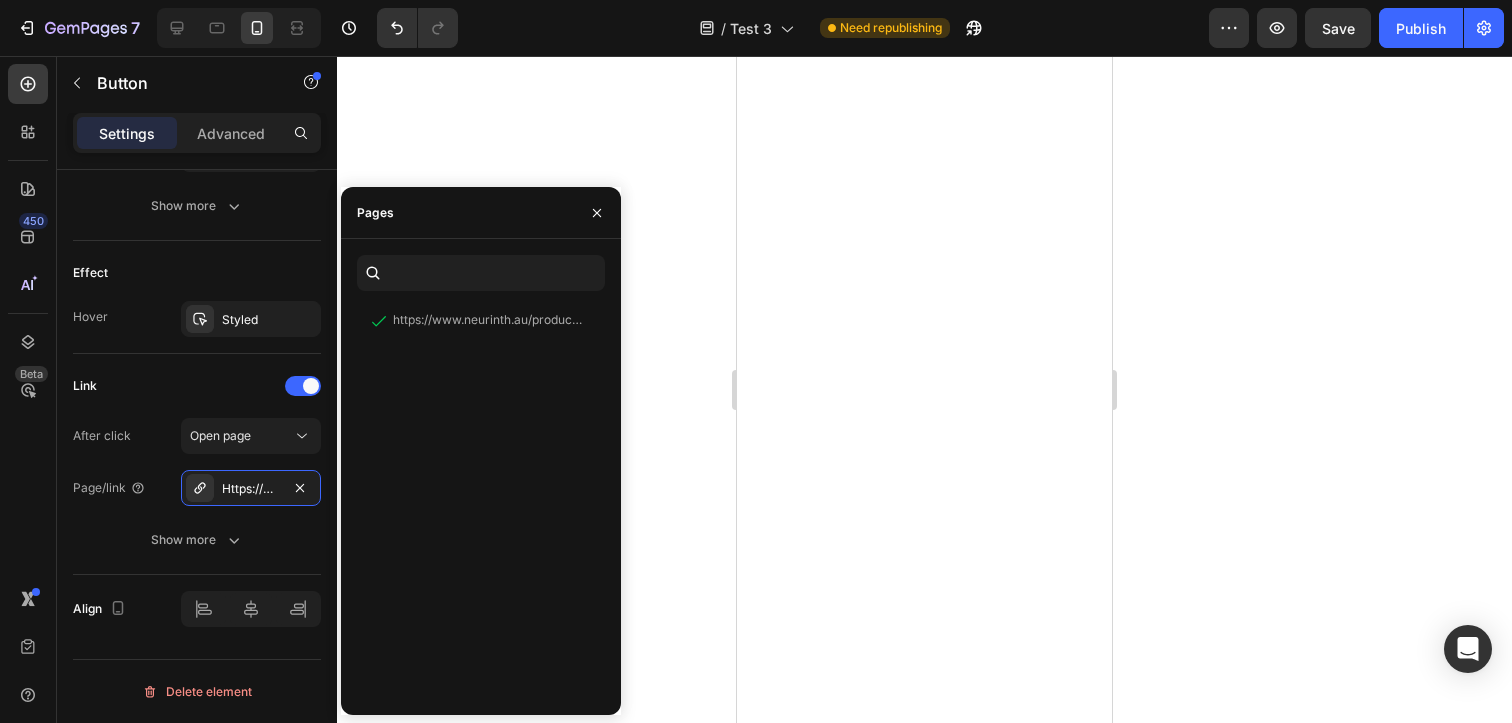 click 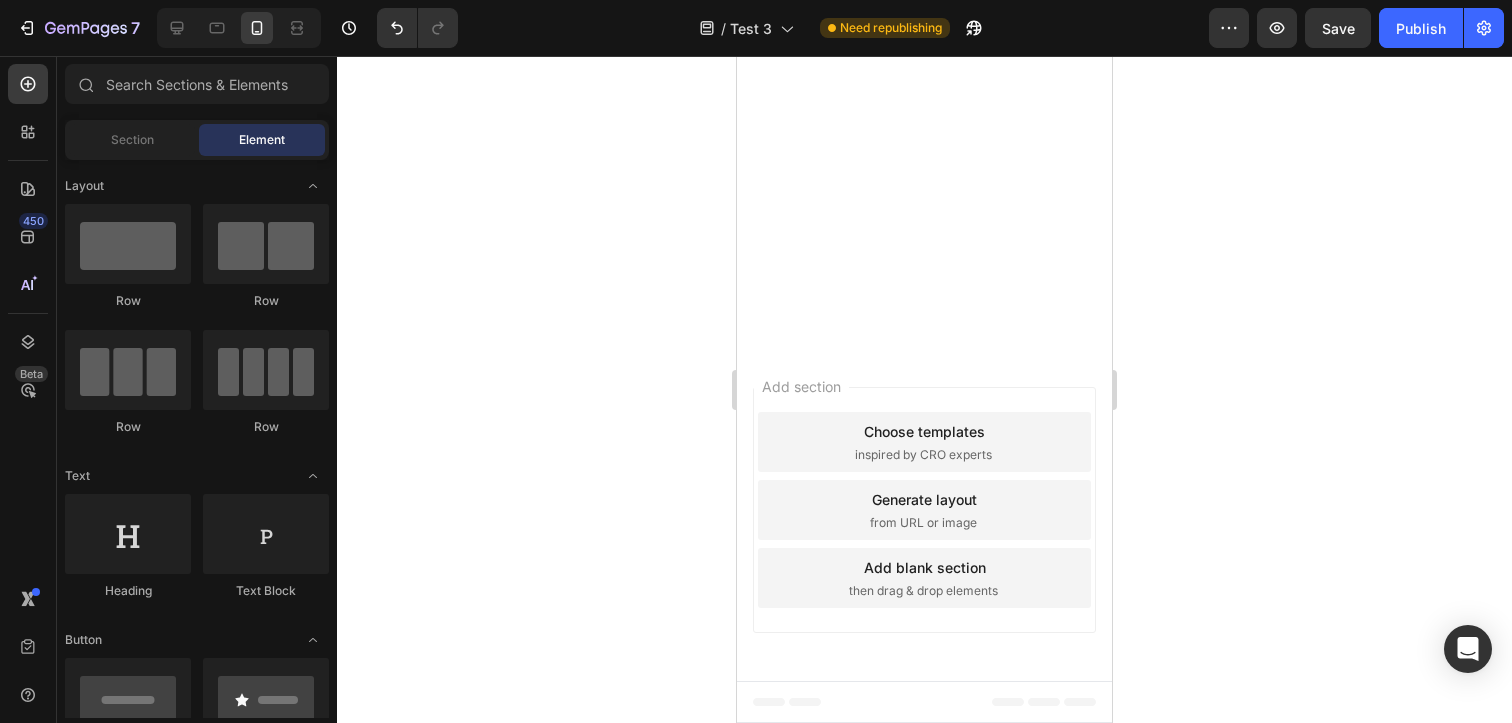 scroll, scrollTop: 24845, scrollLeft: 0, axis: vertical 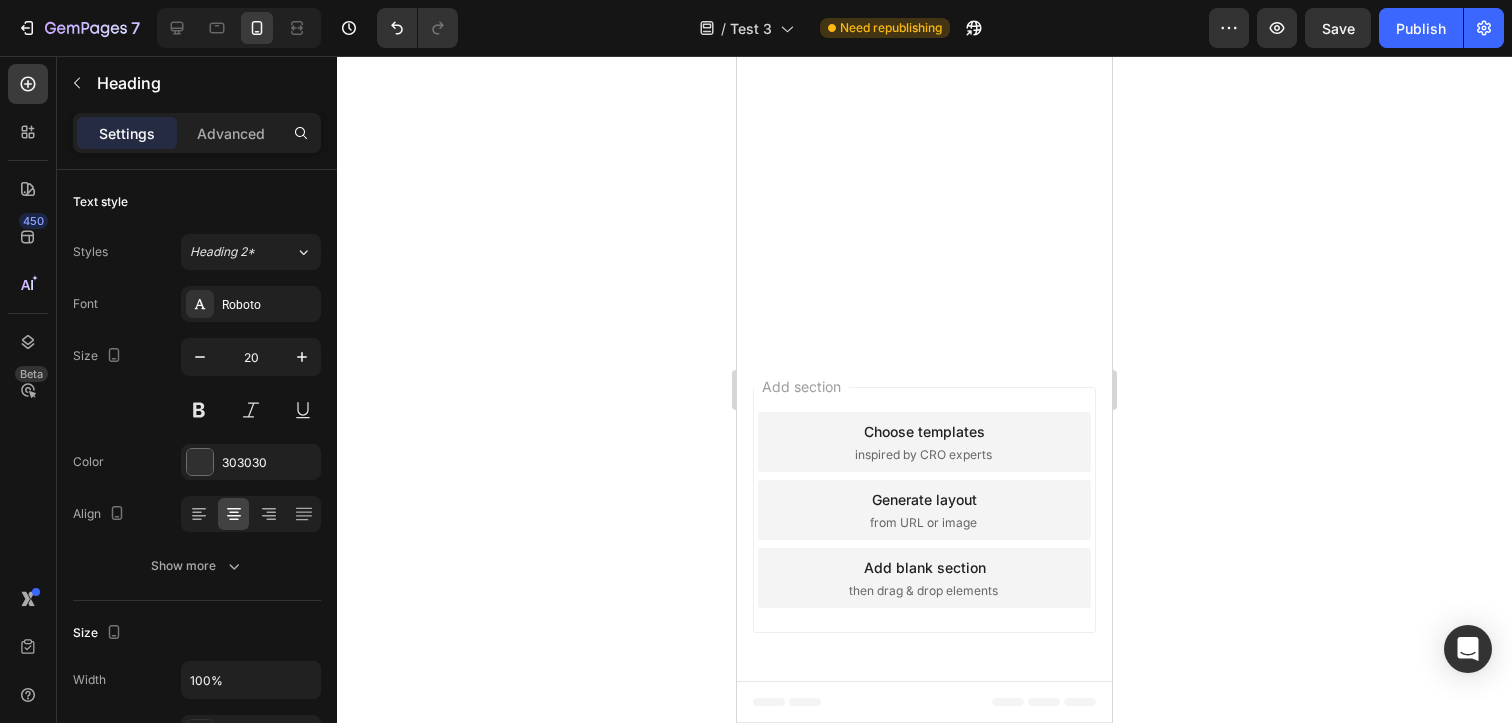 click on "Get Your Neurinth ZenAxon" at bounding box center (924, -3581) 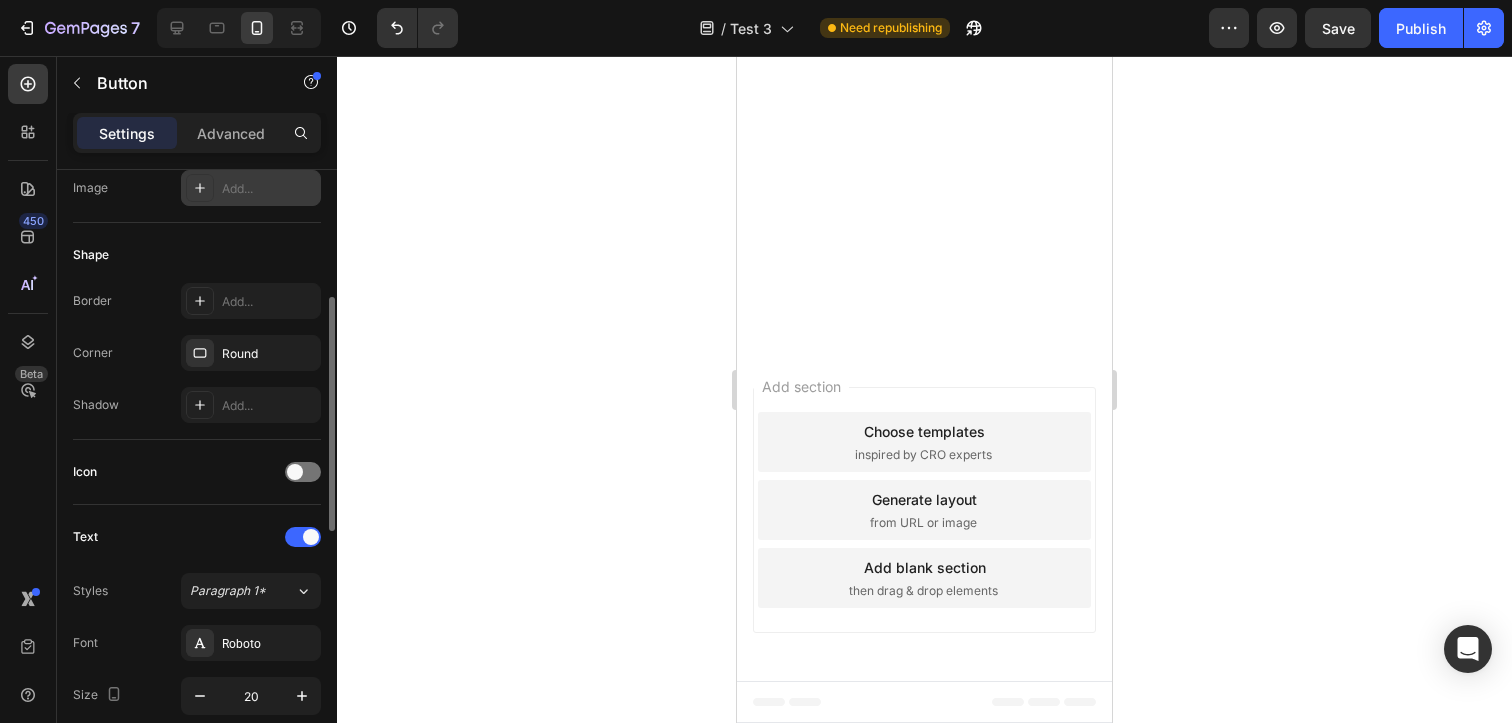 scroll, scrollTop: 980, scrollLeft: 0, axis: vertical 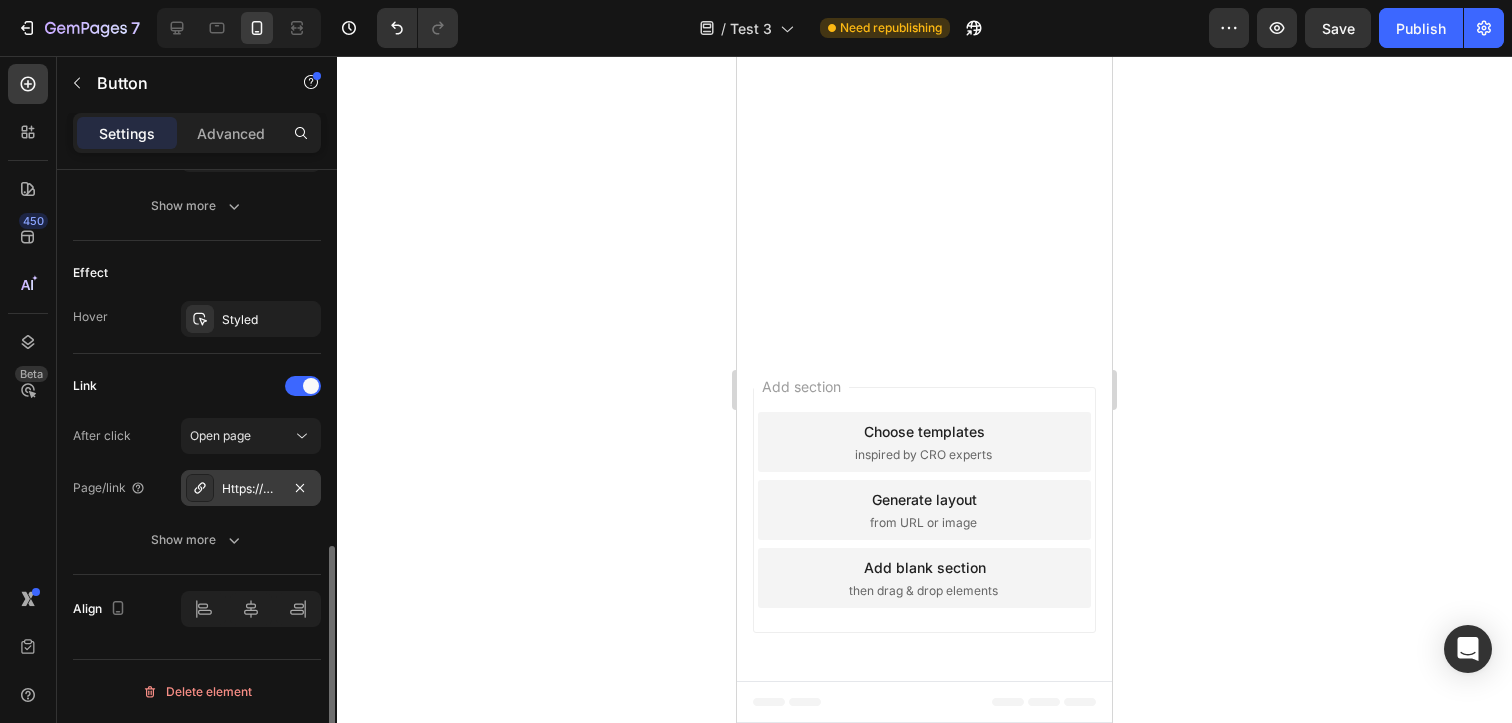 click on "Https://www.Neurinth.Au/3d-smart-foot-massage-pad-feet-massager-6-modes-15-levelsimprove-blood-circulation-relax-muscles-slim-legs-rechargeable-foot-pad-103894483292-hygnq" at bounding box center (251, 489) 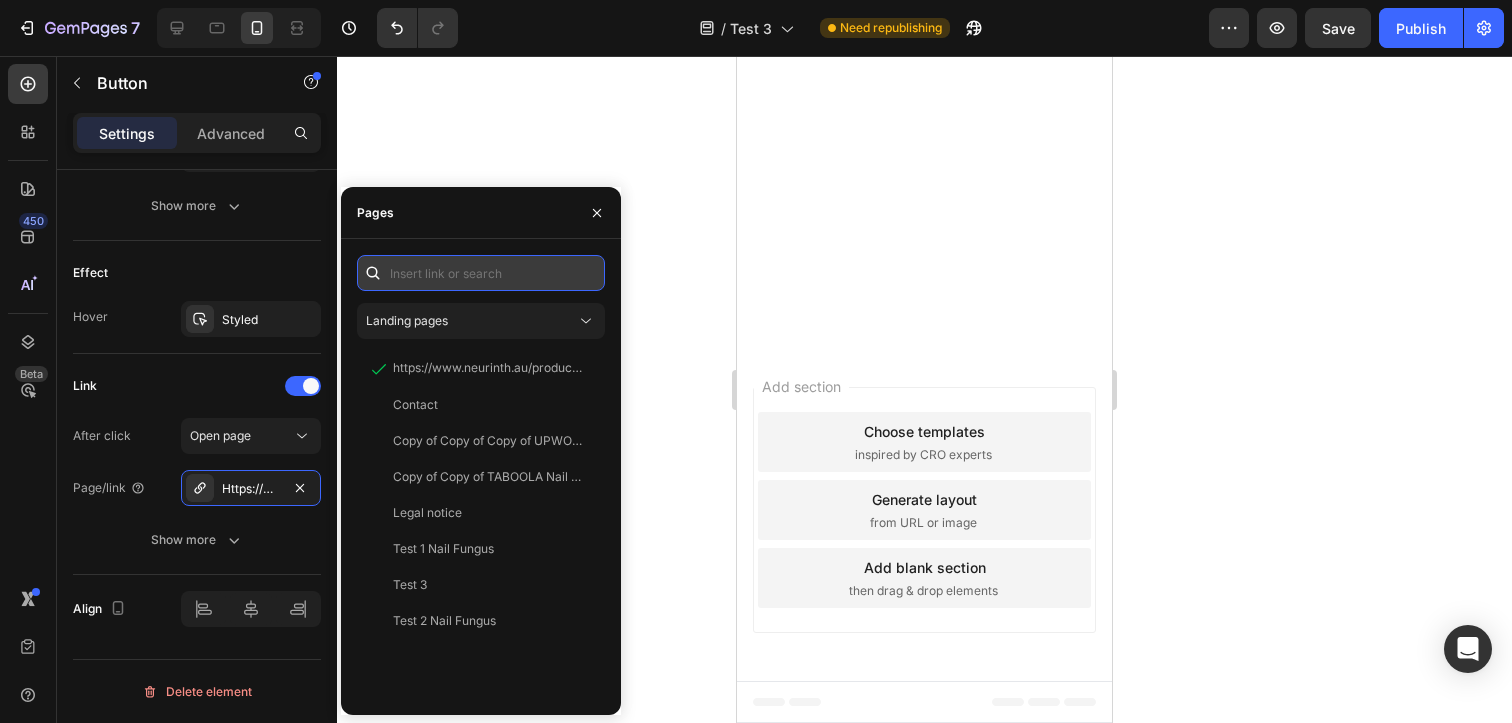 click at bounding box center [481, 273] 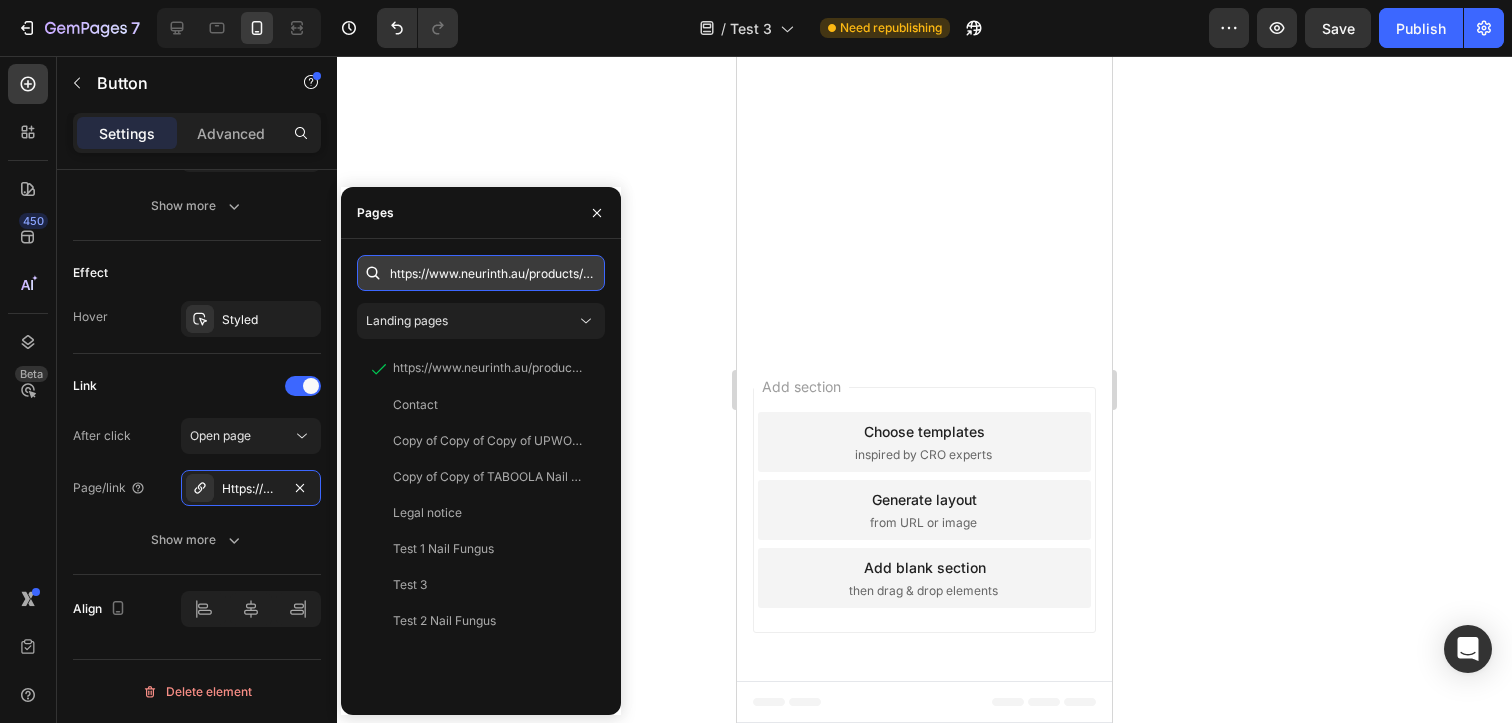 scroll, scrollTop: 0, scrollLeft: 943, axis: horizontal 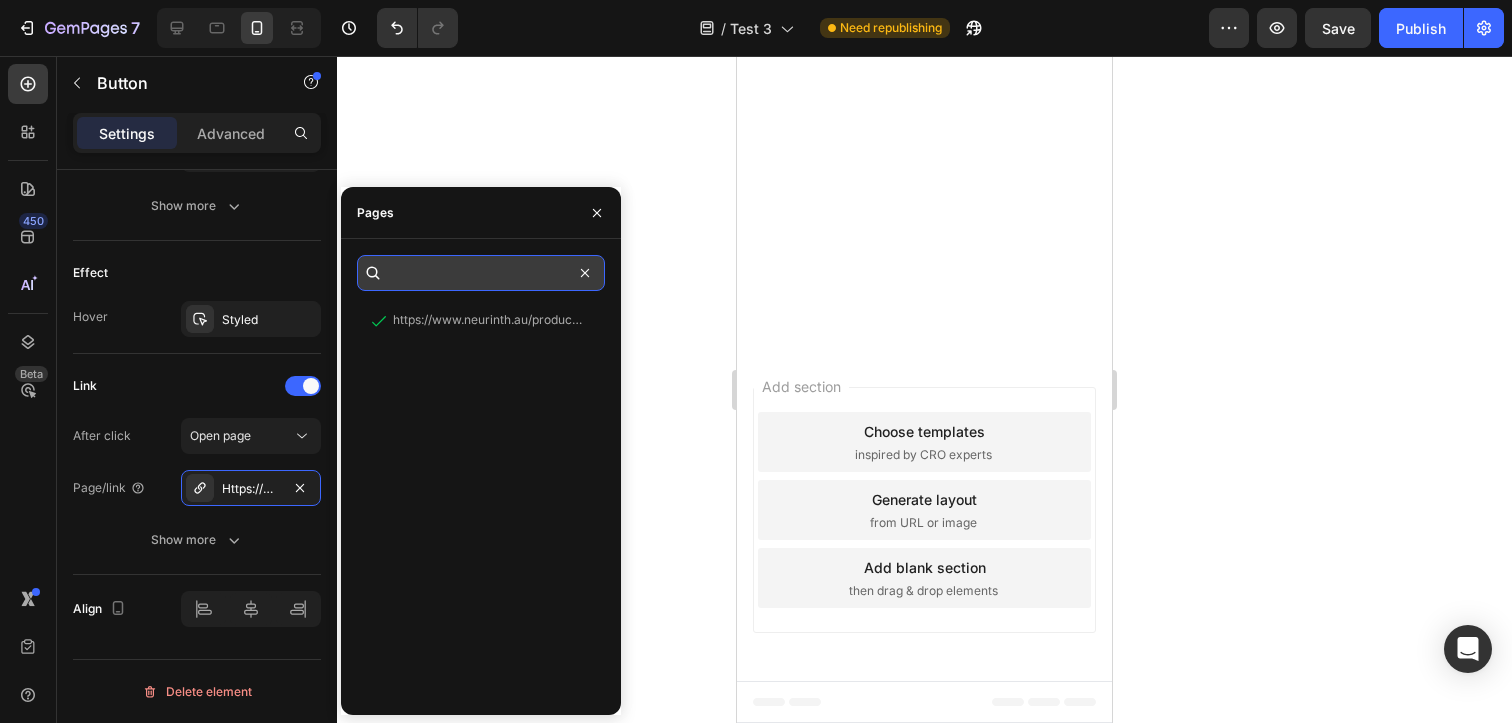 type on "https://www.neurinth.au/products/3d-smart-foot-massage-pad-feet-massager-6-modes-15-levelsimprove-blood-circulation-relax-muscles-slim-legs-rechargeable-foot-pad-103894483292-hygnq" 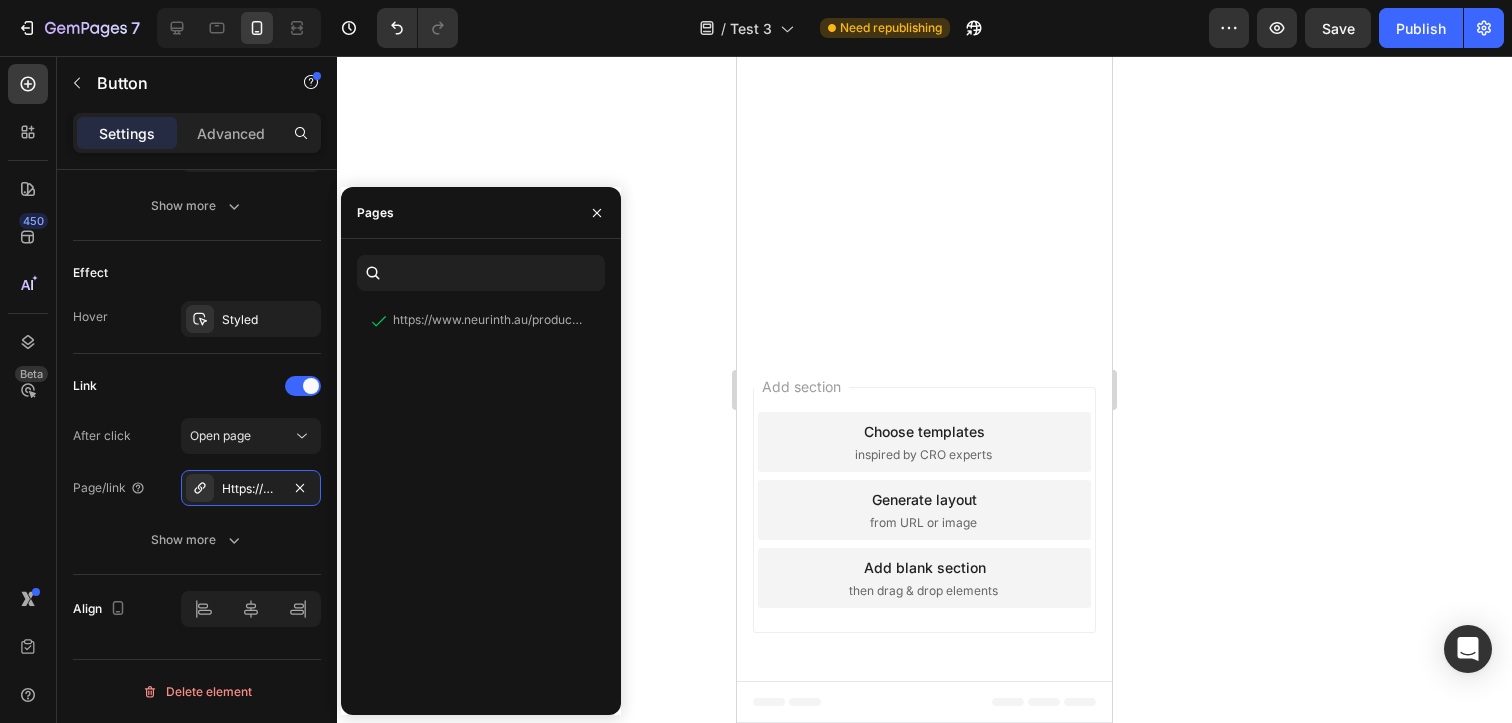 click 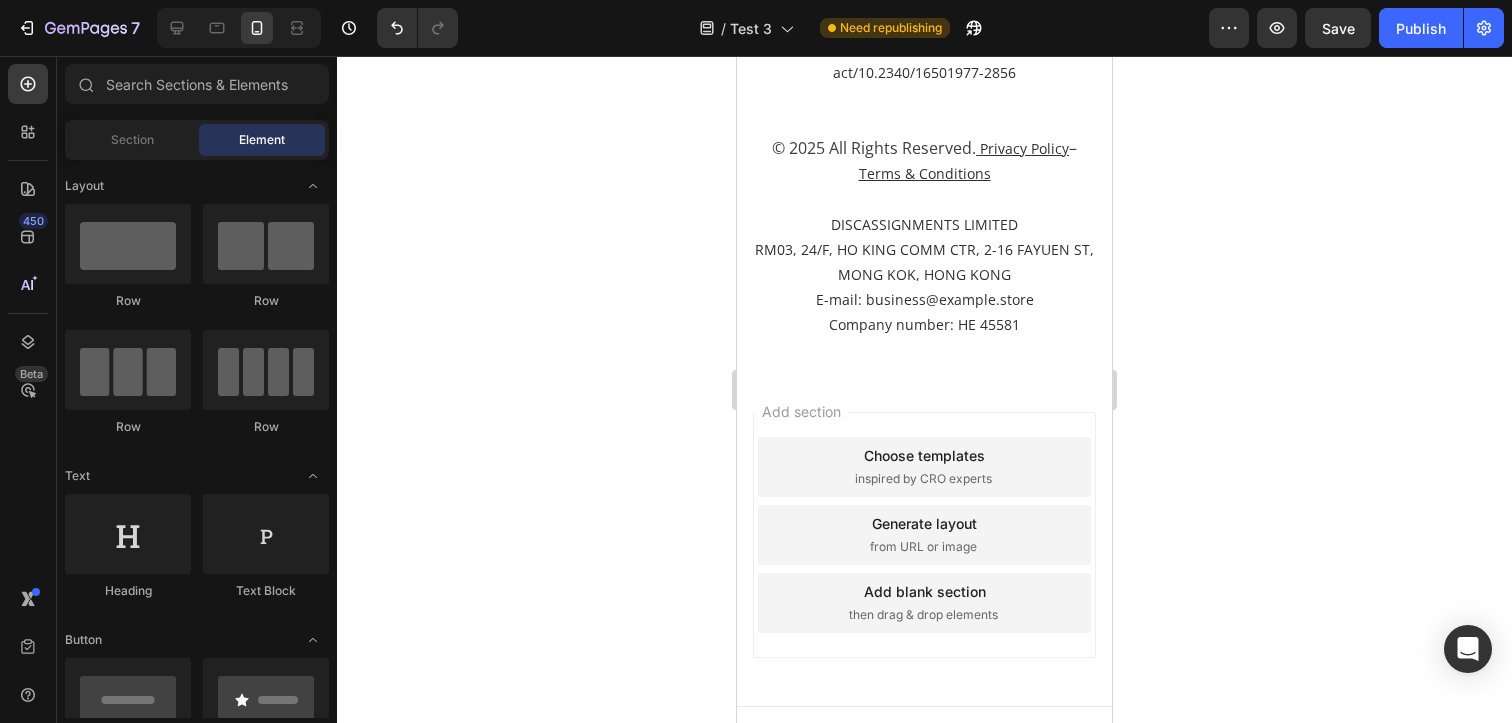 scroll, scrollTop: 32696, scrollLeft: 0, axis: vertical 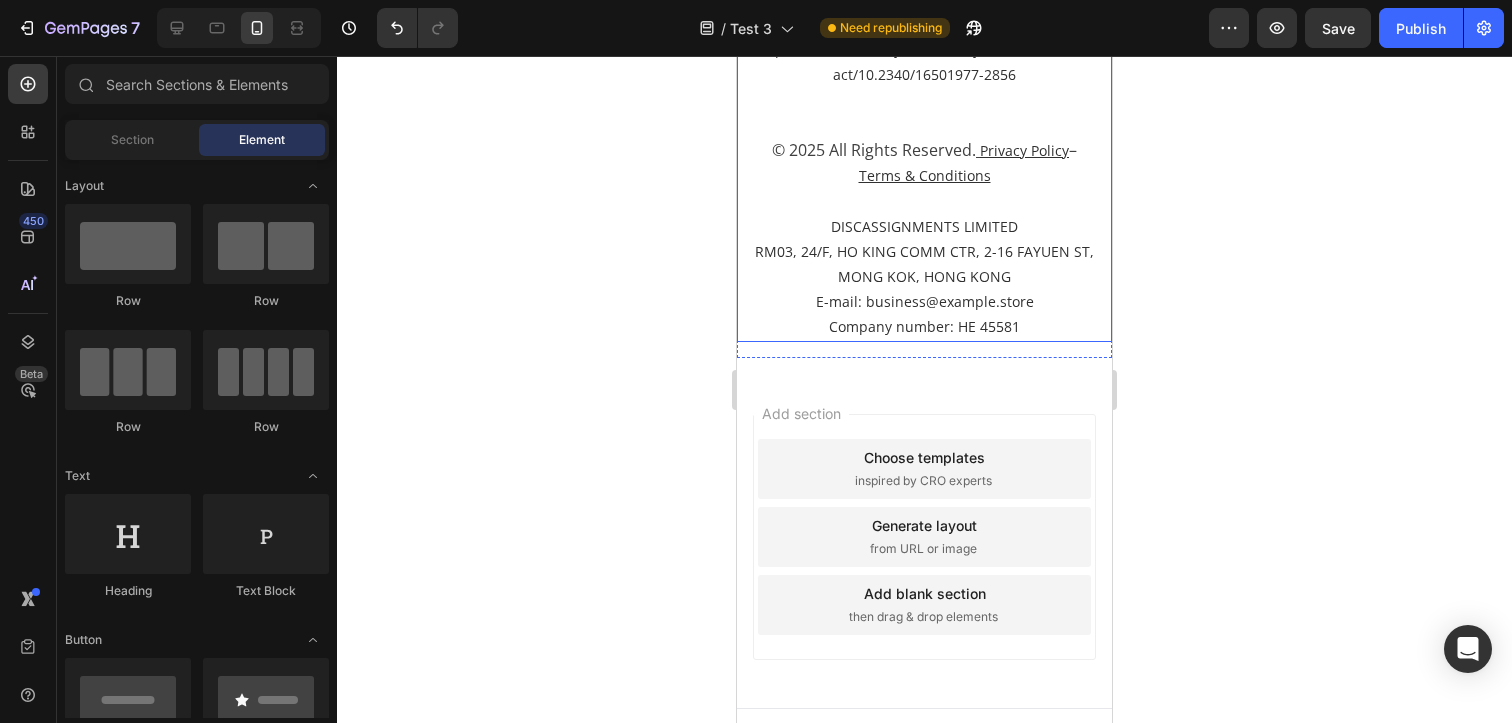 click on "E-mail: business@example.store" at bounding box center [924, 301] 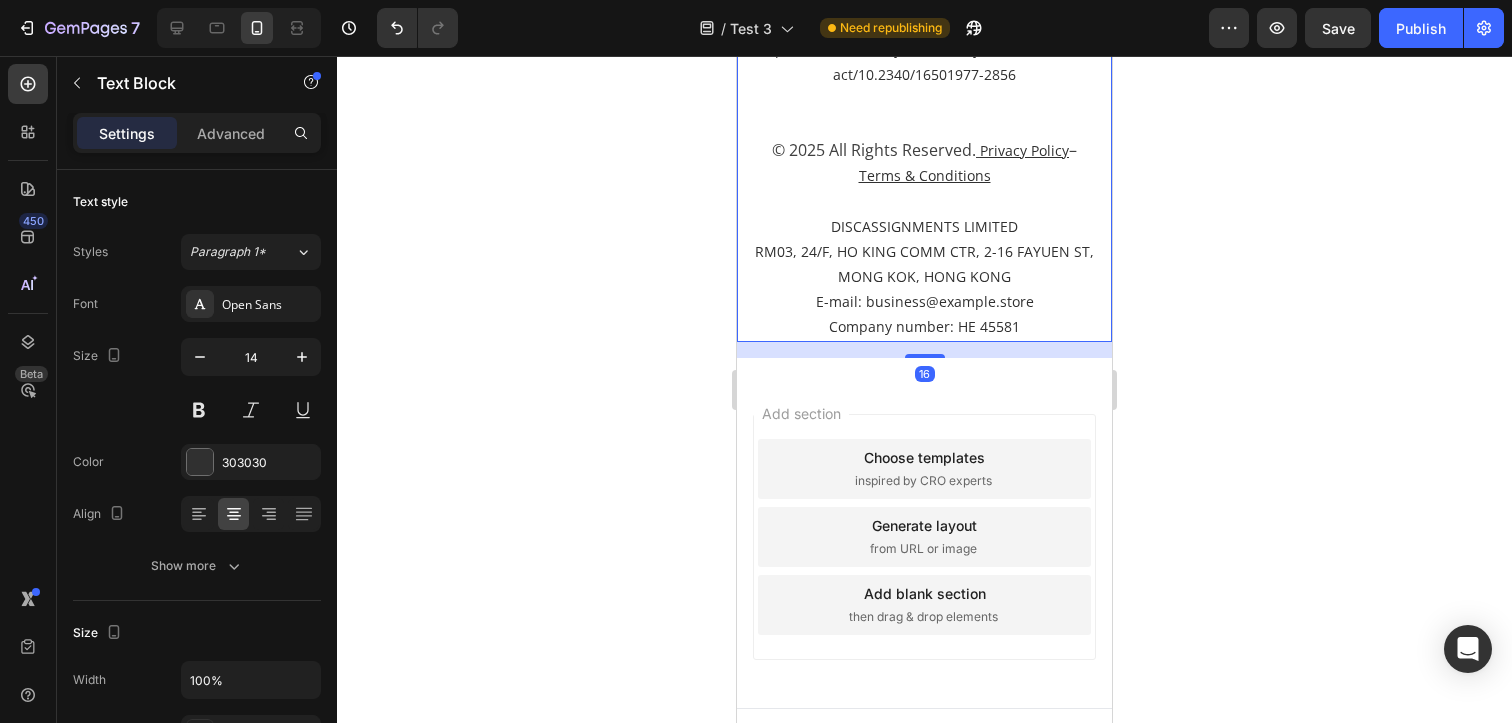 click on "Company number: HE 45581" at bounding box center [924, 326] 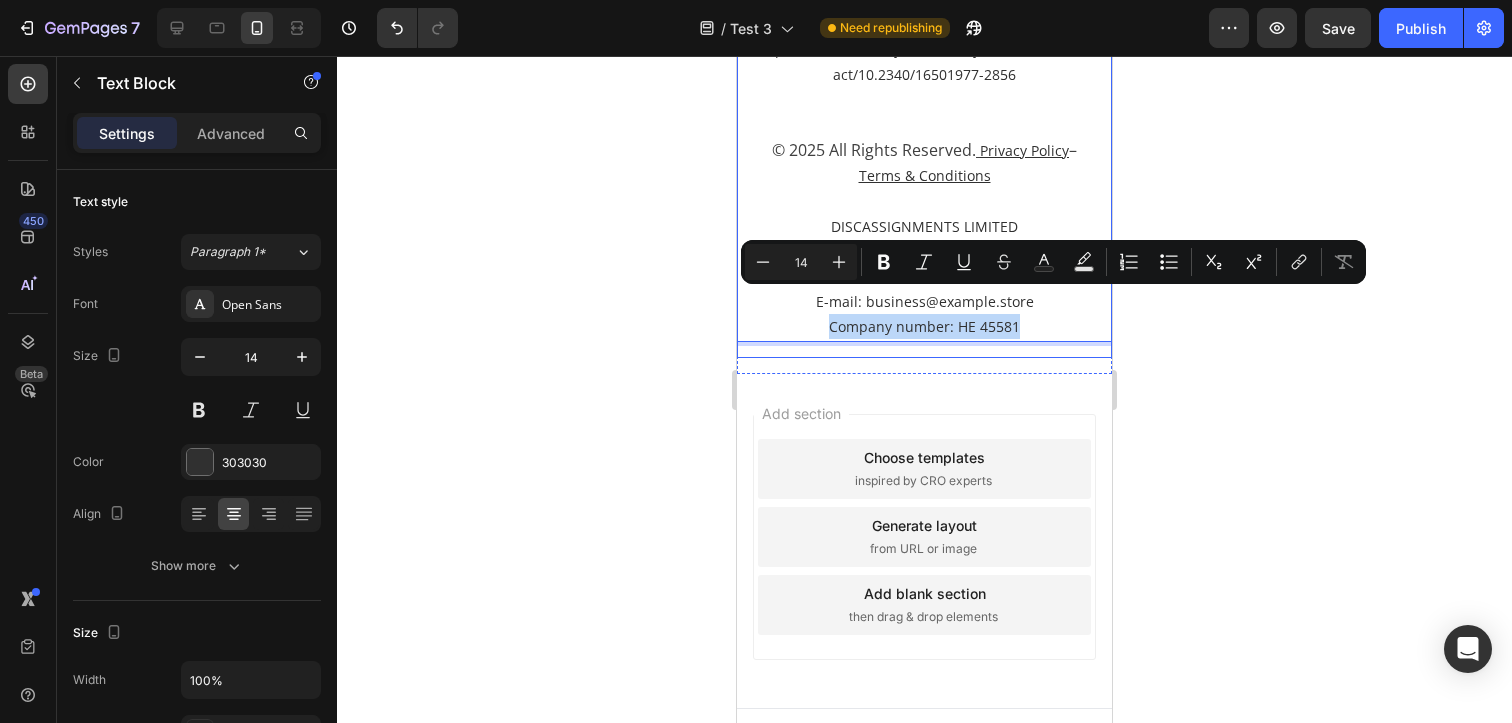 drag, startPoint x: 1037, startPoint y: 291, endPoint x: 787, endPoint y: 323, distance: 252.03967 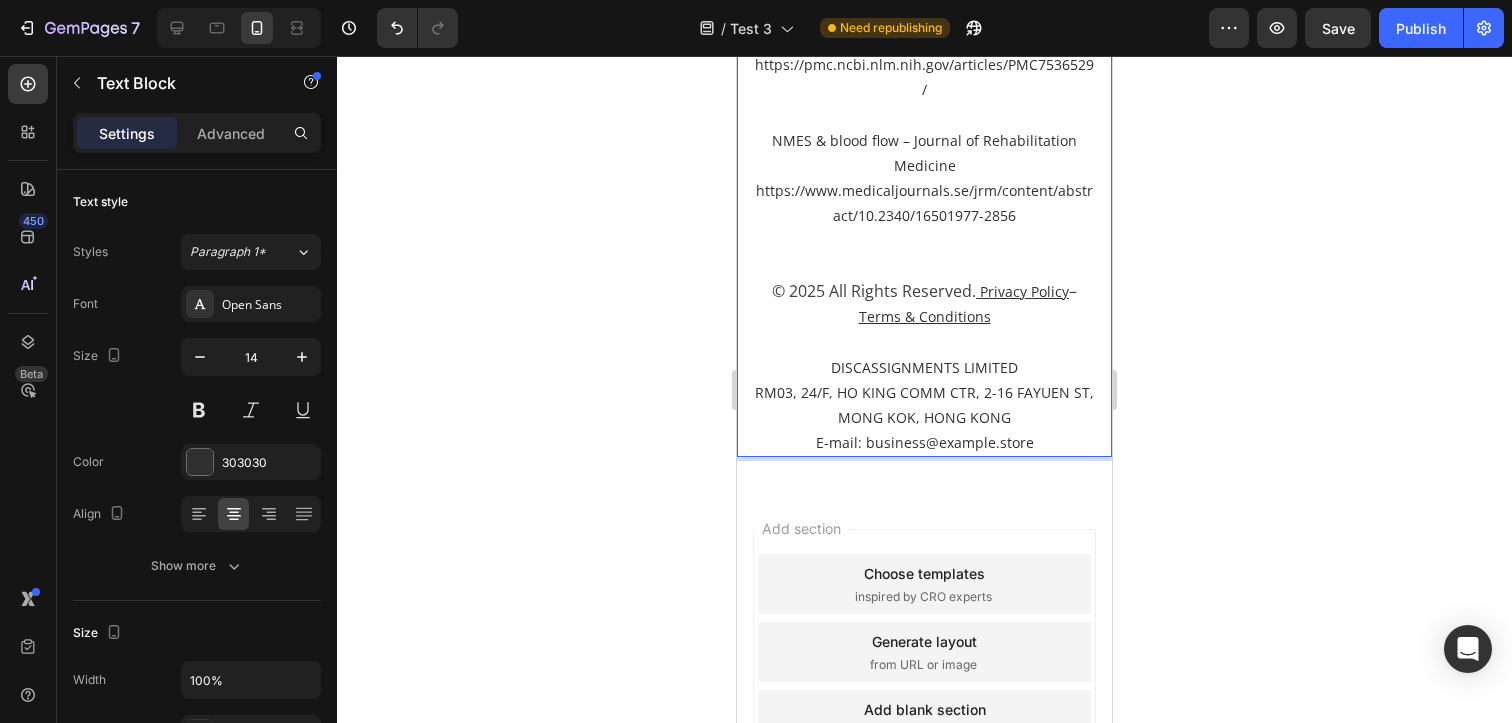 scroll, scrollTop: 32553, scrollLeft: 0, axis: vertical 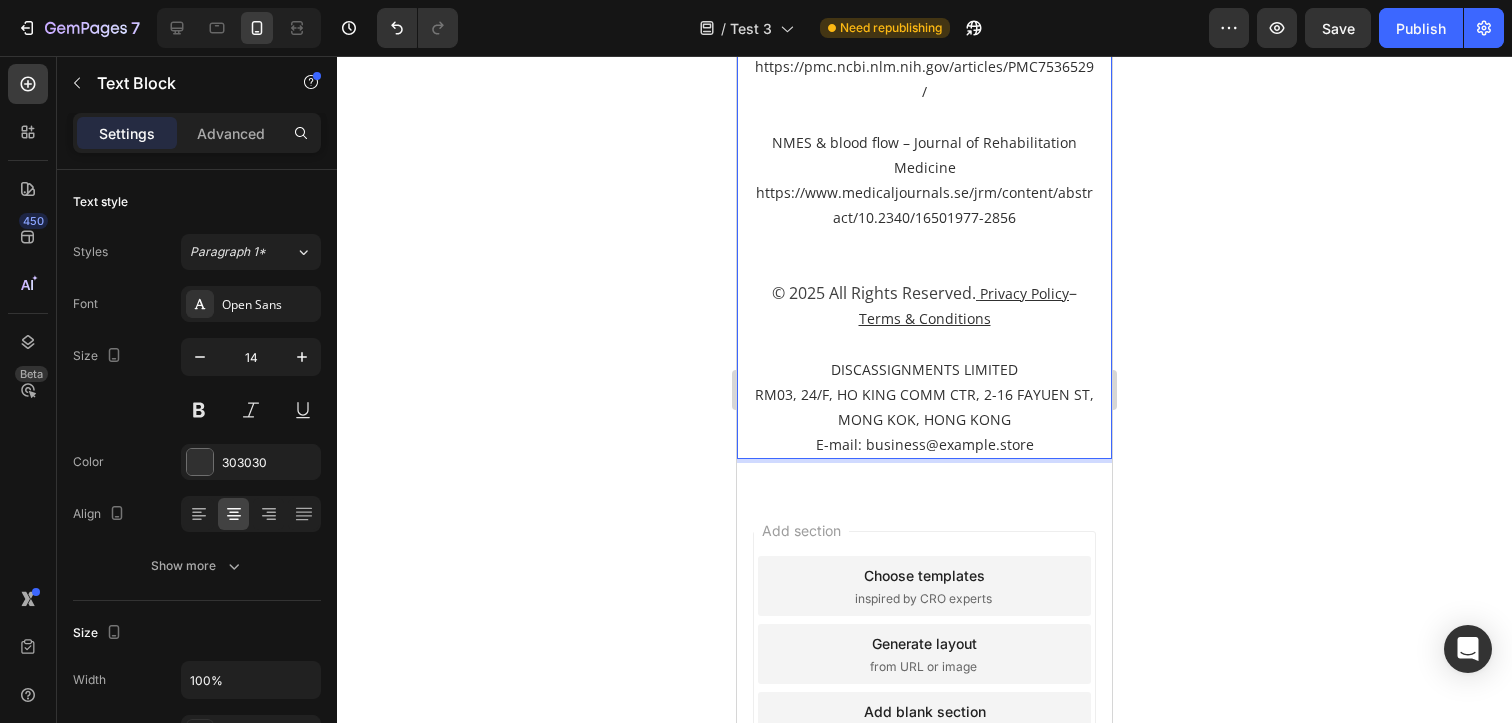 click on "Privacy Policy" at bounding box center (1024, 293) 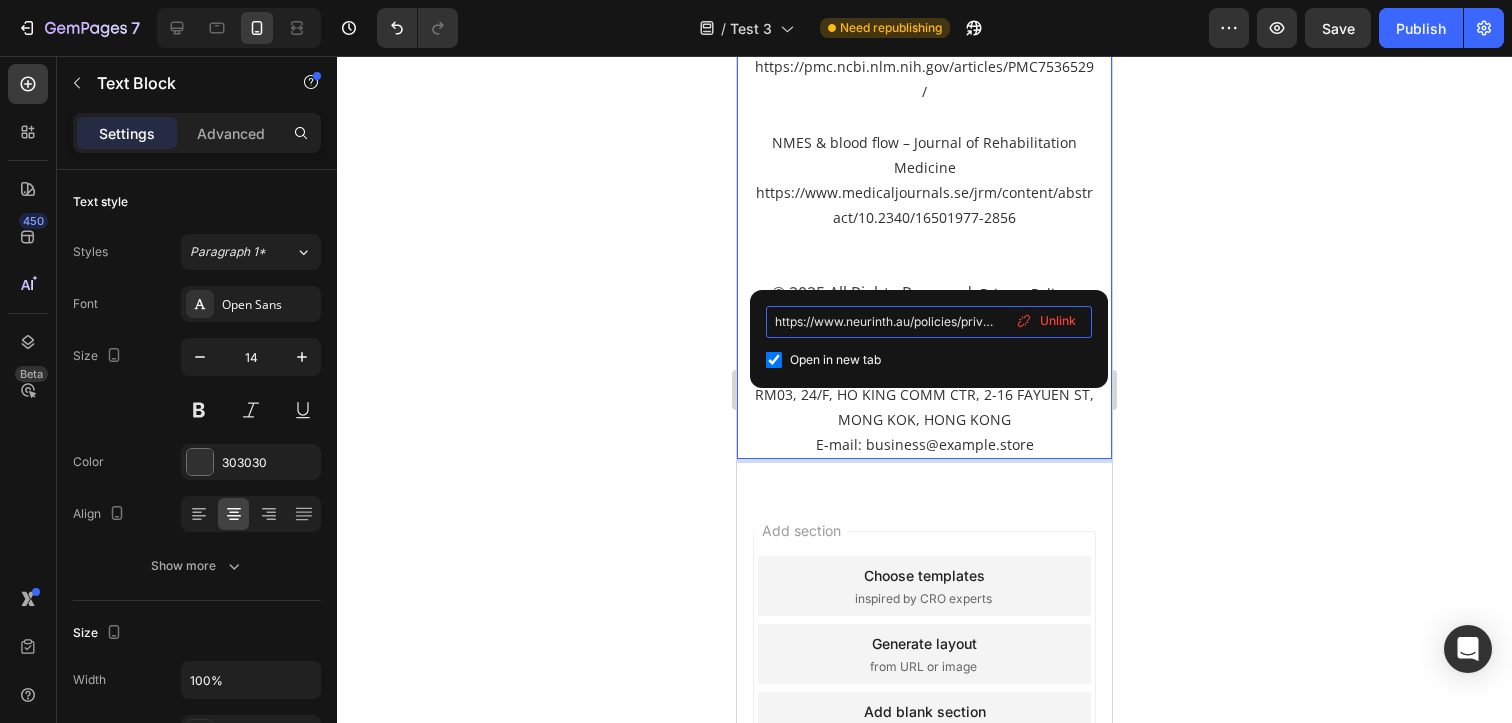 click on "https://www.neurinth.au/policies/privacy-policy" at bounding box center (929, 322) 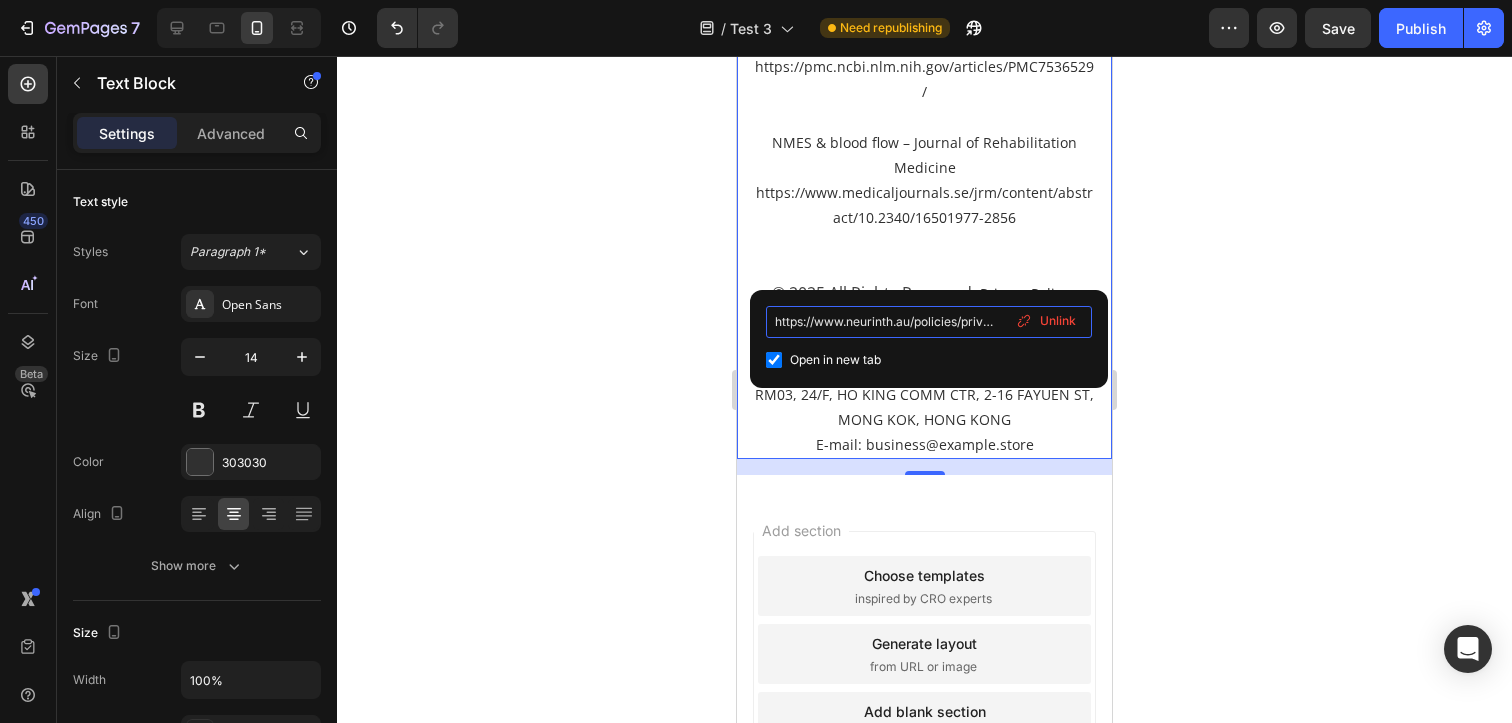 click on "https://www.neurinth.au/policies/privacy-policy" at bounding box center [929, 322] 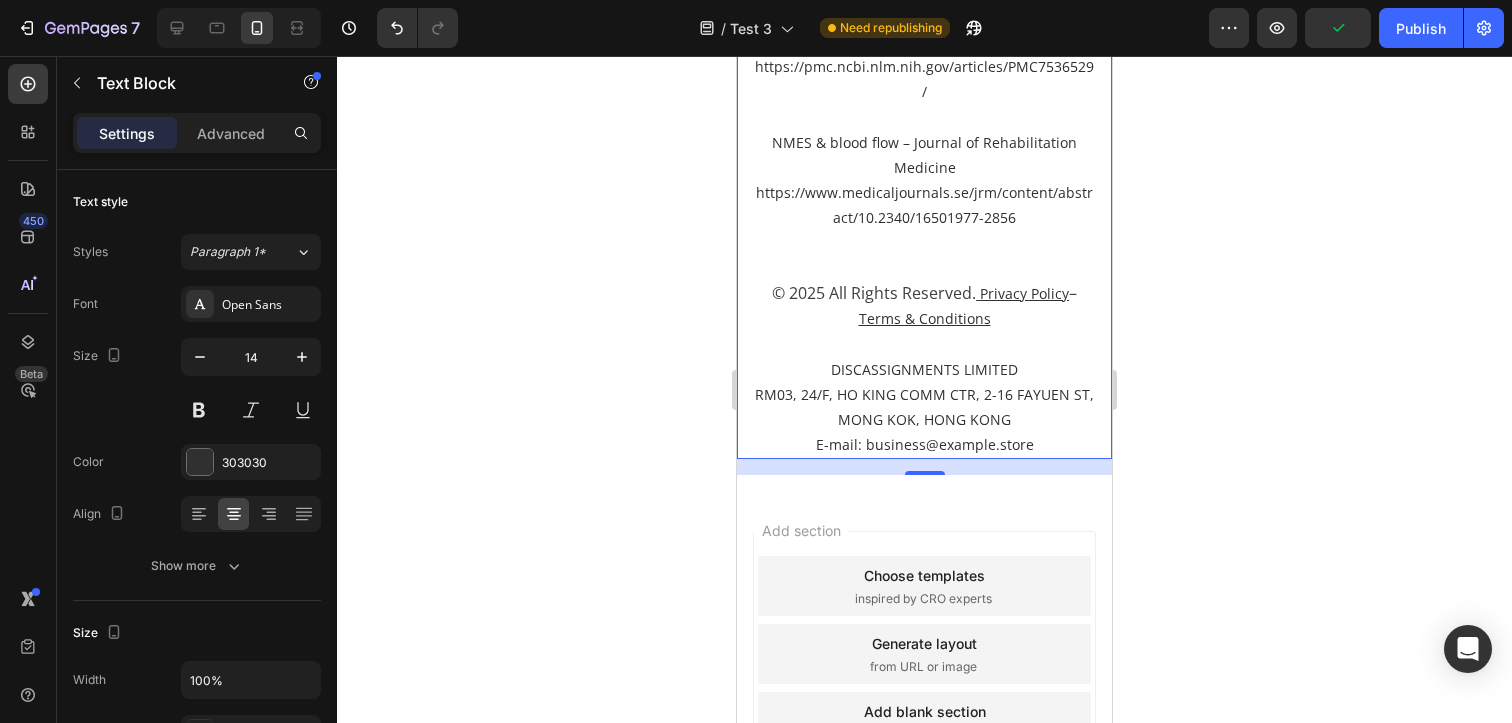 click 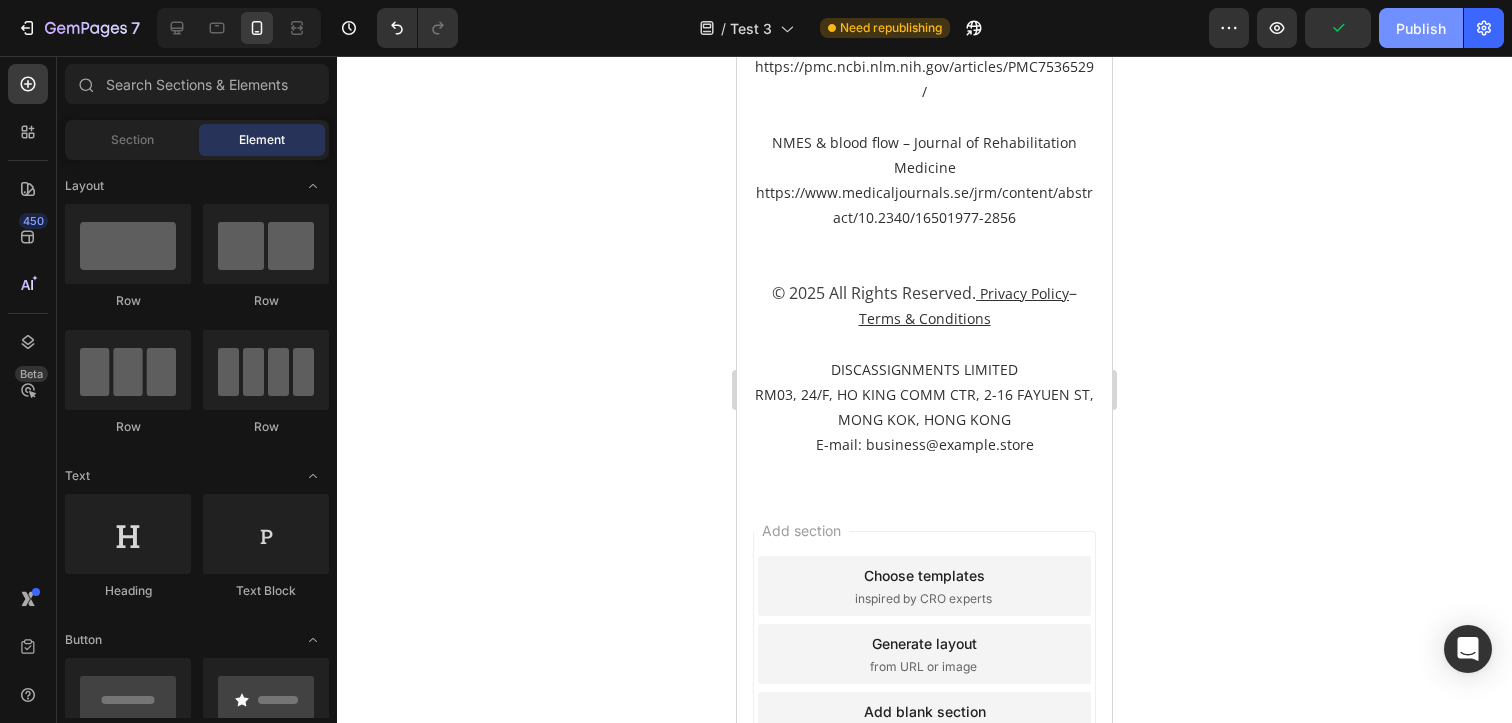 click on "Publish" 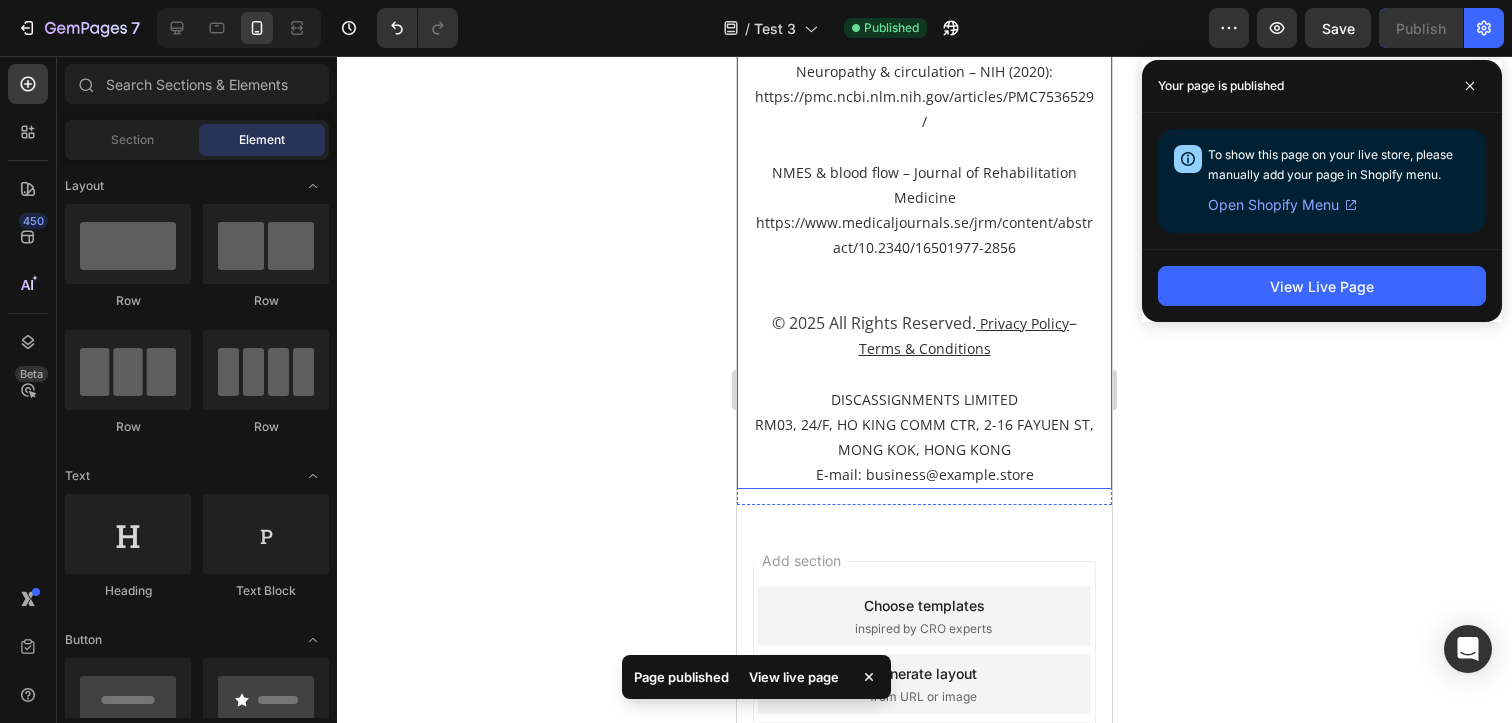 scroll, scrollTop: 32516, scrollLeft: 0, axis: vertical 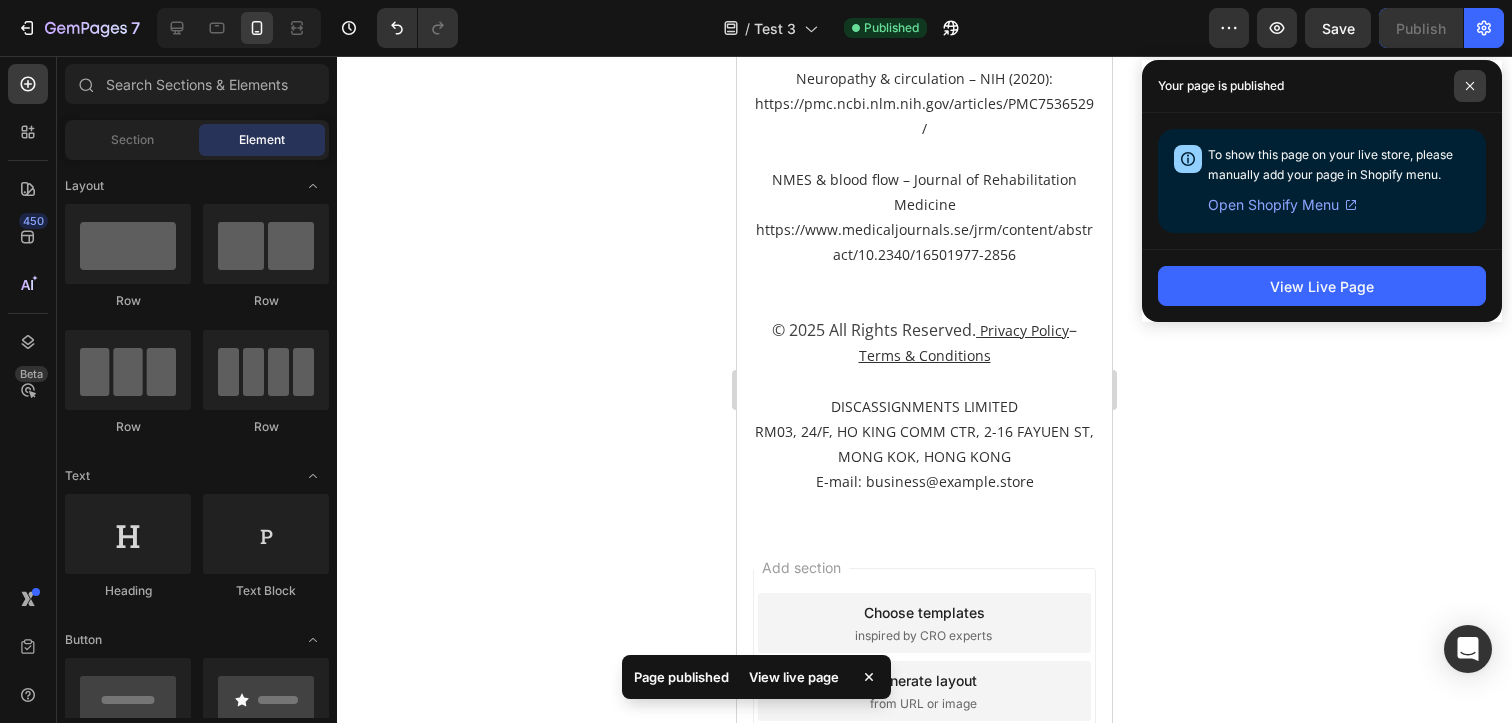 click at bounding box center [1470, 86] 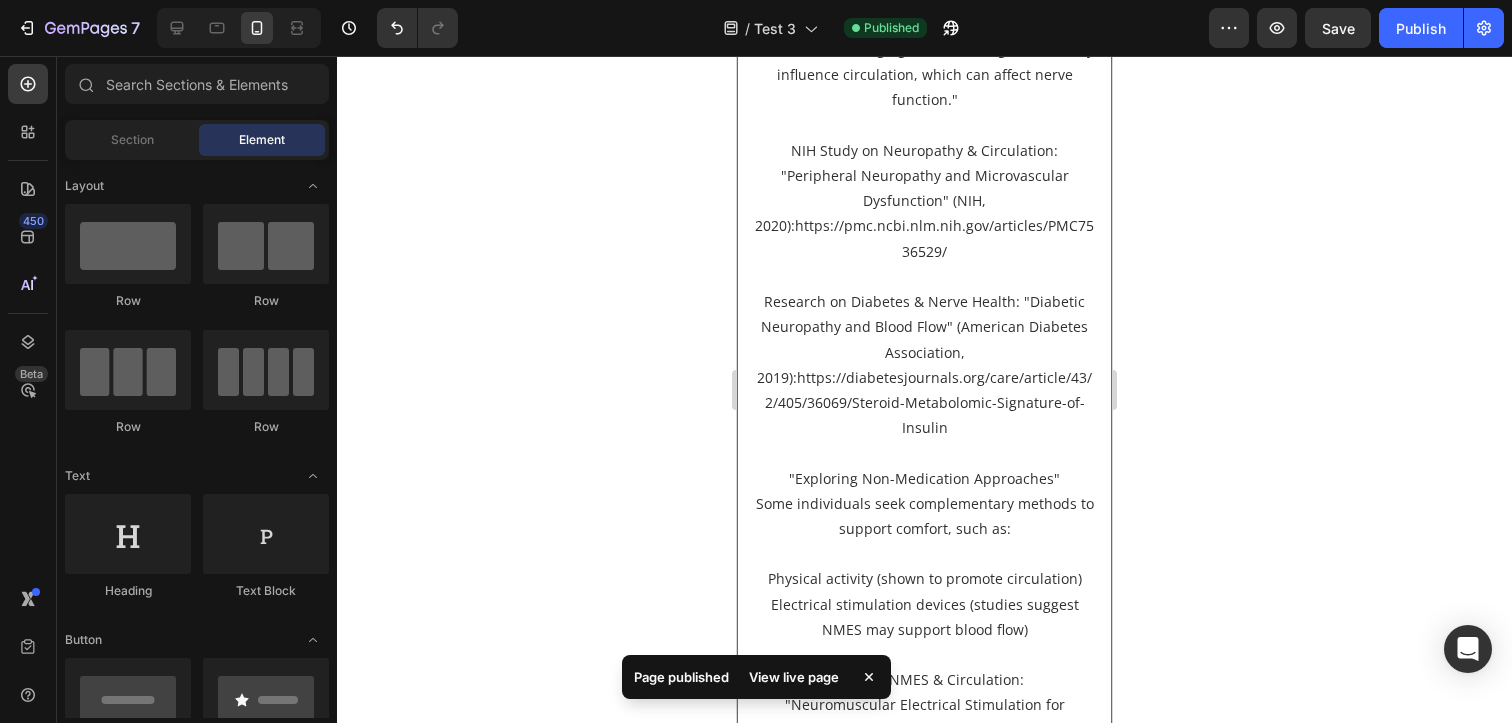 scroll, scrollTop: 30980, scrollLeft: 0, axis: vertical 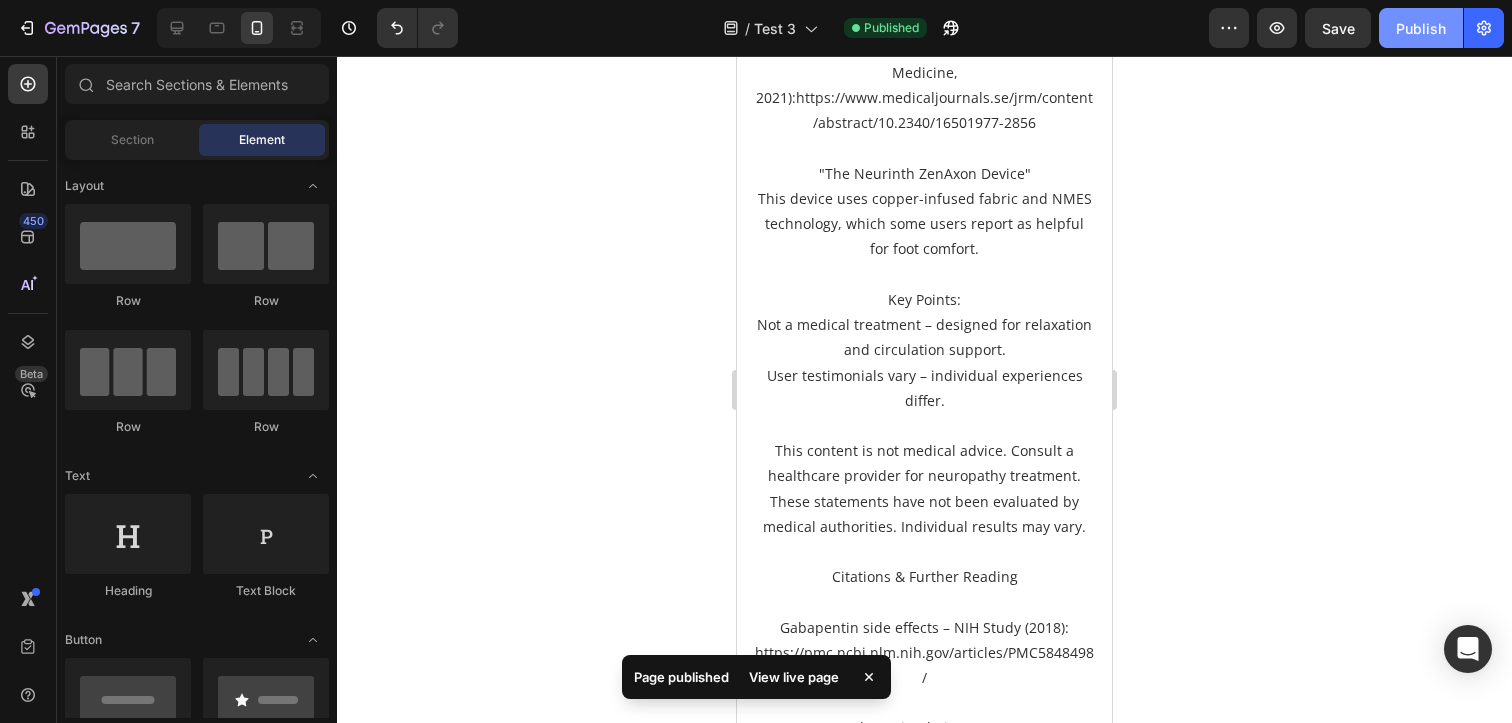 click on "Publish" at bounding box center (1421, 28) 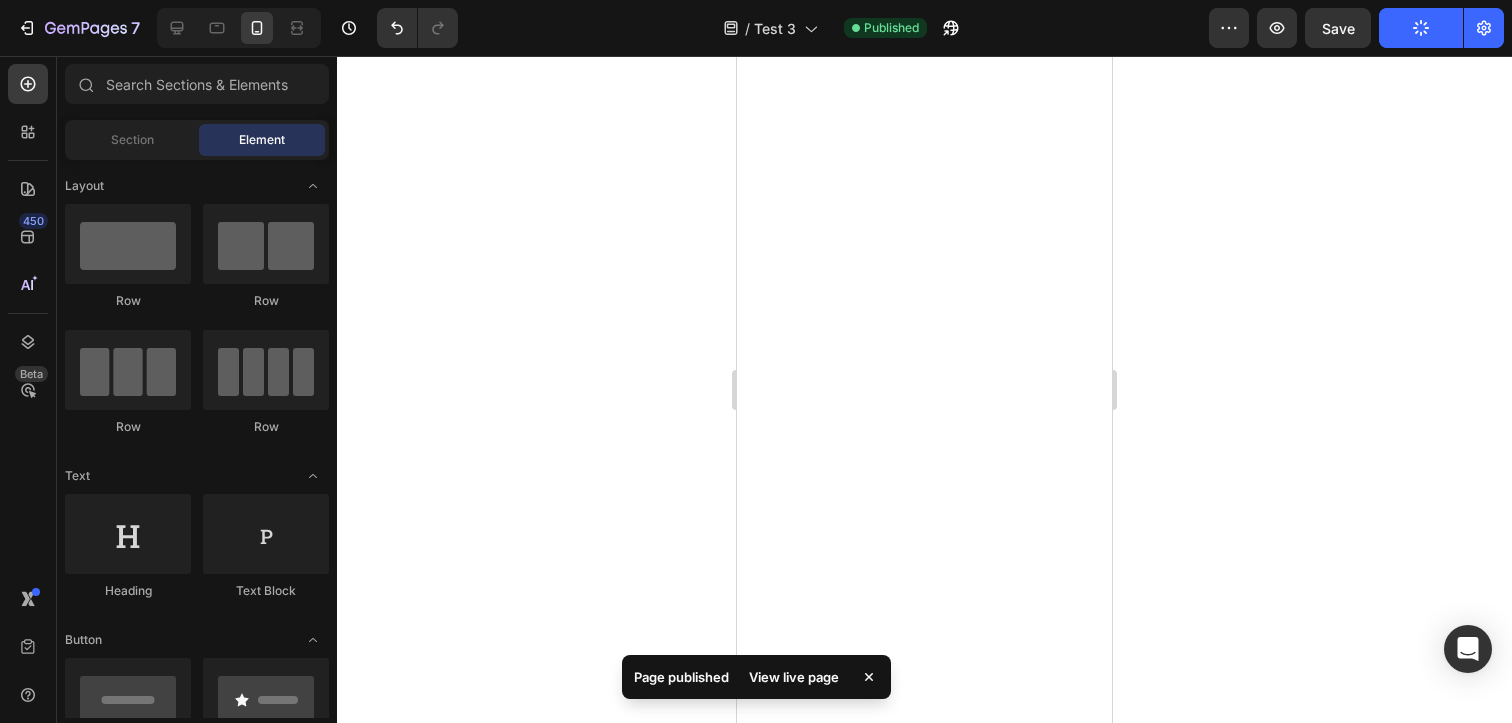 scroll, scrollTop: 27104, scrollLeft: 0, axis: vertical 